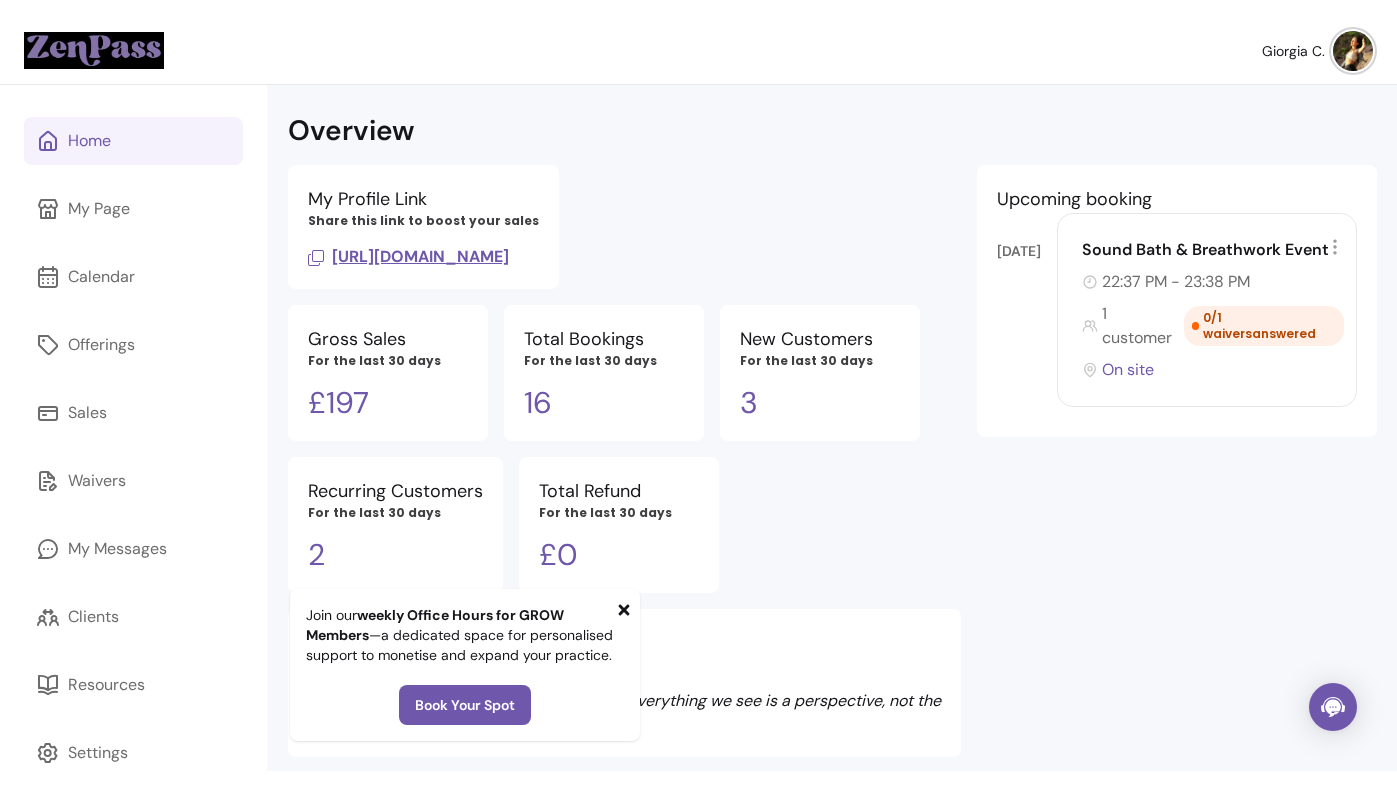 scroll, scrollTop: 0, scrollLeft: 0, axis: both 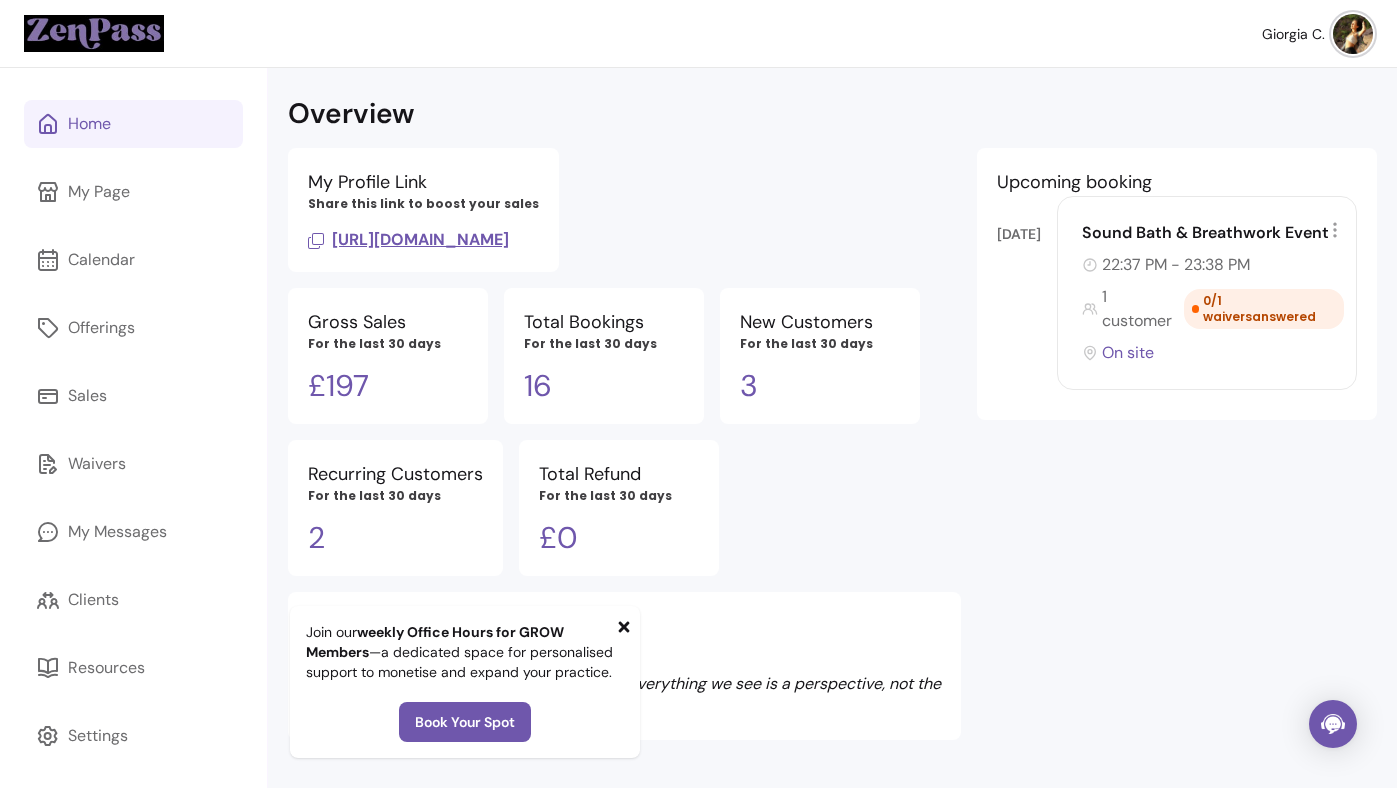 click on "Overview" at bounding box center (832, 114) 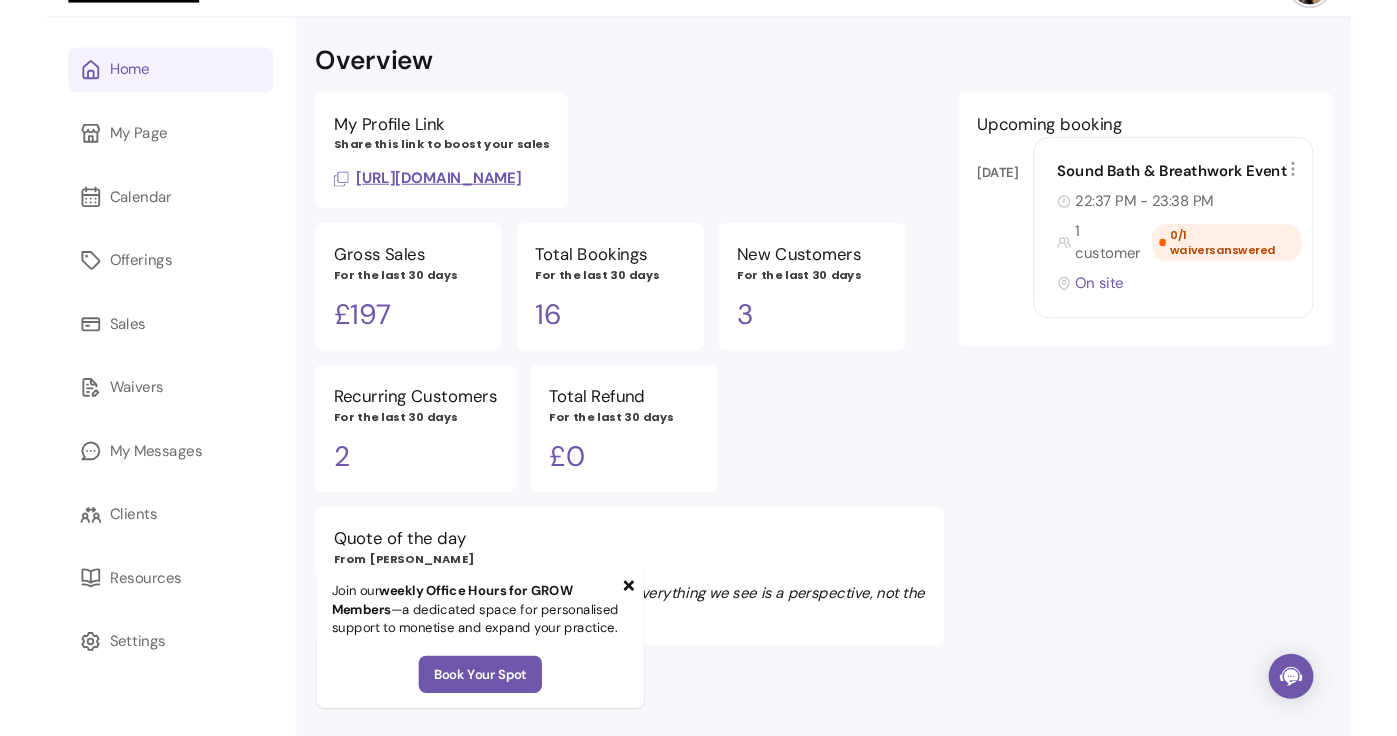 scroll, scrollTop: 0, scrollLeft: 0, axis: both 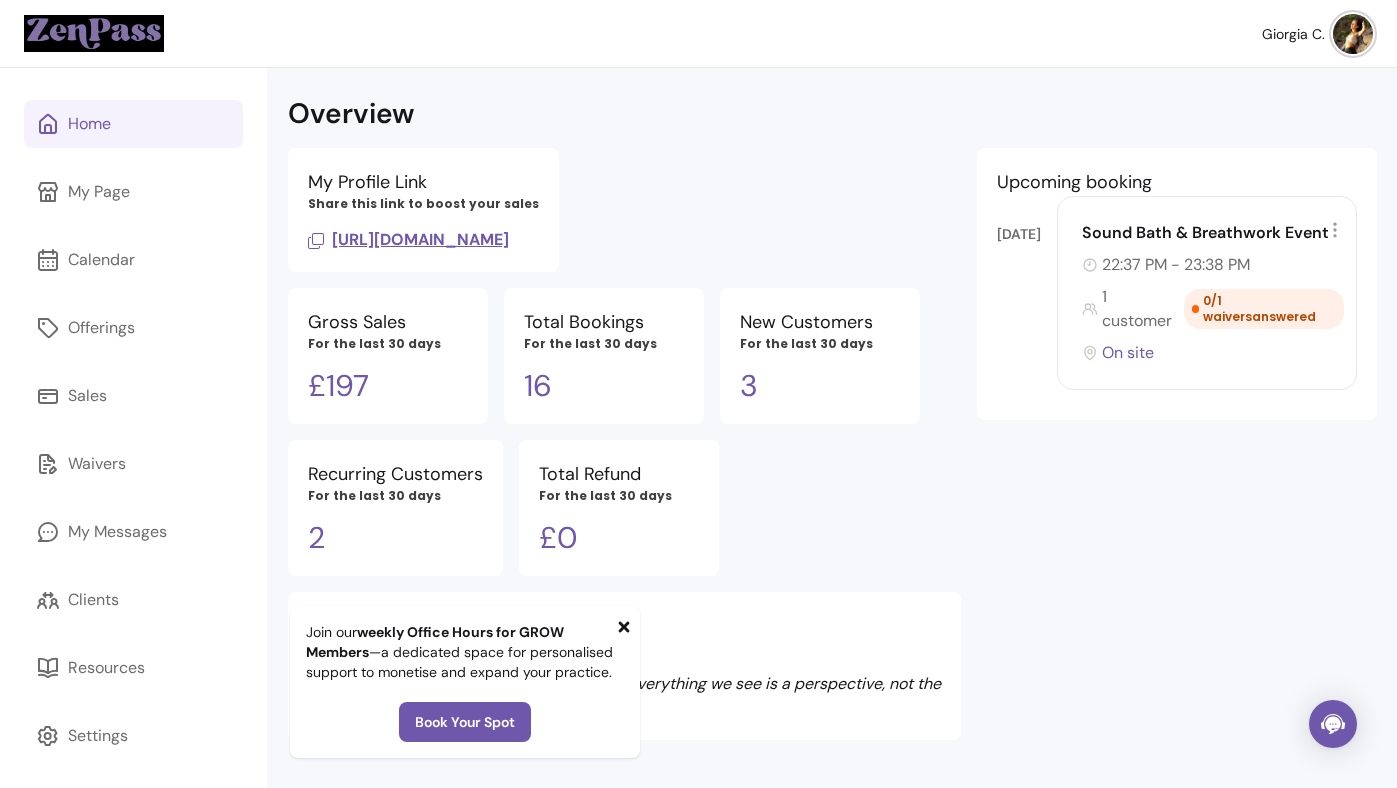 click 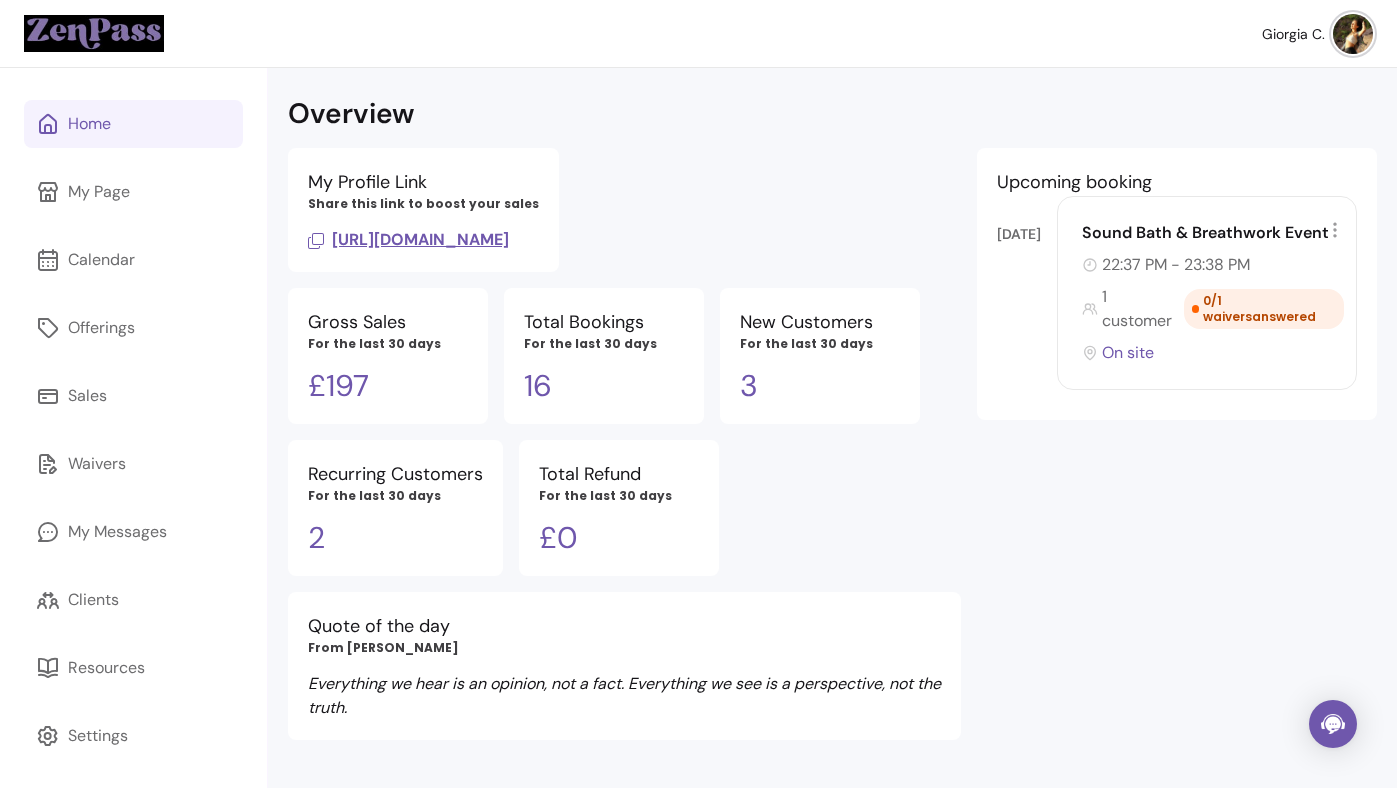 click on "Gross Sales For the last 30 days £ 197 Total Bookings For the last 30 days 16 New Customers For the last 30 days 3 Recurring Customers For the last 30 days 2 Total Refund For the last 30 days £ 0" at bounding box center (624, 432) 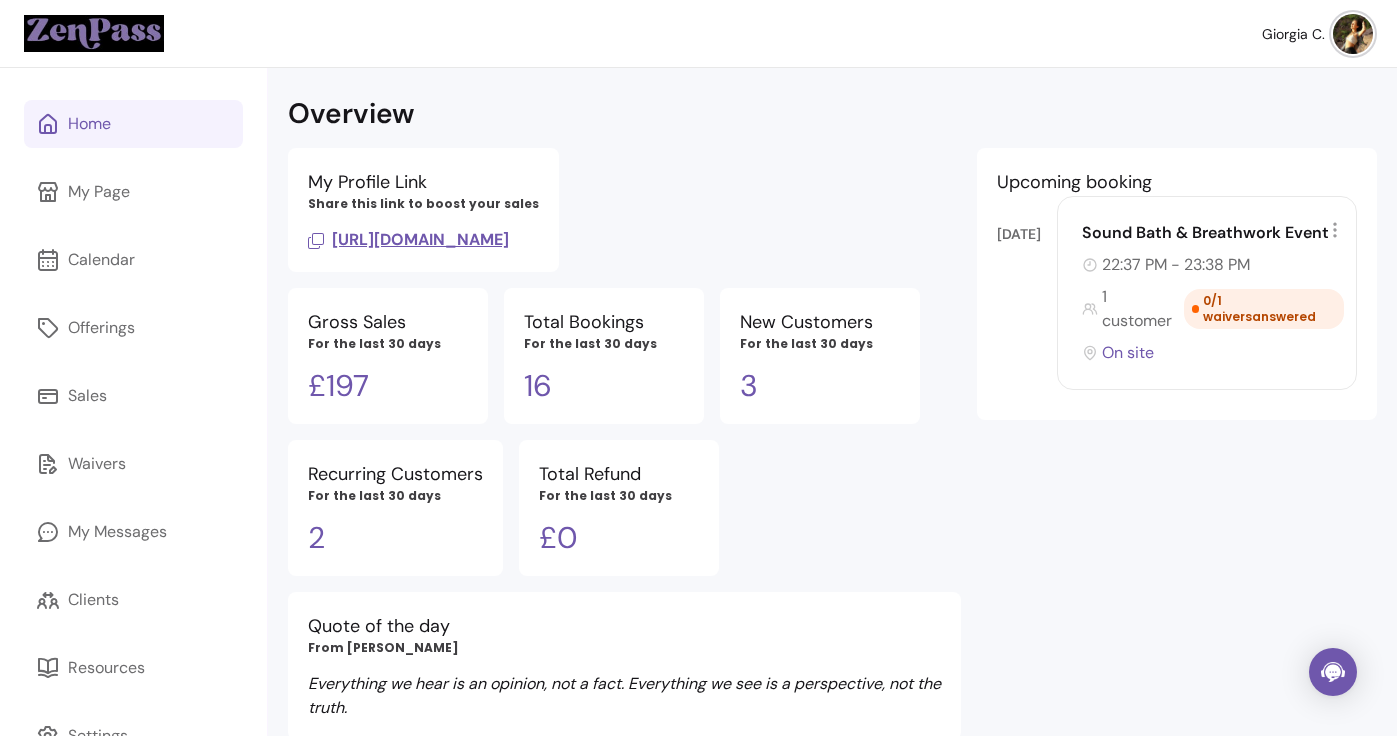 click on "Overview" at bounding box center [832, 114] 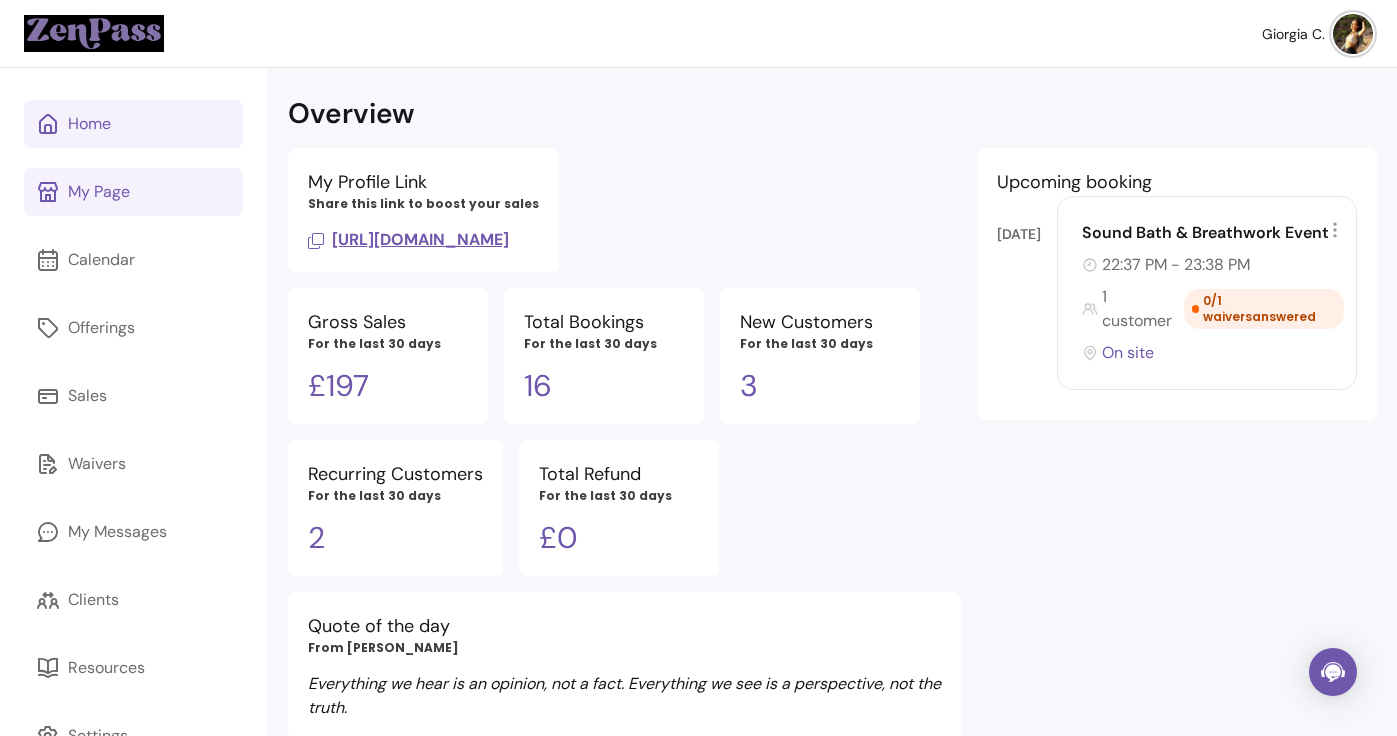 click on "My Page" at bounding box center [99, 192] 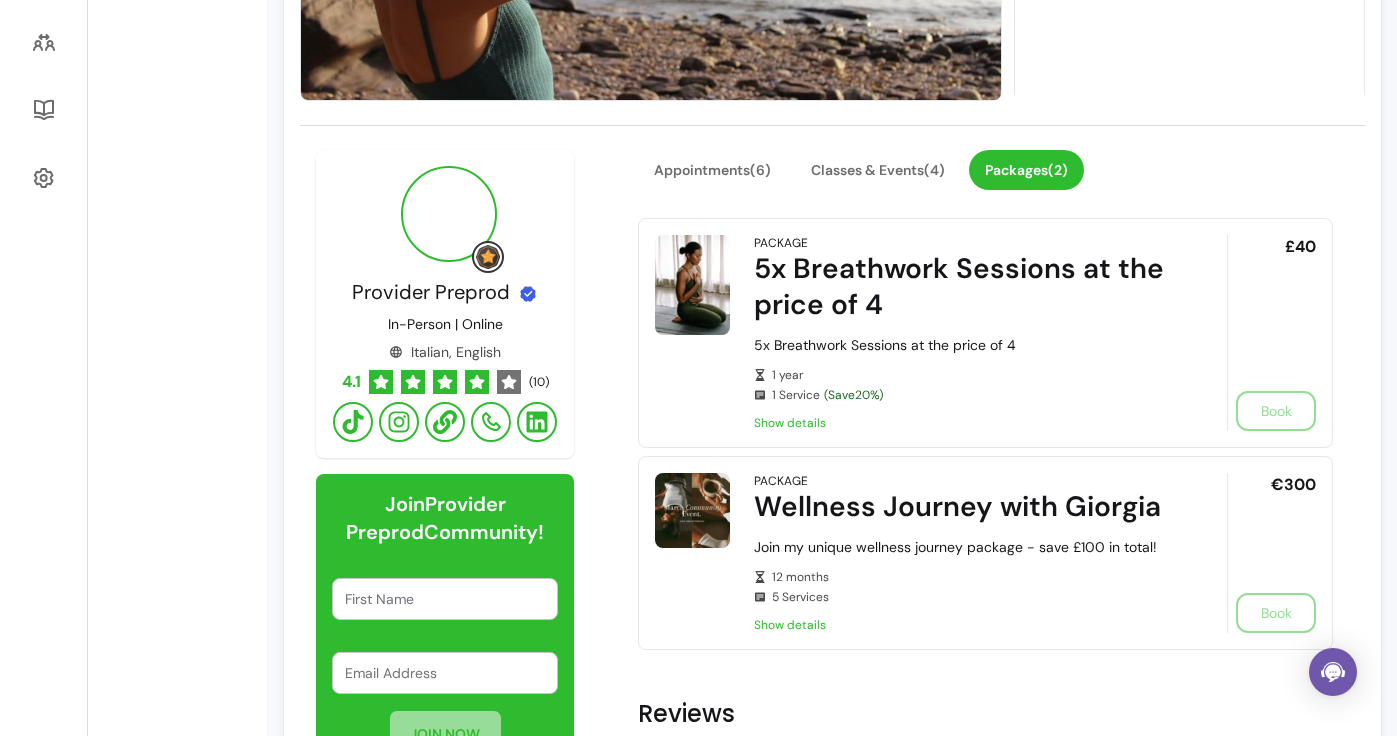 scroll, scrollTop: 549, scrollLeft: 0, axis: vertical 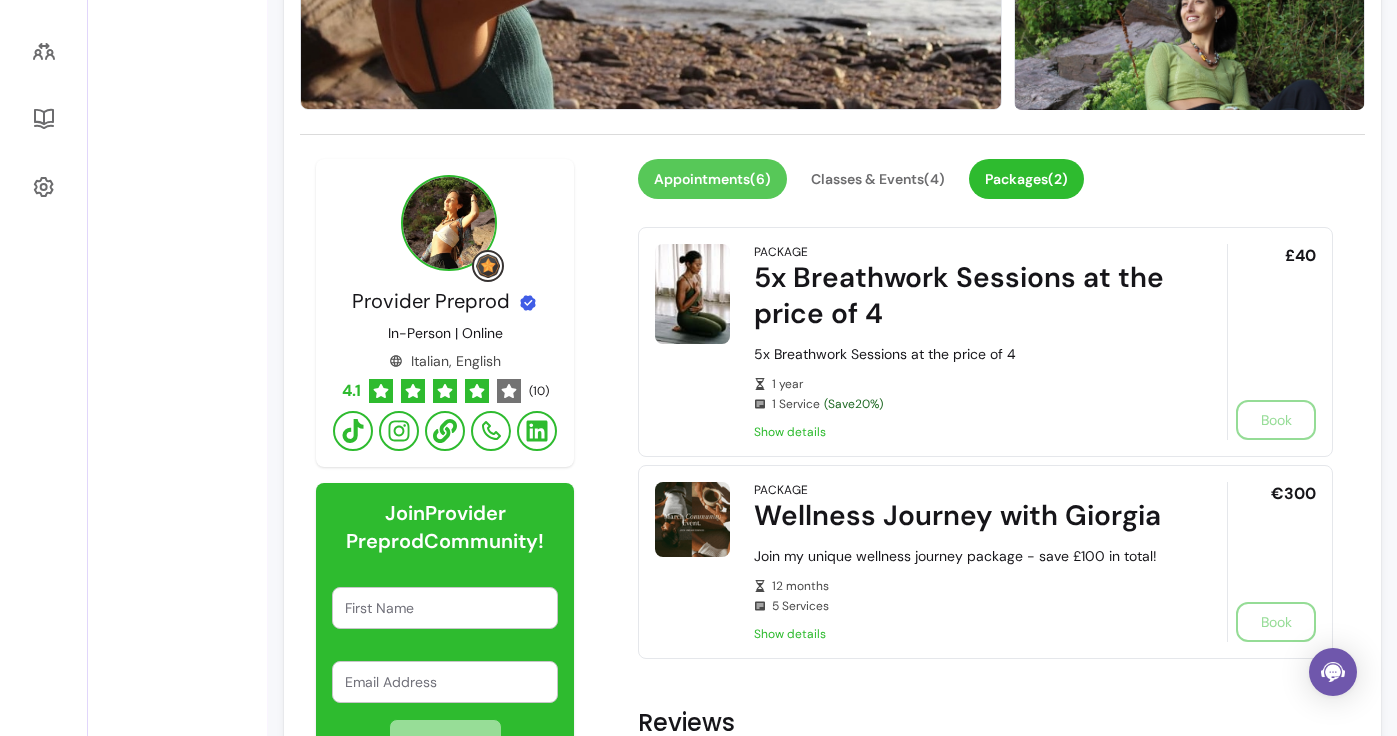 click on "Appointments  ( 6 )" at bounding box center (712, 179) 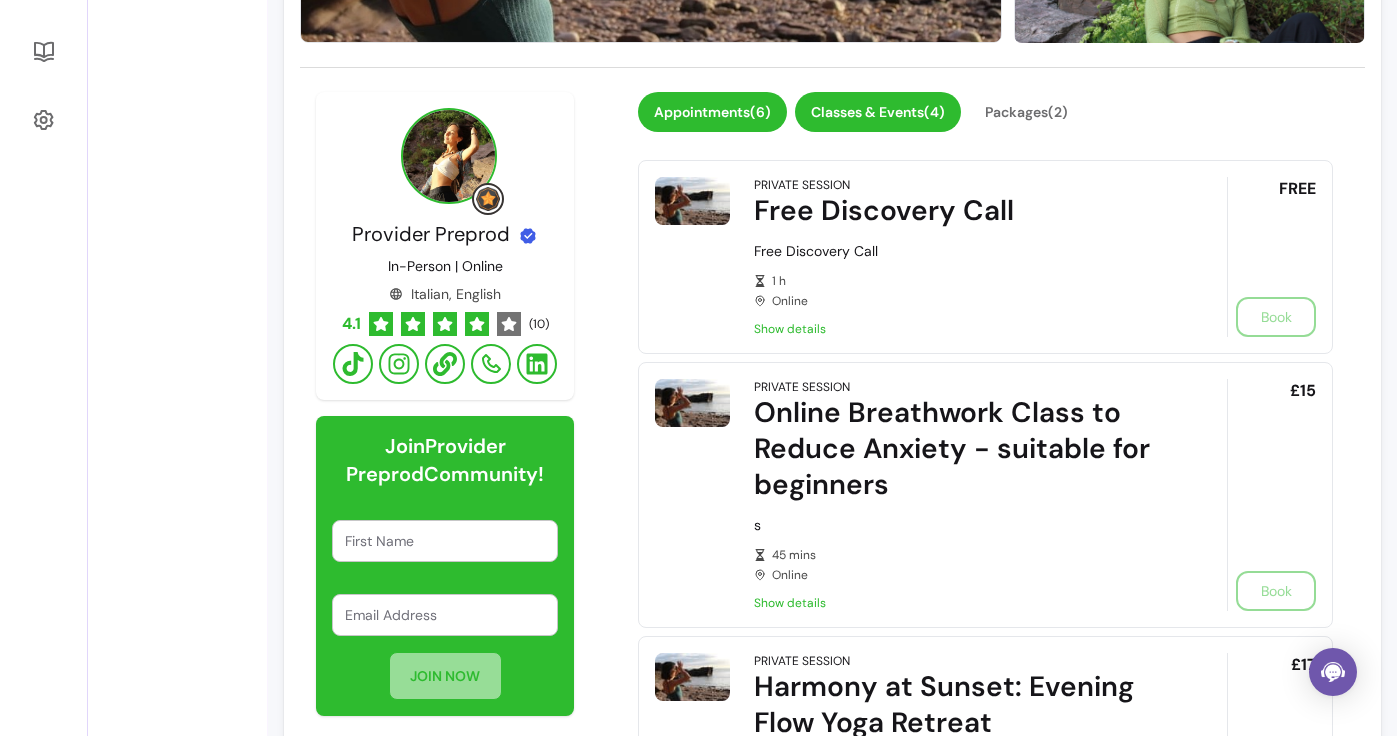 scroll, scrollTop: 589, scrollLeft: 0, axis: vertical 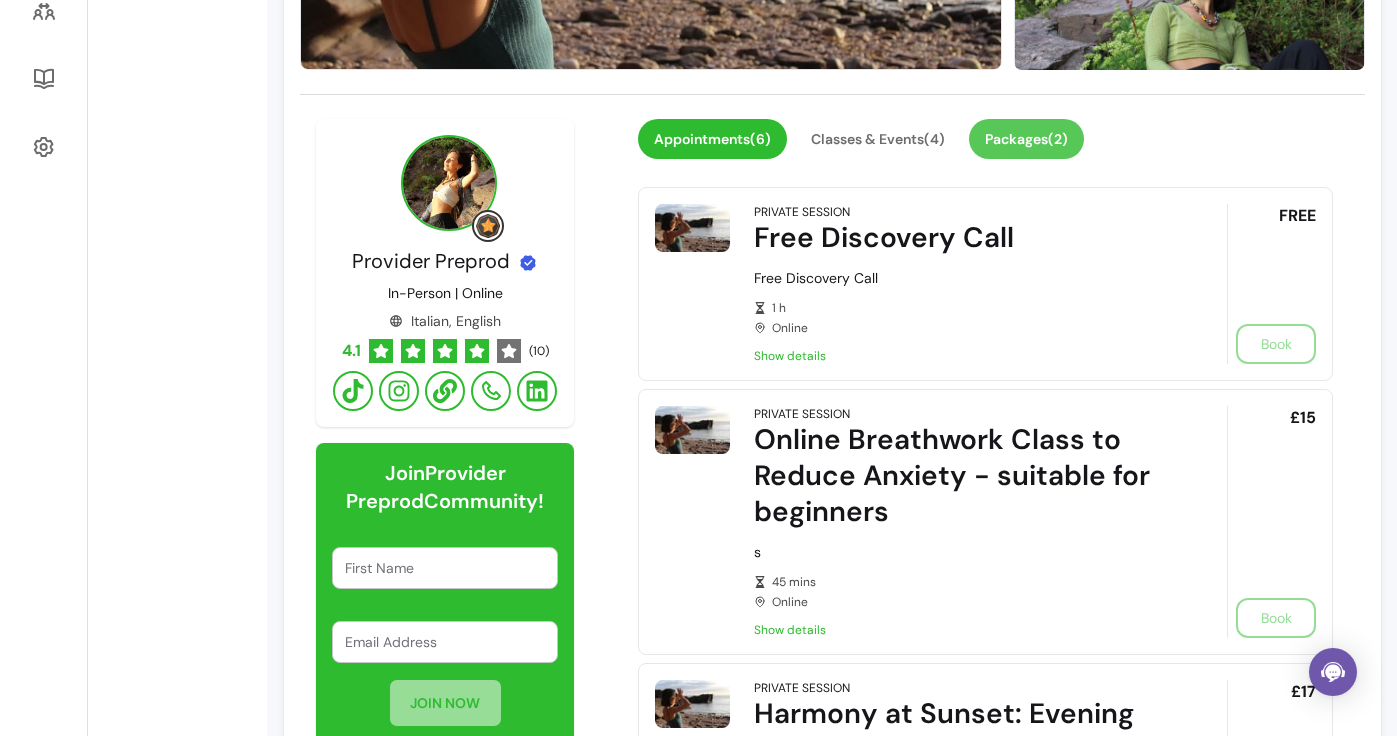 click on "Packages  ( 2 )" at bounding box center (1026, 139) 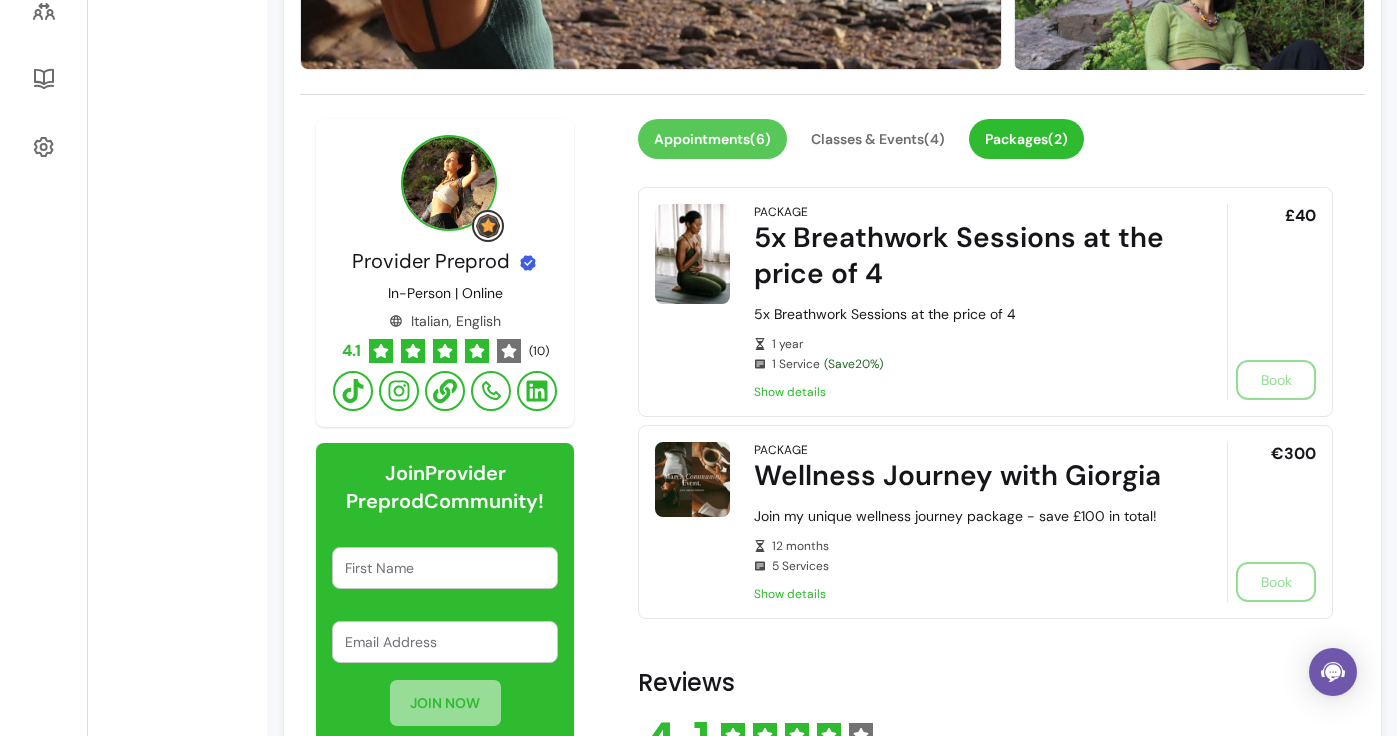 click on "Appointments  ( 6 )" at bounding box center [712, 139] 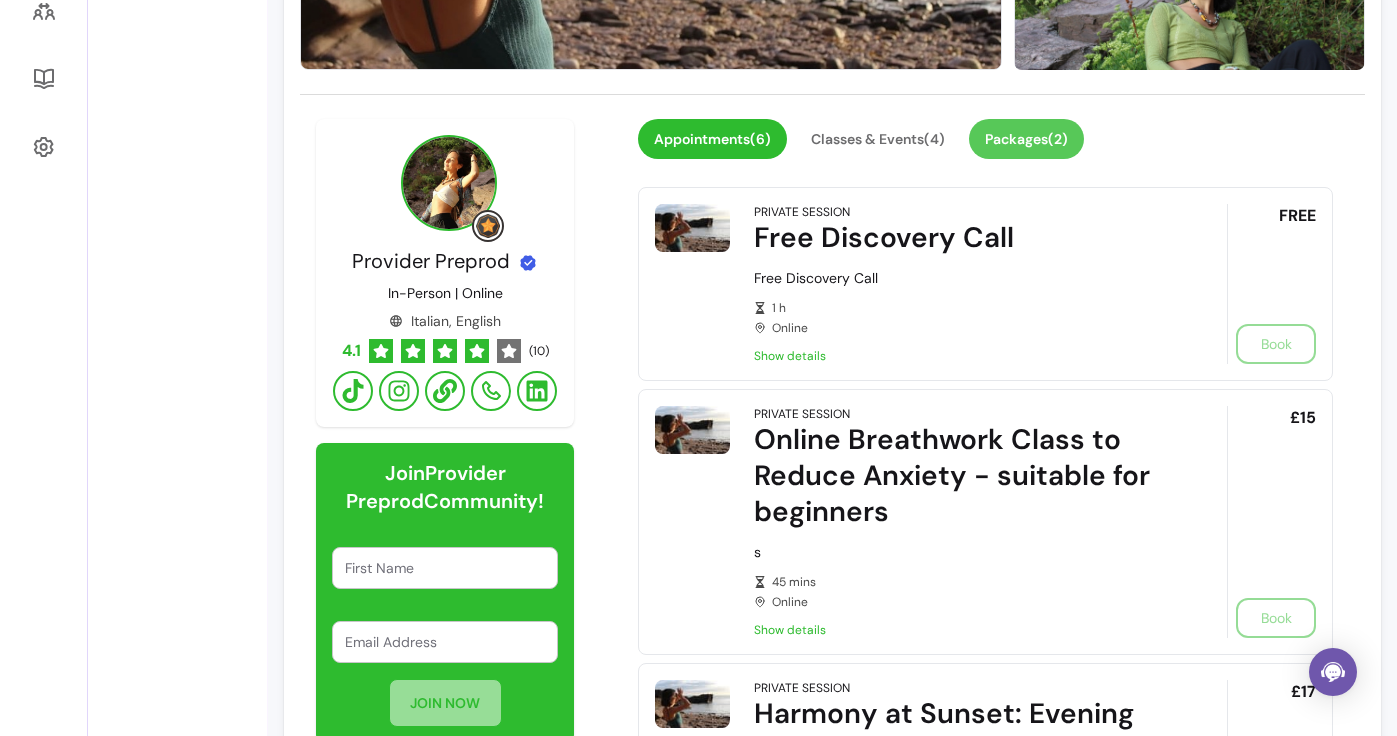 click on "Packages  ( 2 )" at bounding box center [1026, 139] 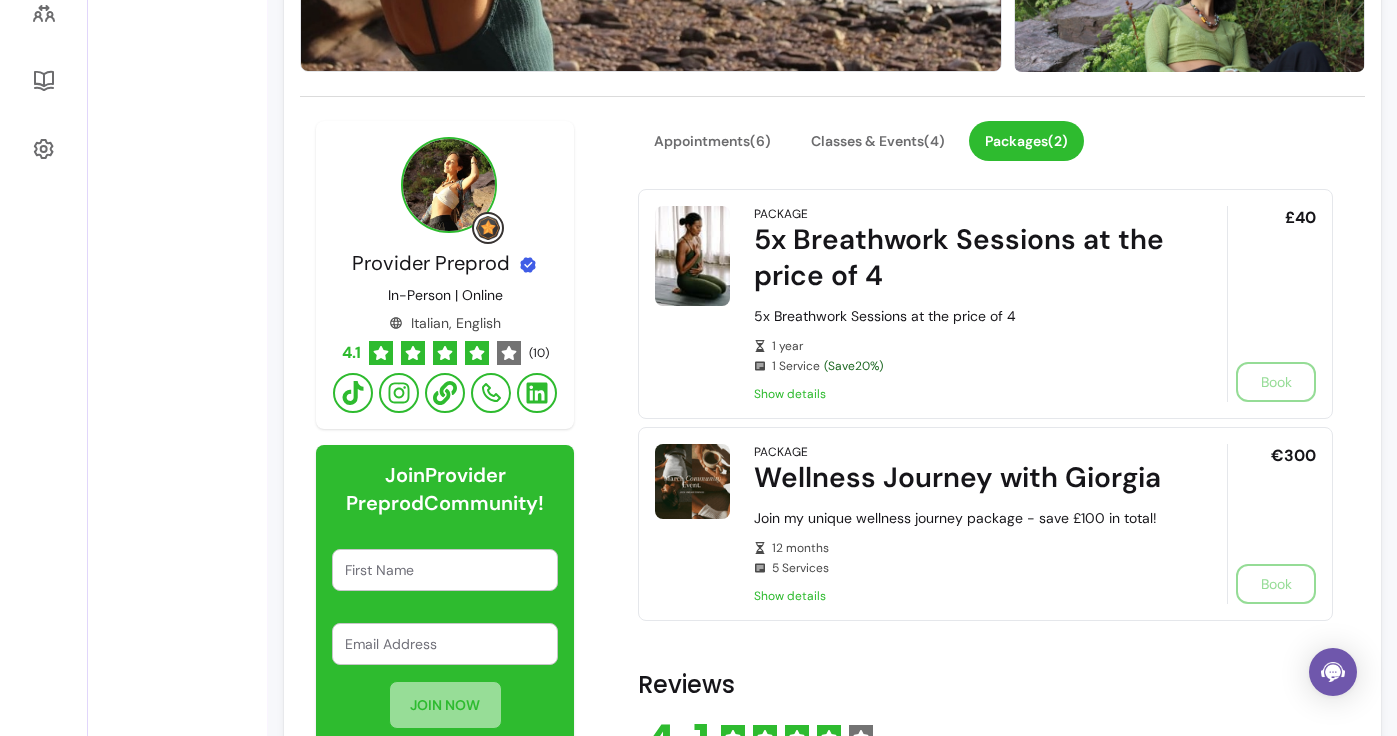 scroll, scrollTop: 0, scrollLeft: 0, axis: both 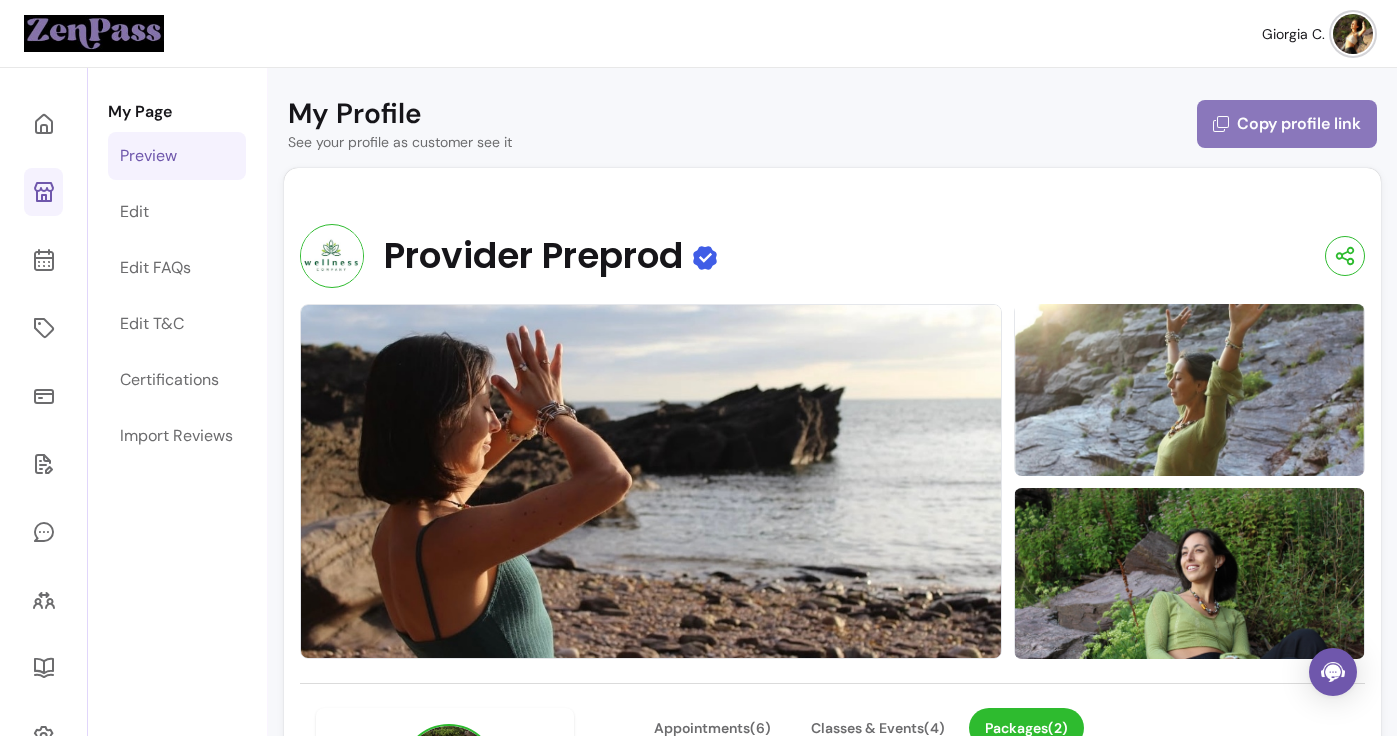 click on "Copy profile link" at bounding box center [1287, 124] 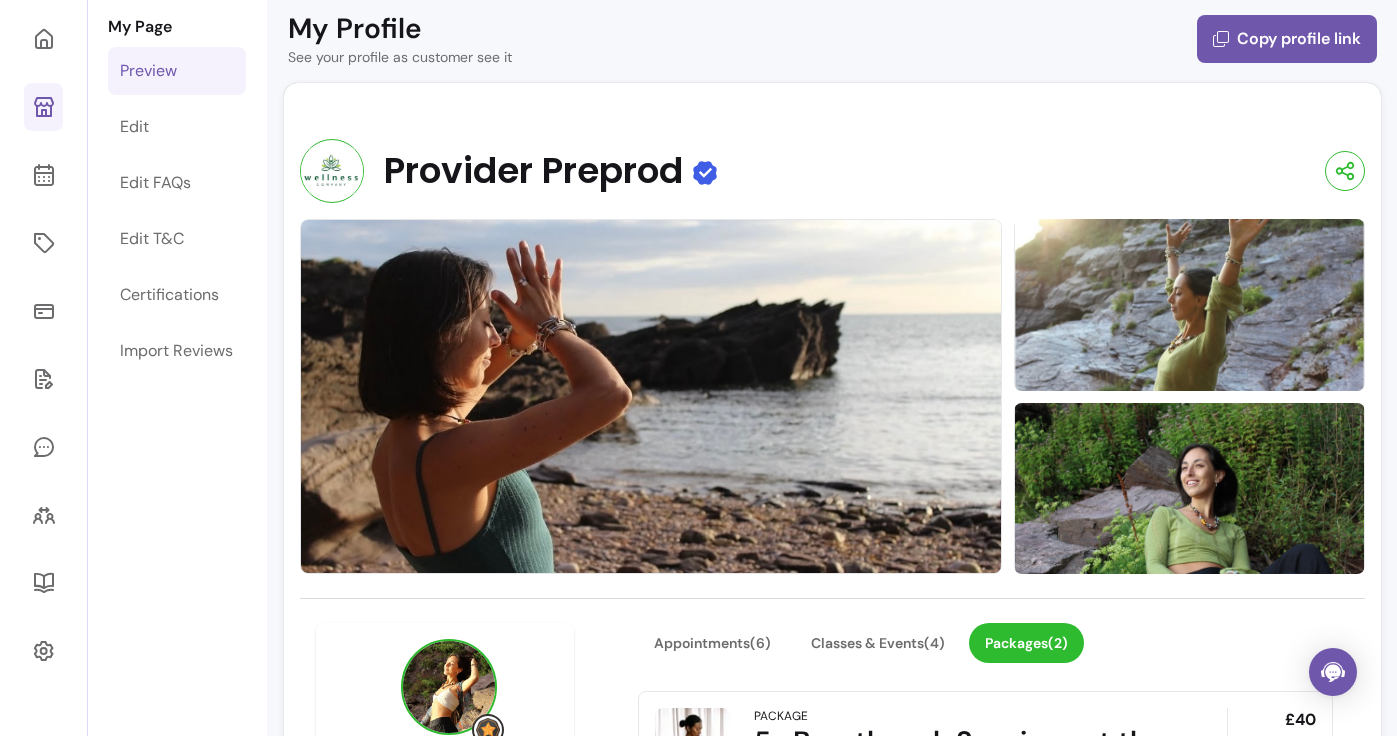 scroll, scrollTop: 19, scrollLeft: 0, axis: vertical 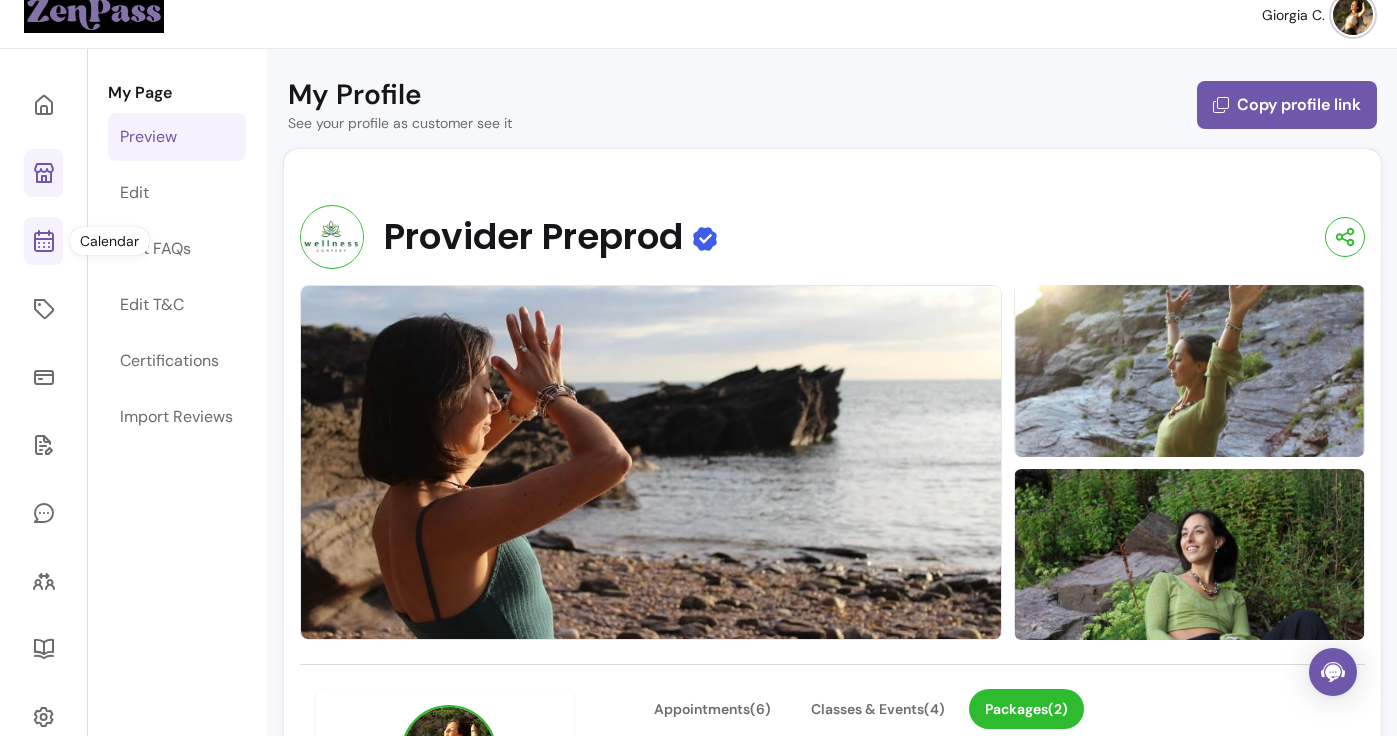 click 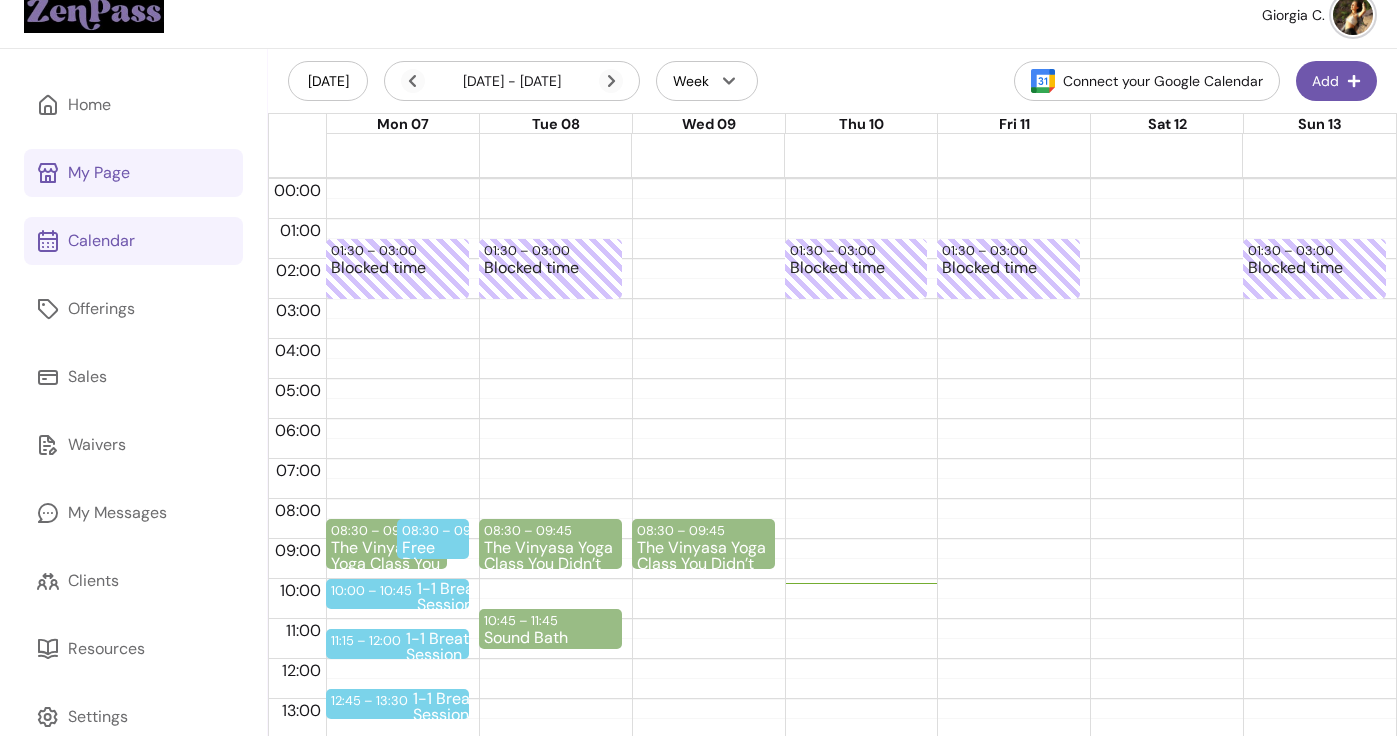 click on "Today 07 Jul - 13 Jul, 2025 Week Connect your Google Calendar Add" at bounding box center (832, 81) 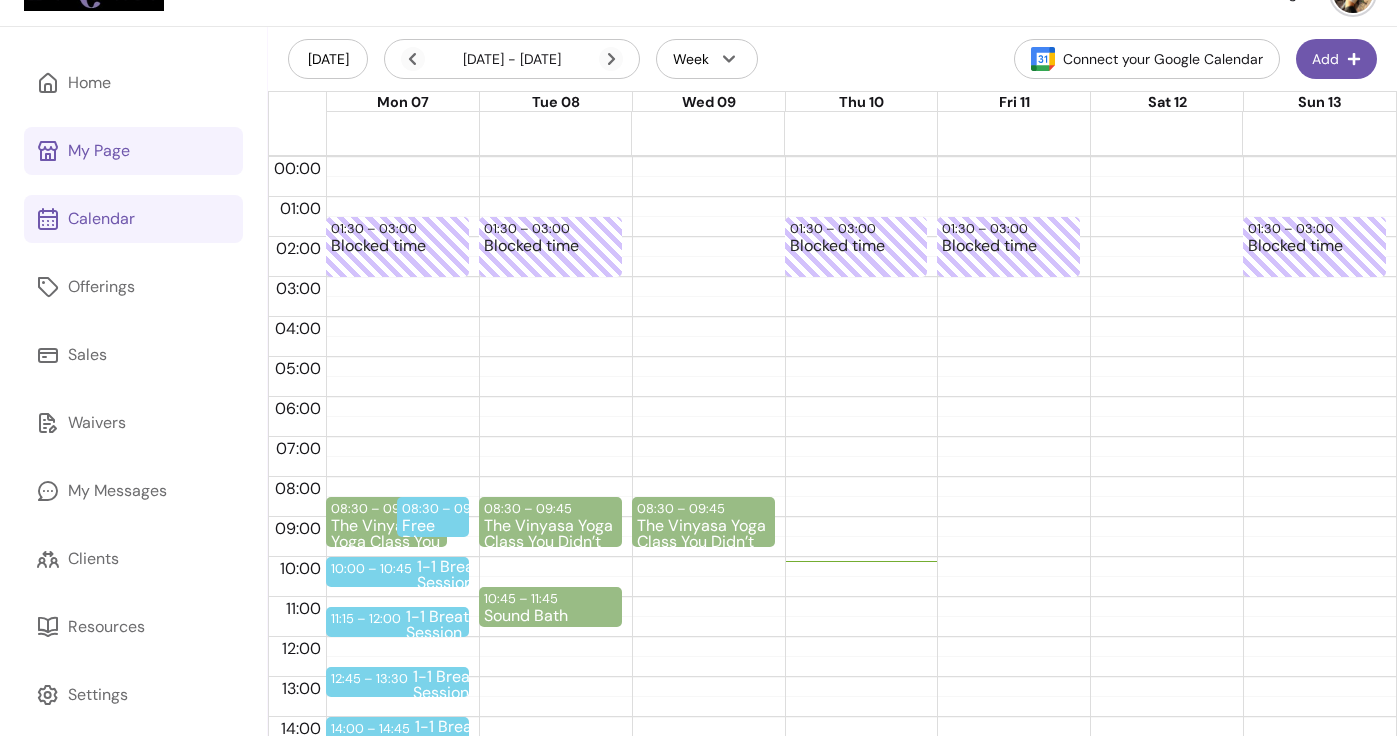 scroll, scrollTop: 39, scrollLeft: 0, axis: vertical 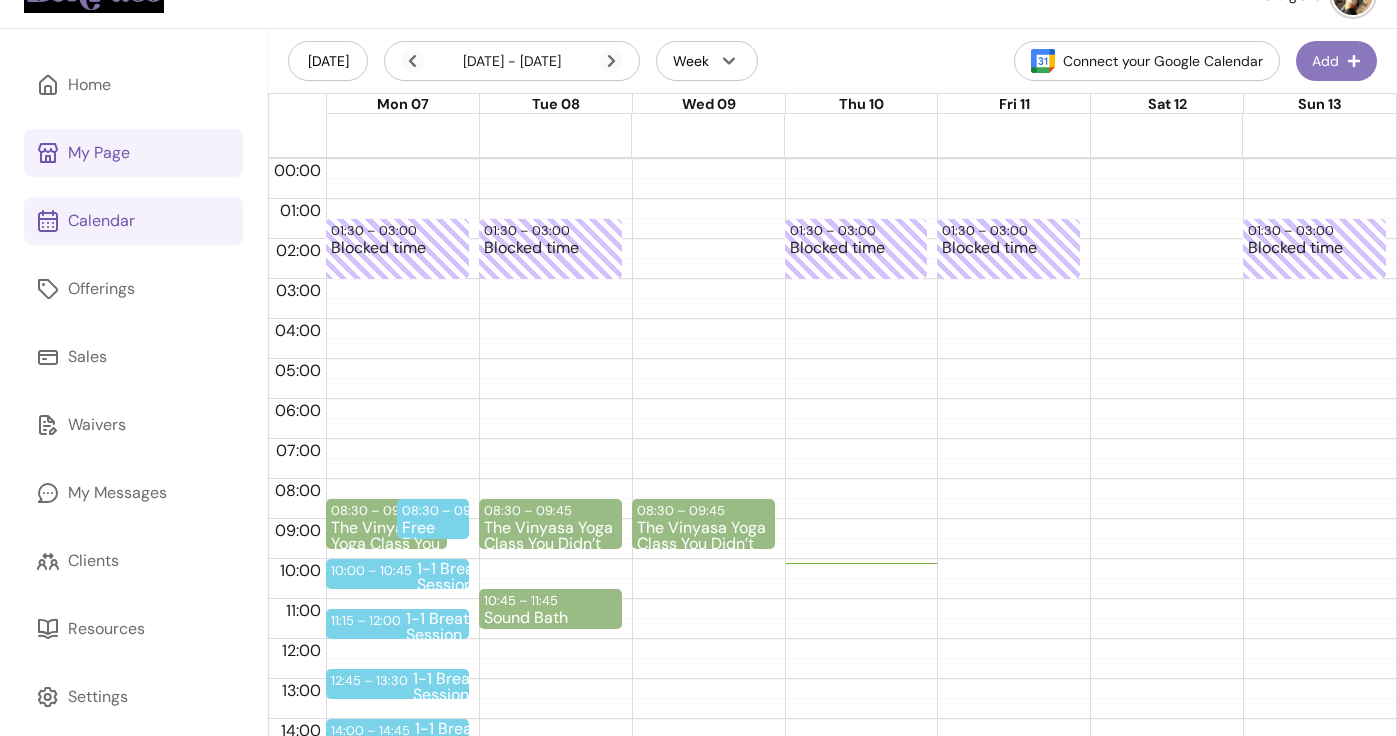 click on "Add" at bounding box center [1336, 61] 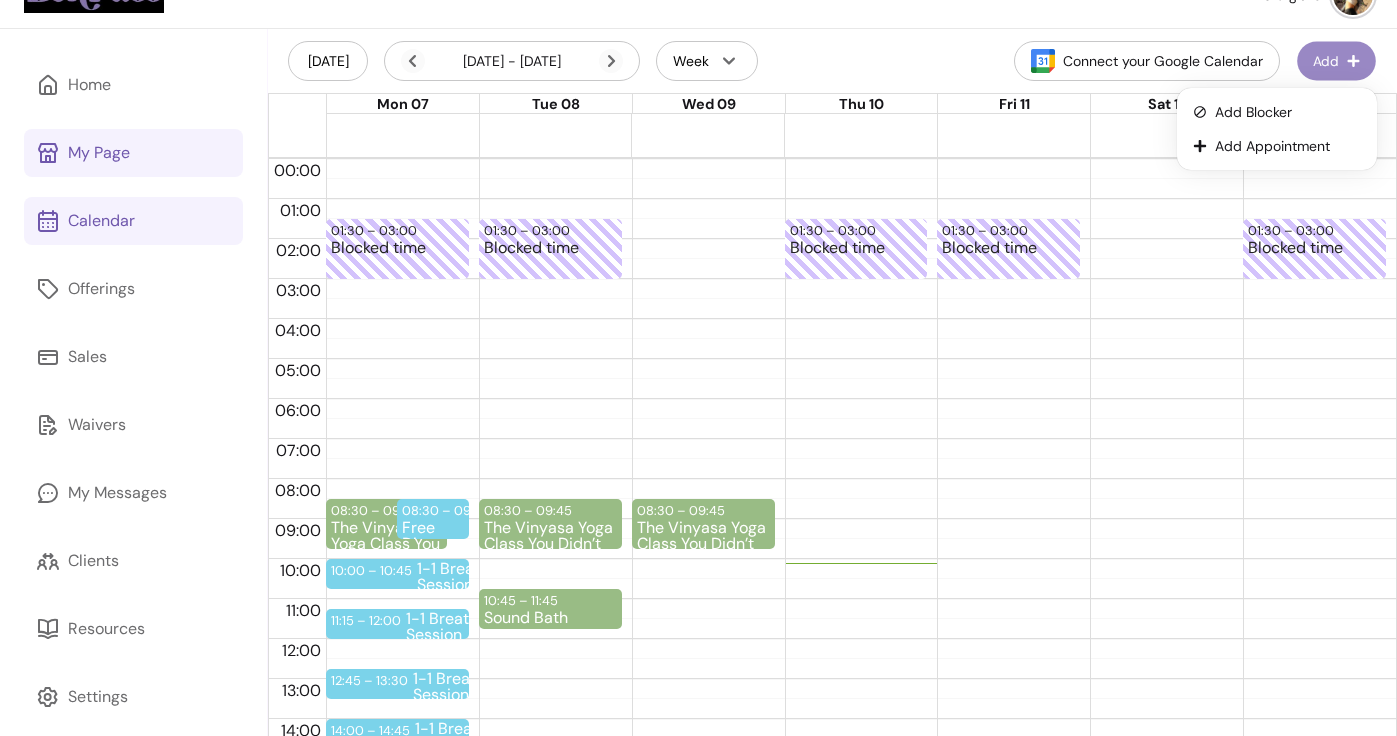 click on "The Vinyasa Yoga Class You Didn’t Know You Needed" at bounding box center (703, 533) 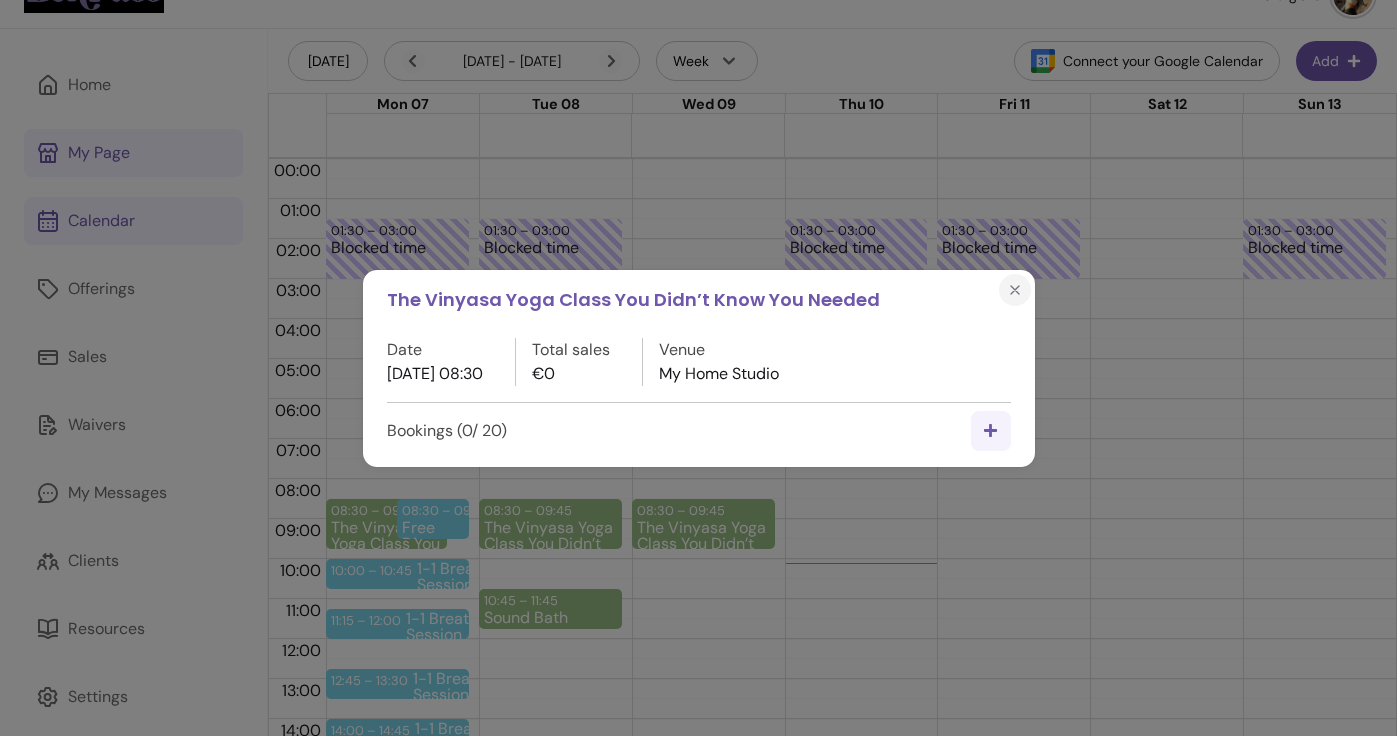 click at bounding box center (1015, 290) 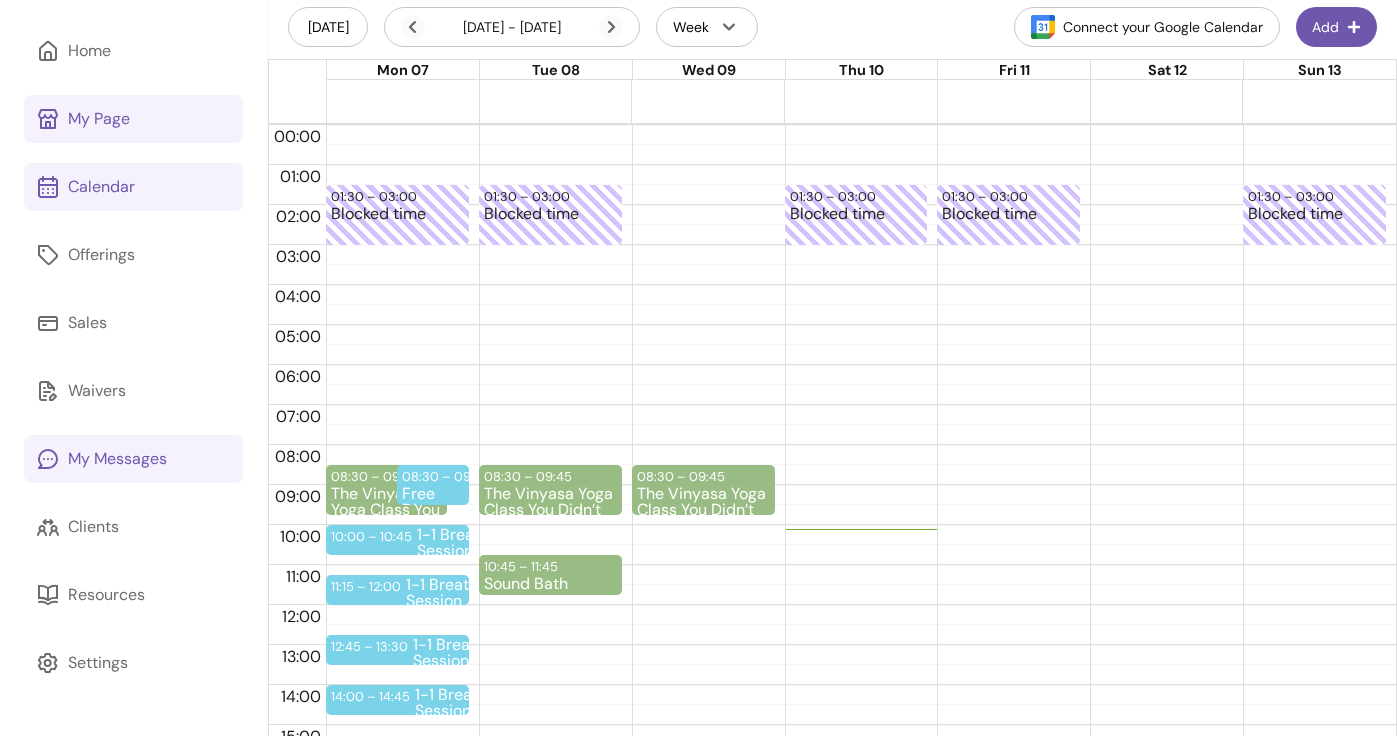 scroll, scrollTop: 74, scrollLeft: 0, axis: vertical 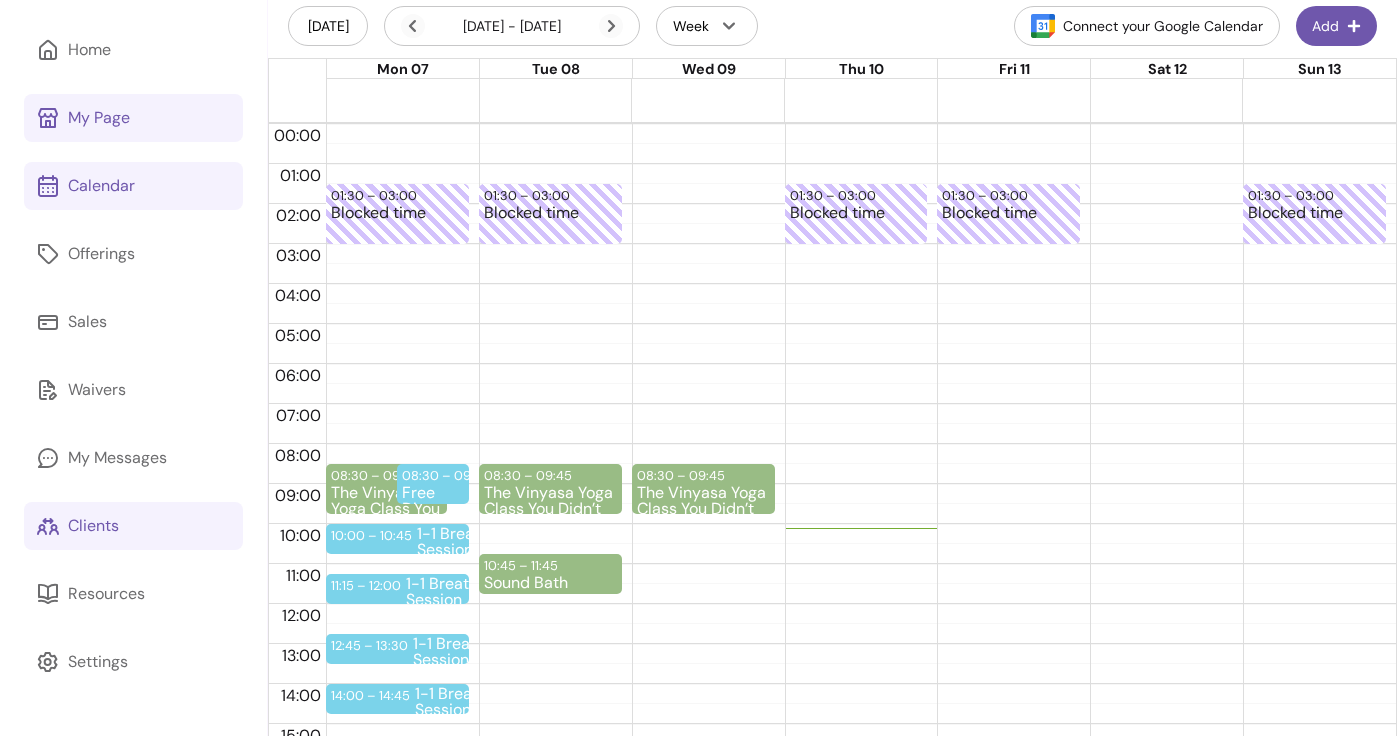 click on "Clients" at bounding box center [133, 526] 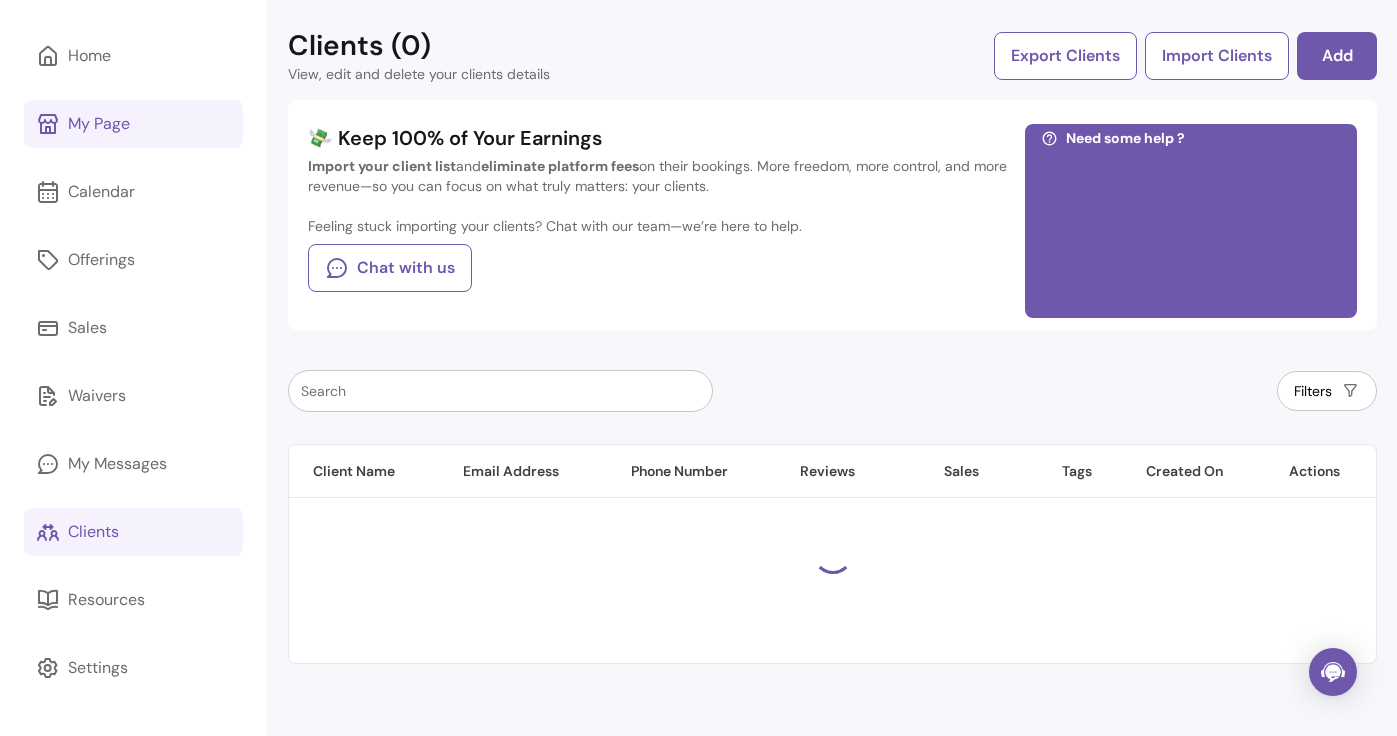 click on "Filters" at bounding box center [832, 391] 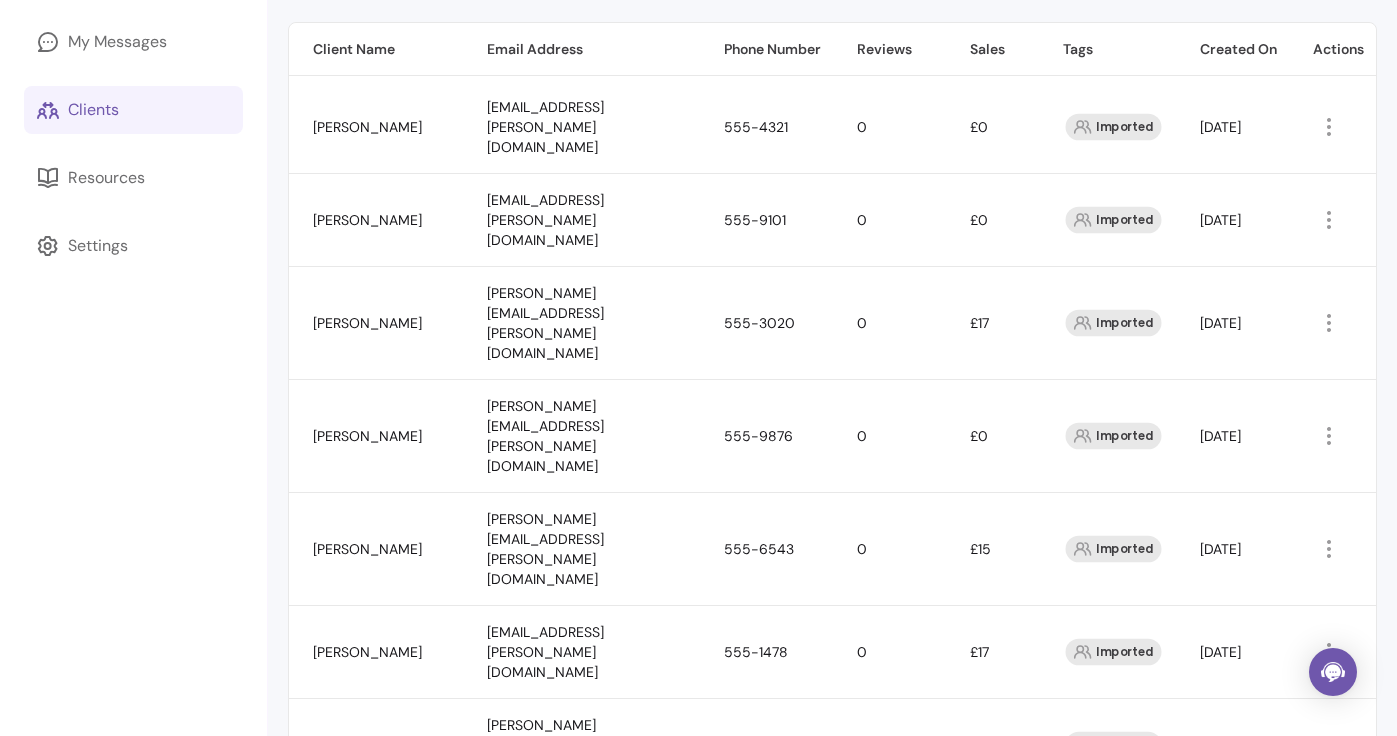 scroll, scrollTop: 489, scrollLeft: 0, axis: vertical 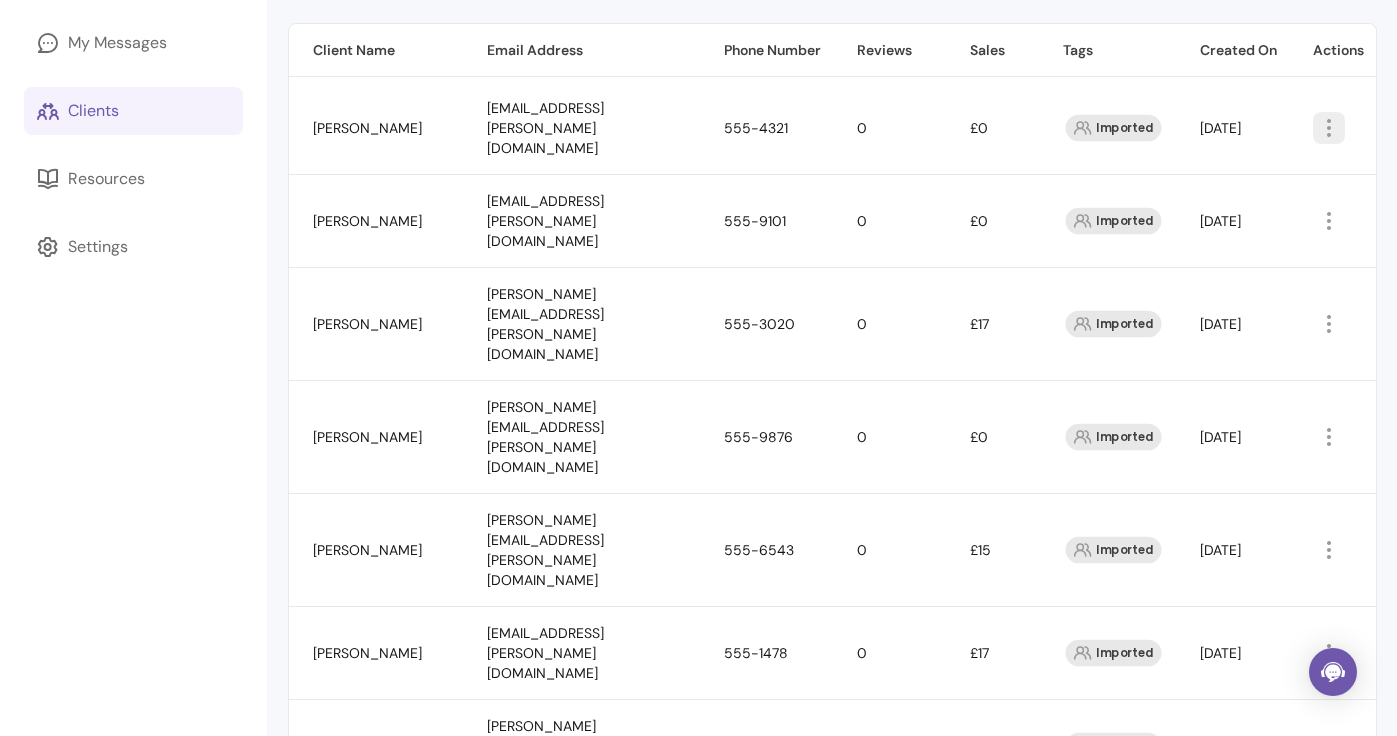 click at bounding box center [1329, 128] 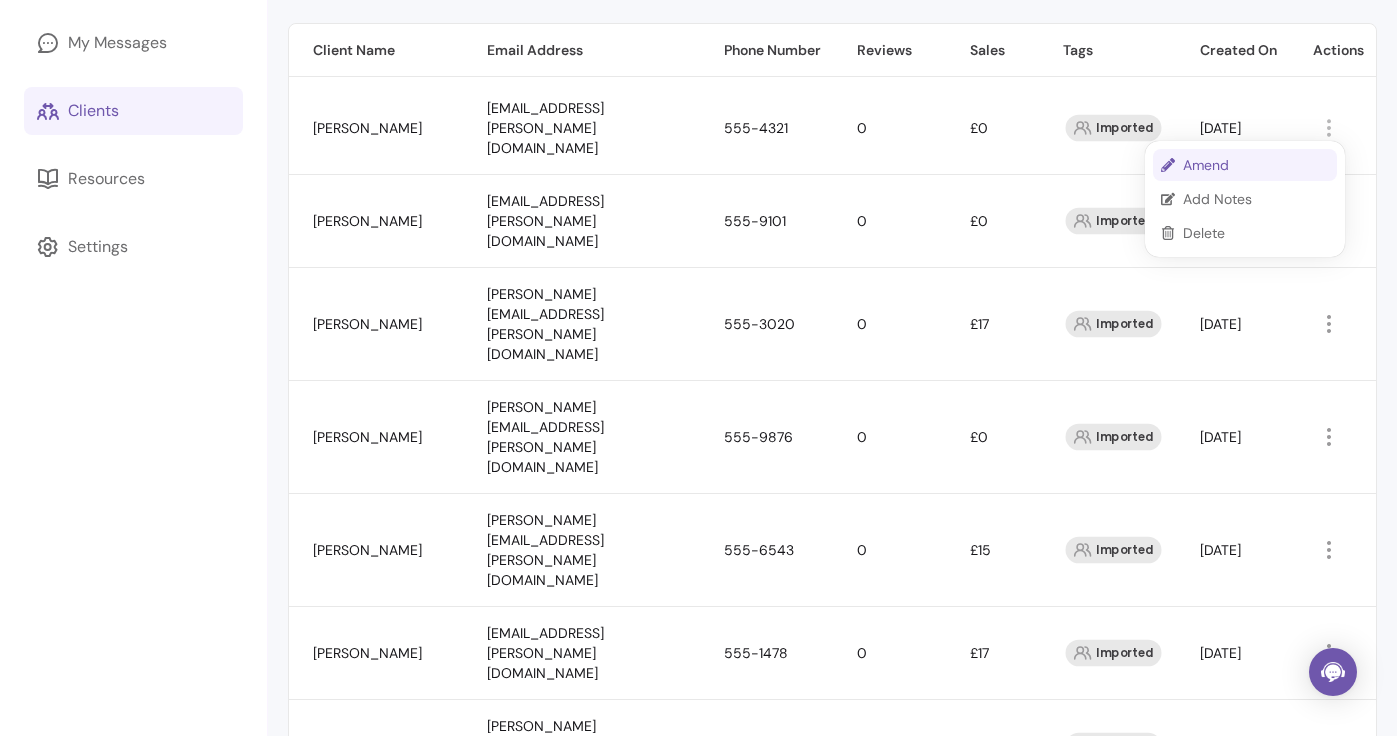 click on "Amend" at bounding box center (1256, 165) 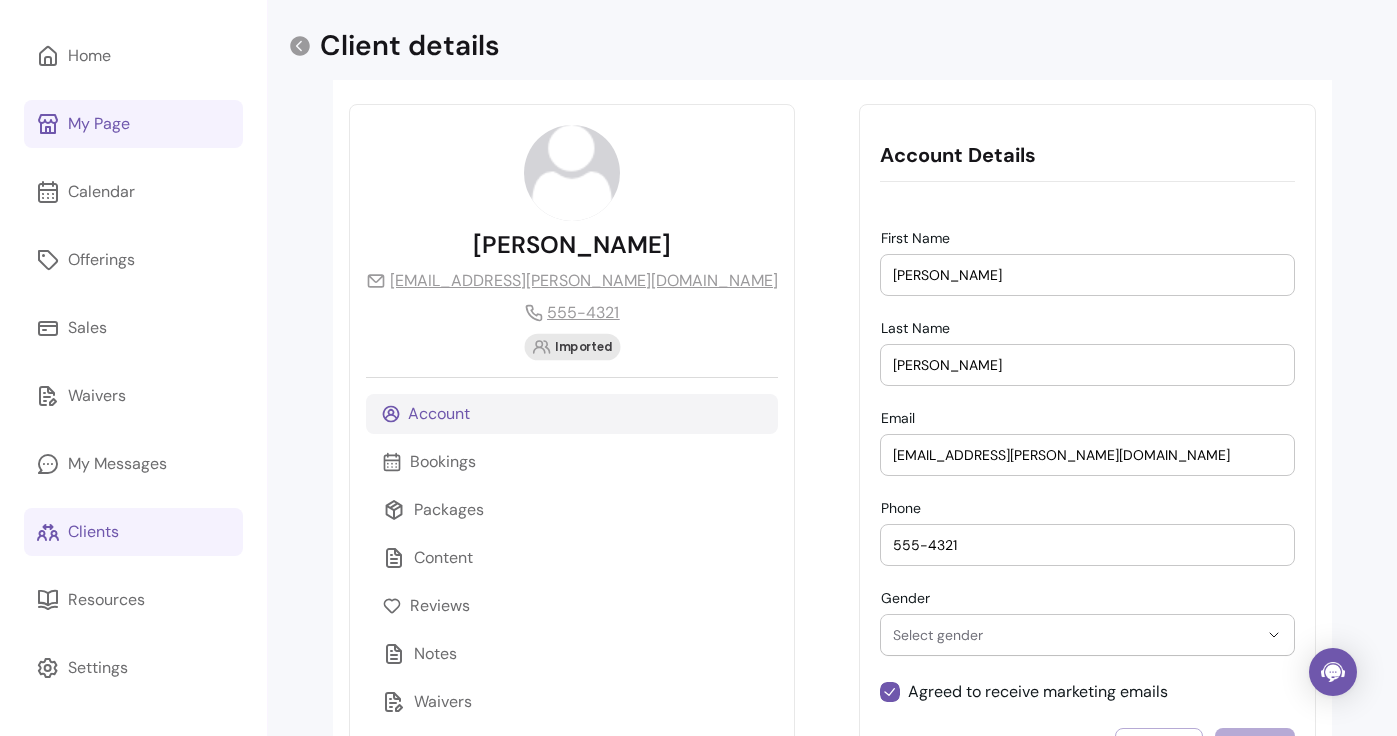 scroll, scrollTop: 185, scrollLeft: 0, axis: vertical 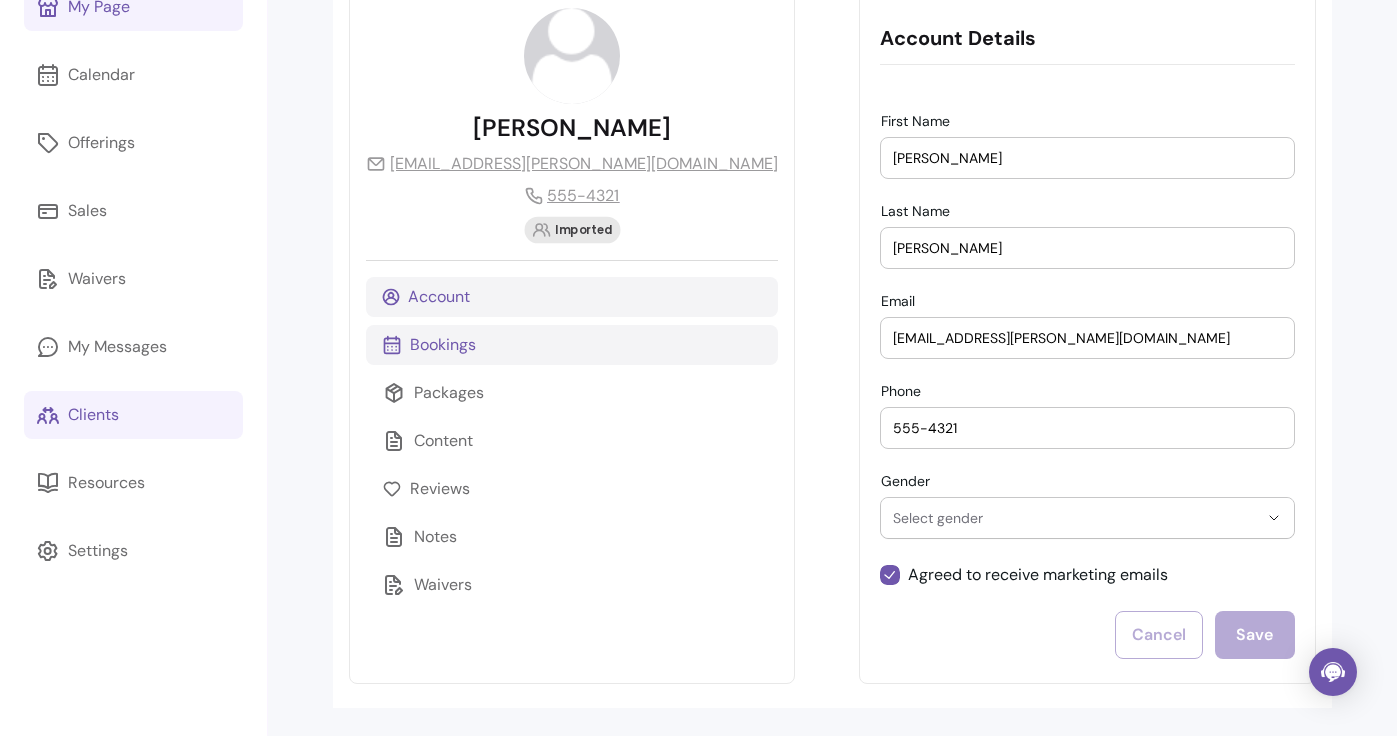 click on "Bookings" at bounding box center (443, 345) 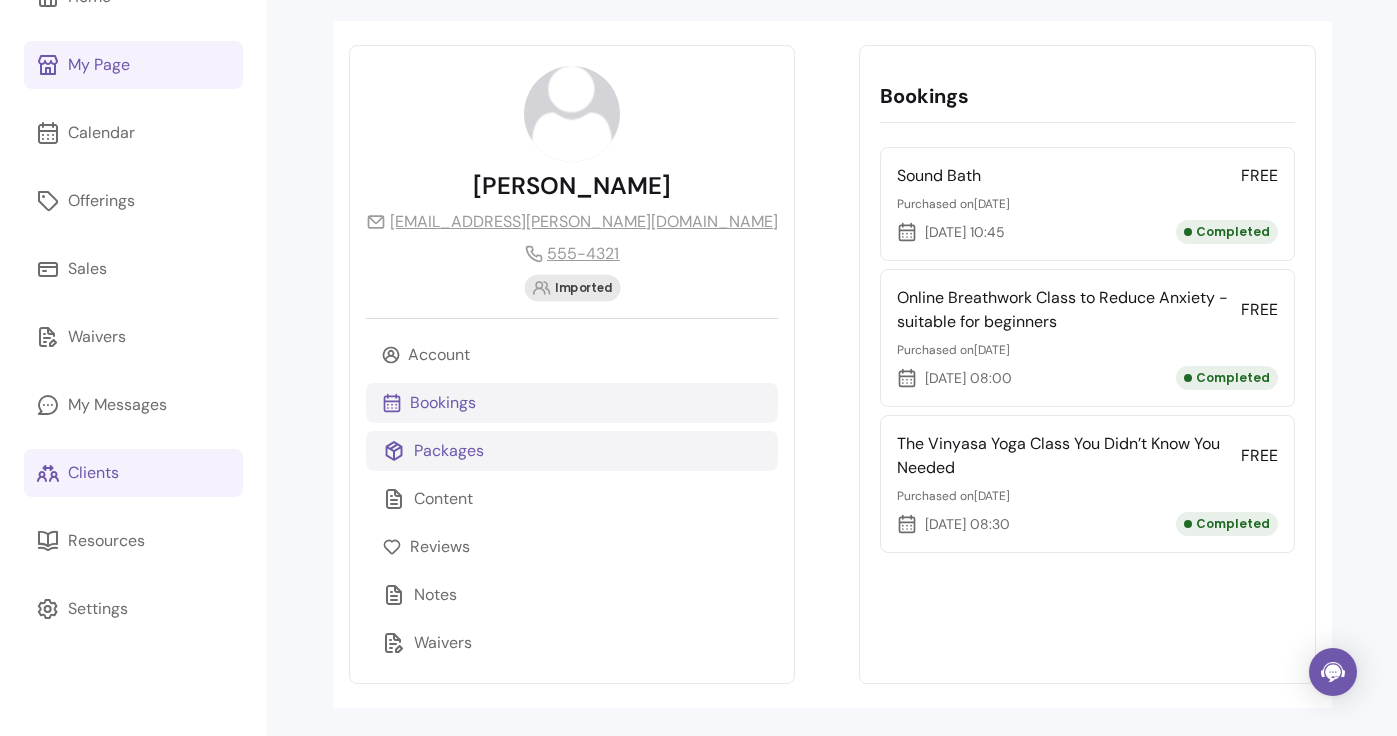 click on "Packages" at bounding box center [572, 451] 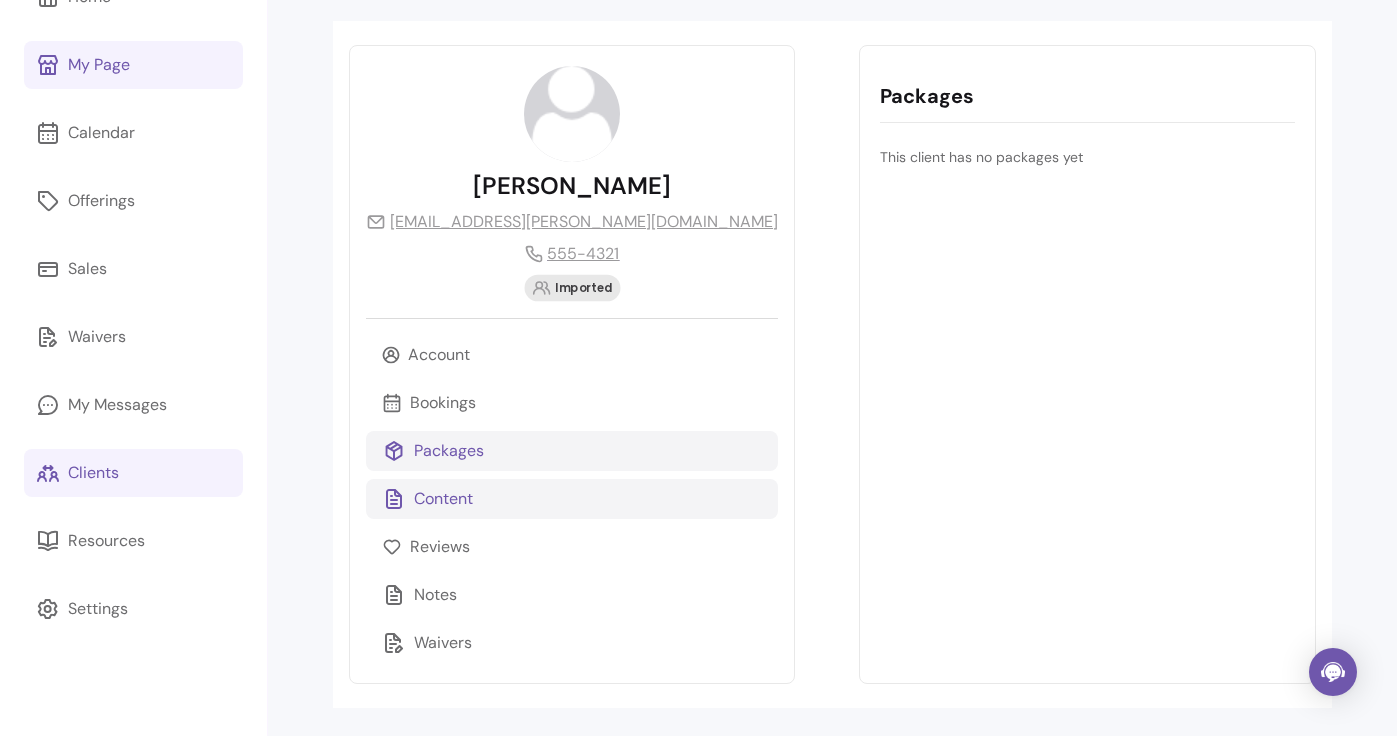 click on "Content" at bounding box center [572, 499] 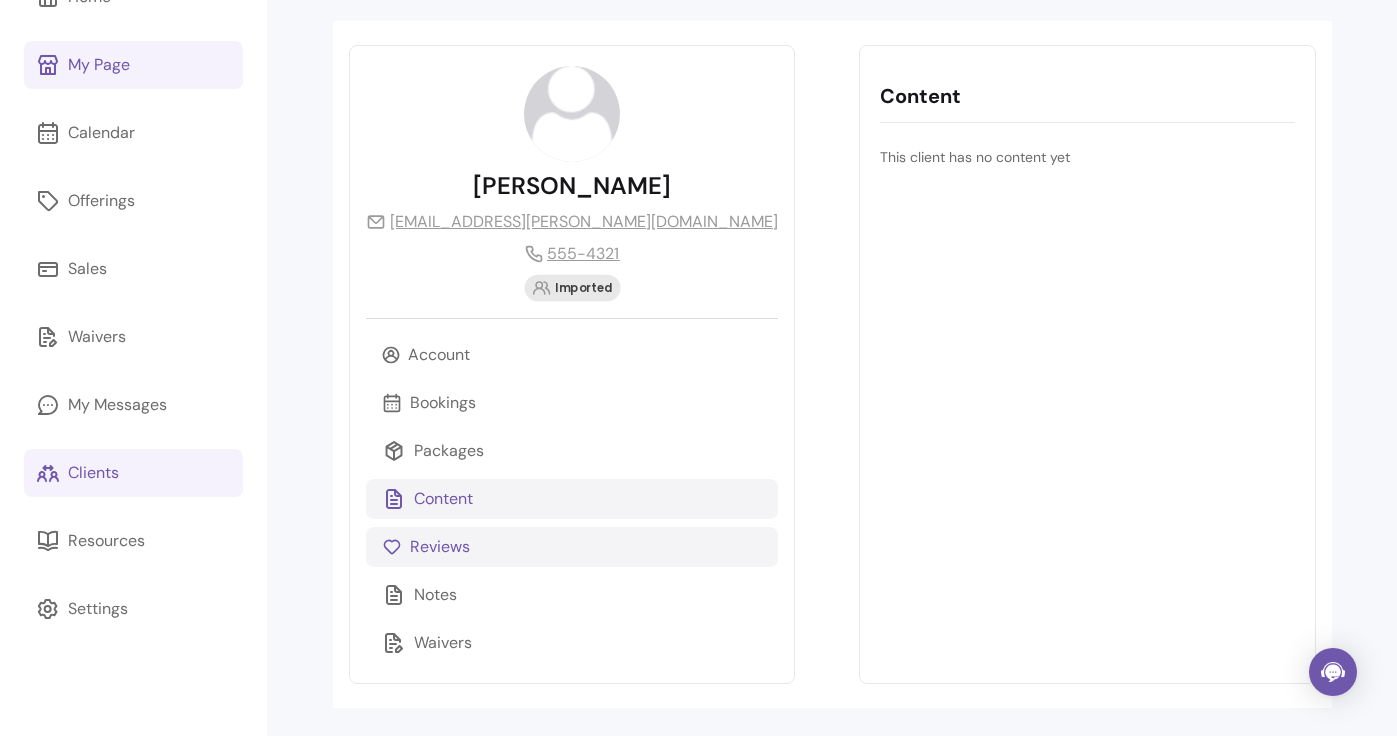 click on "Reviews" at bounding box center [572, 547] 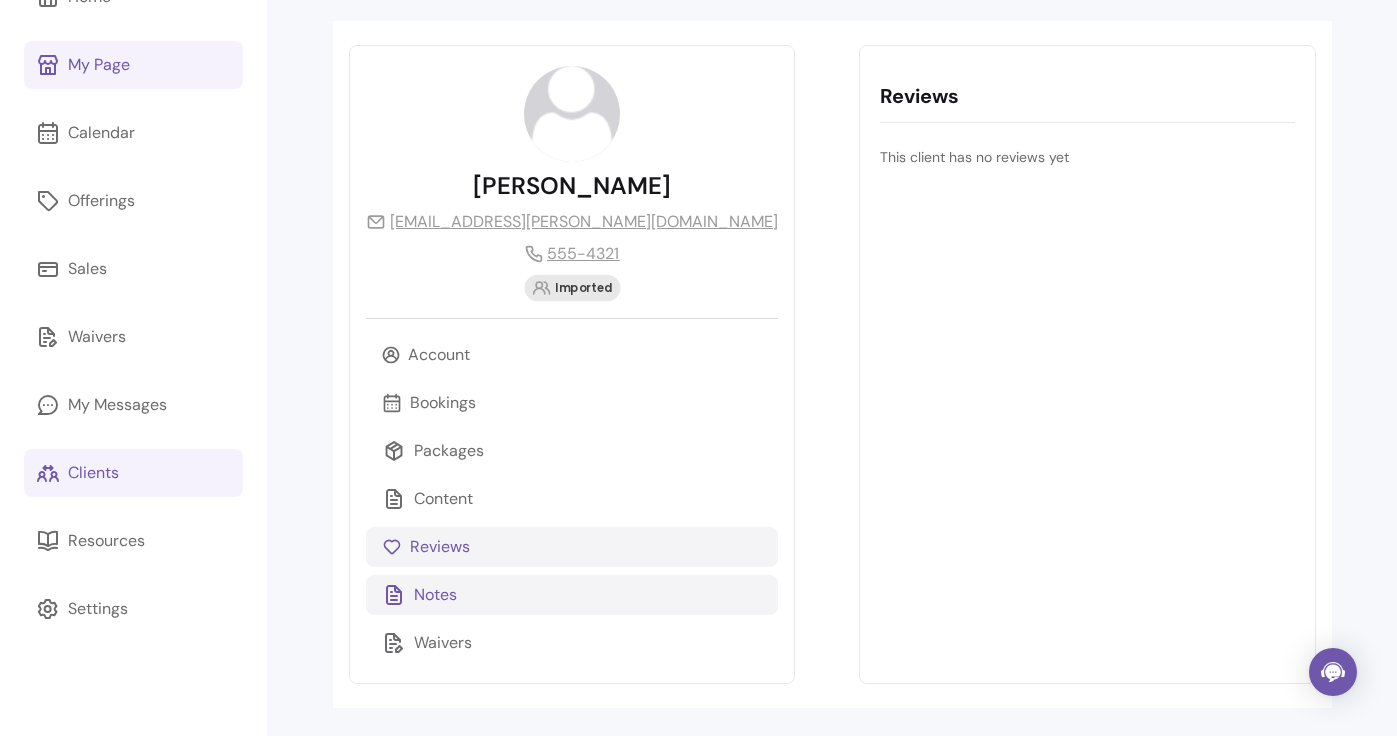 click on "Notes" at bounding box center (572, 595) 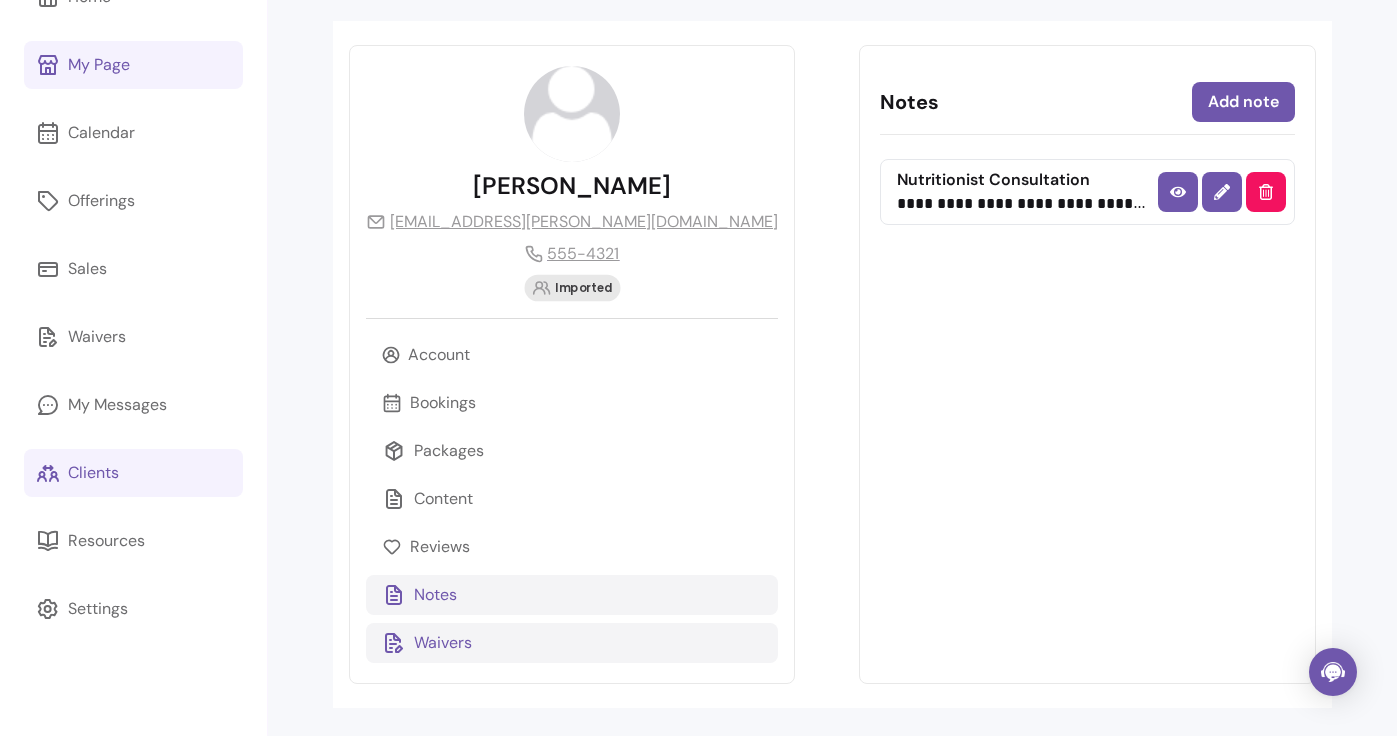 click on "Waivers" at bounding box center (572, 643) 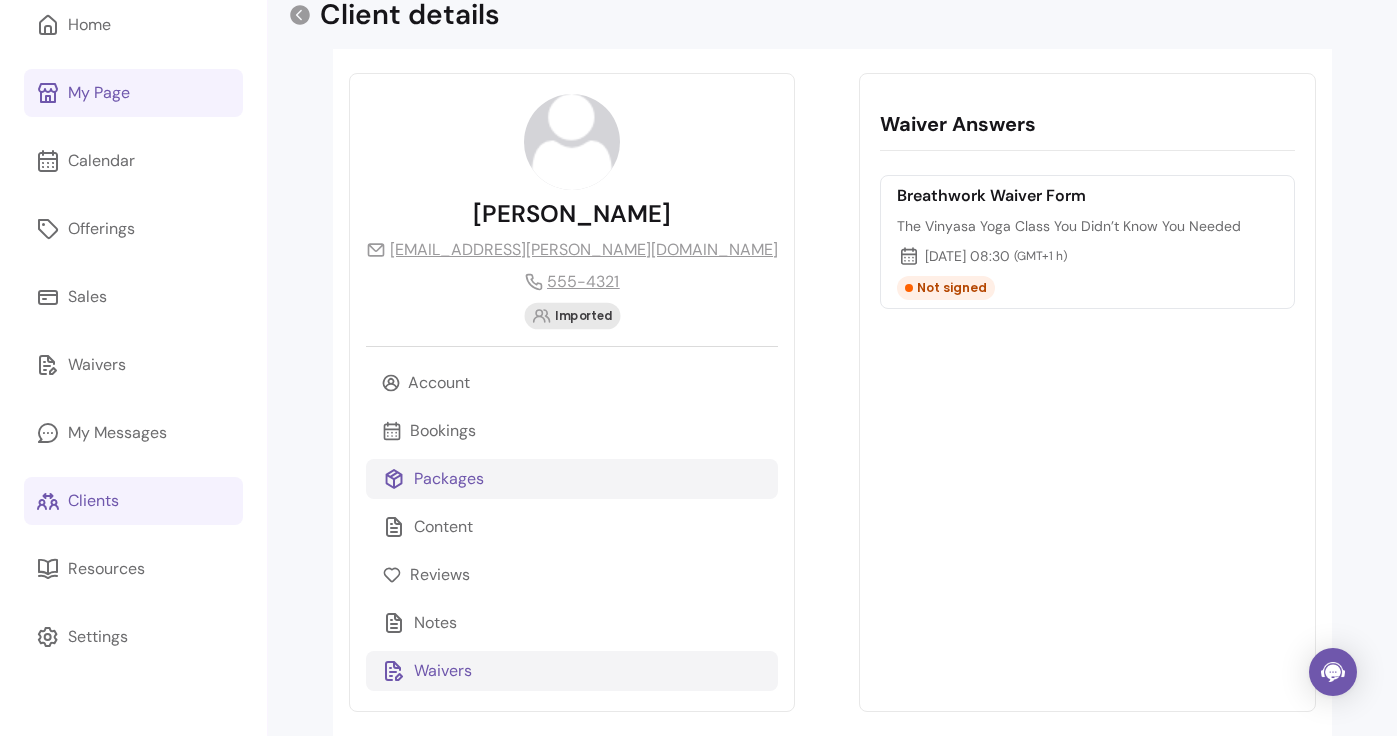 scroll, scrollTop: 93, scrollLeft: 0, axis: vertical 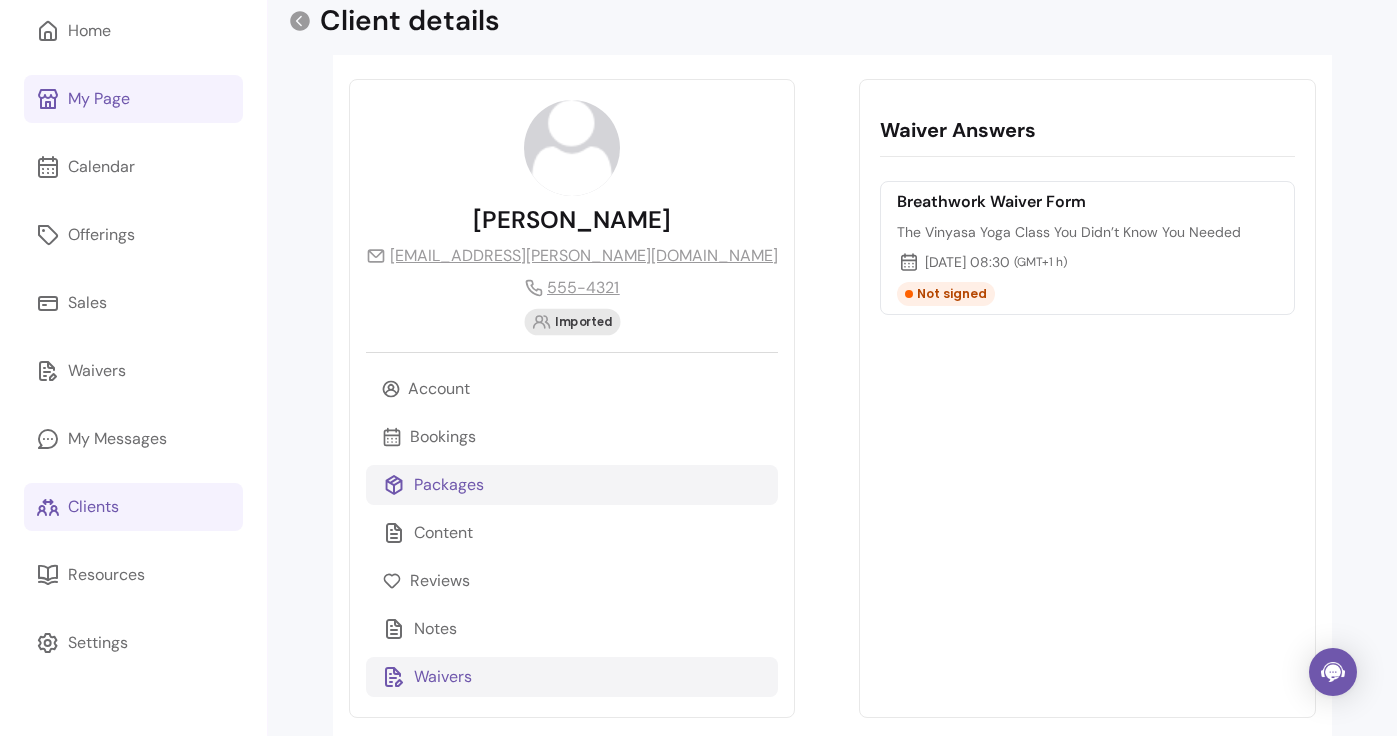 click on "Packages" at bounding box center (572, 485) 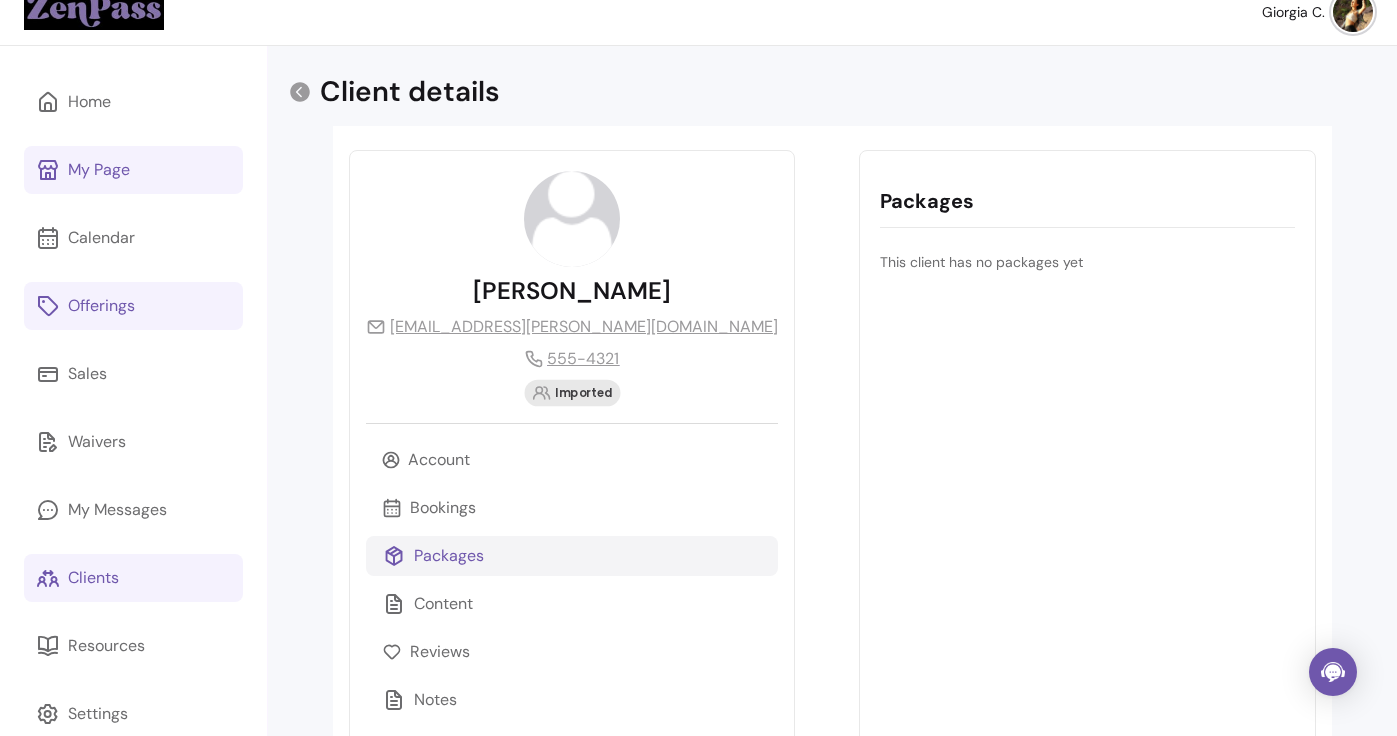 scroll, scrollTop: 0, scrollLeft: 0, axis: both 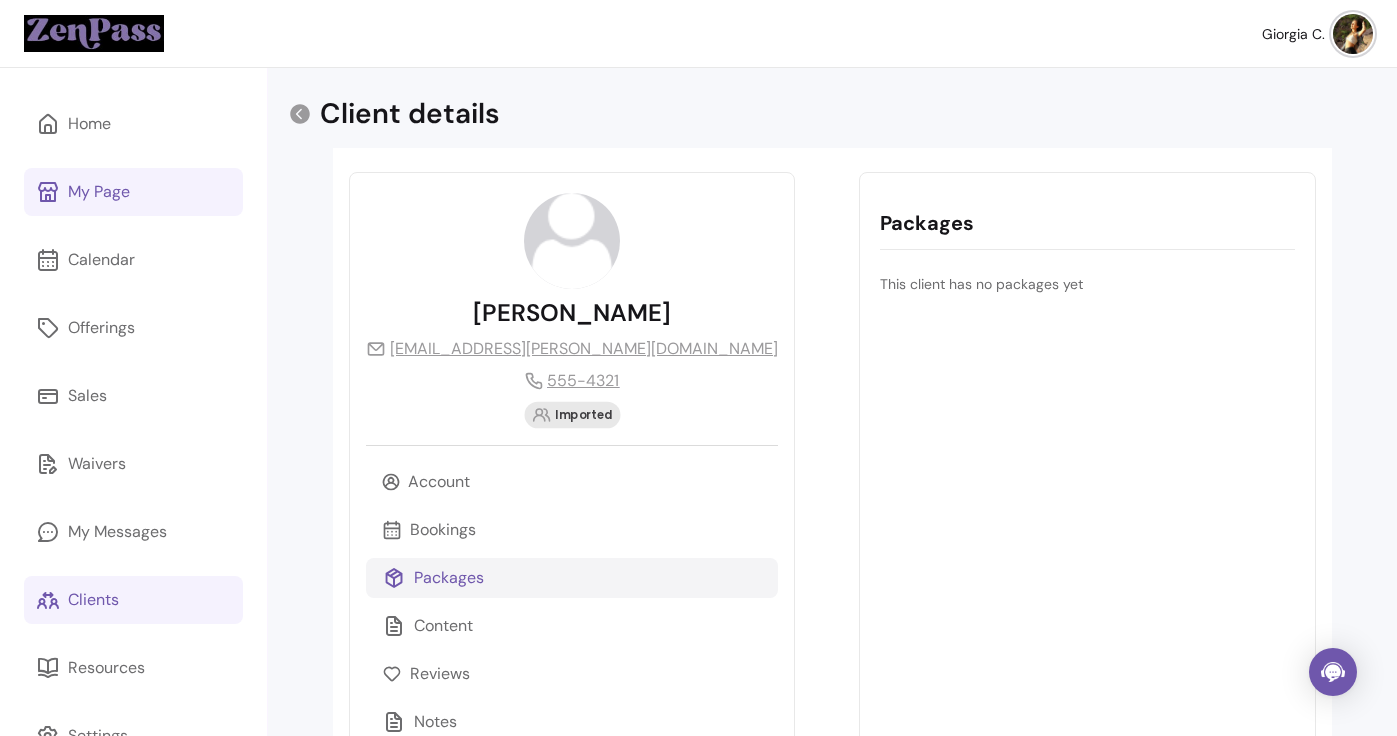 click on "My Page" at bounding box center [133, 192] 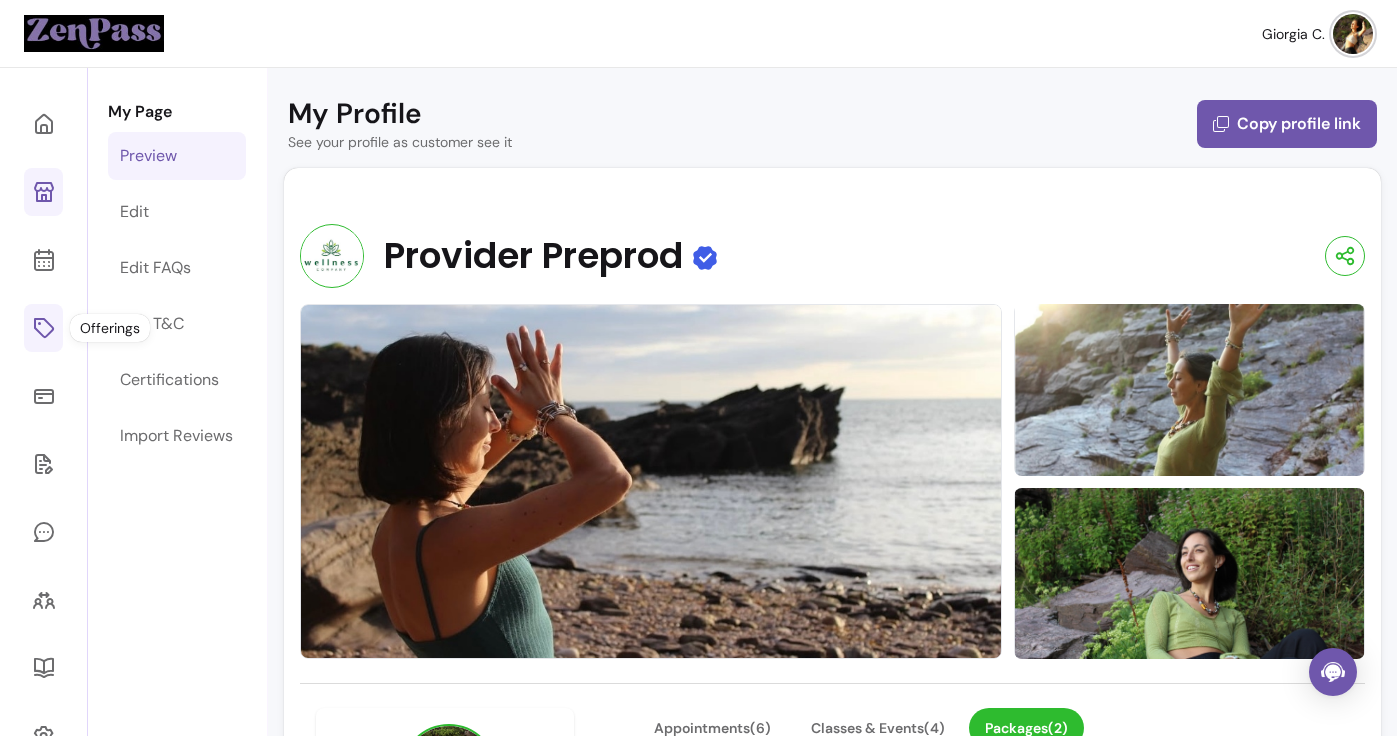 click at bounding box center (43, 328) 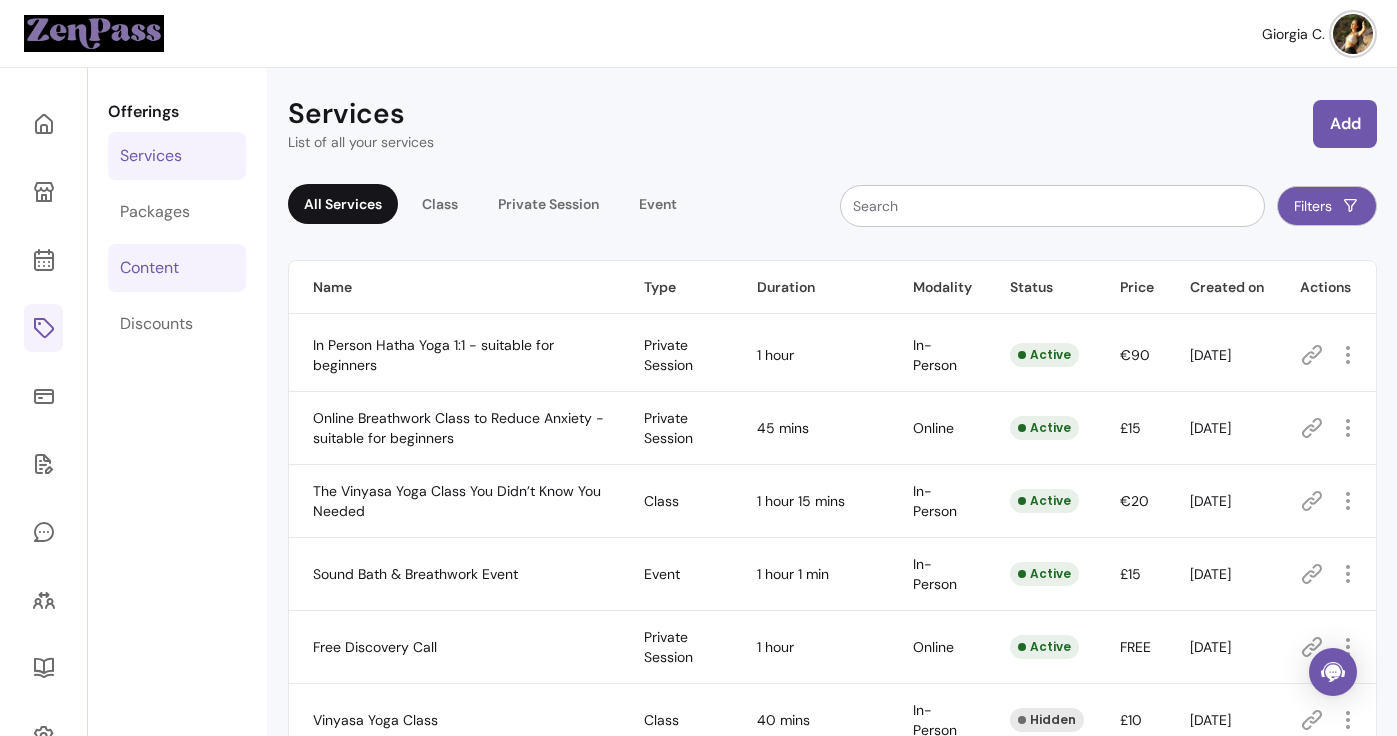 click on "Content" at bounding box center (177, 268) 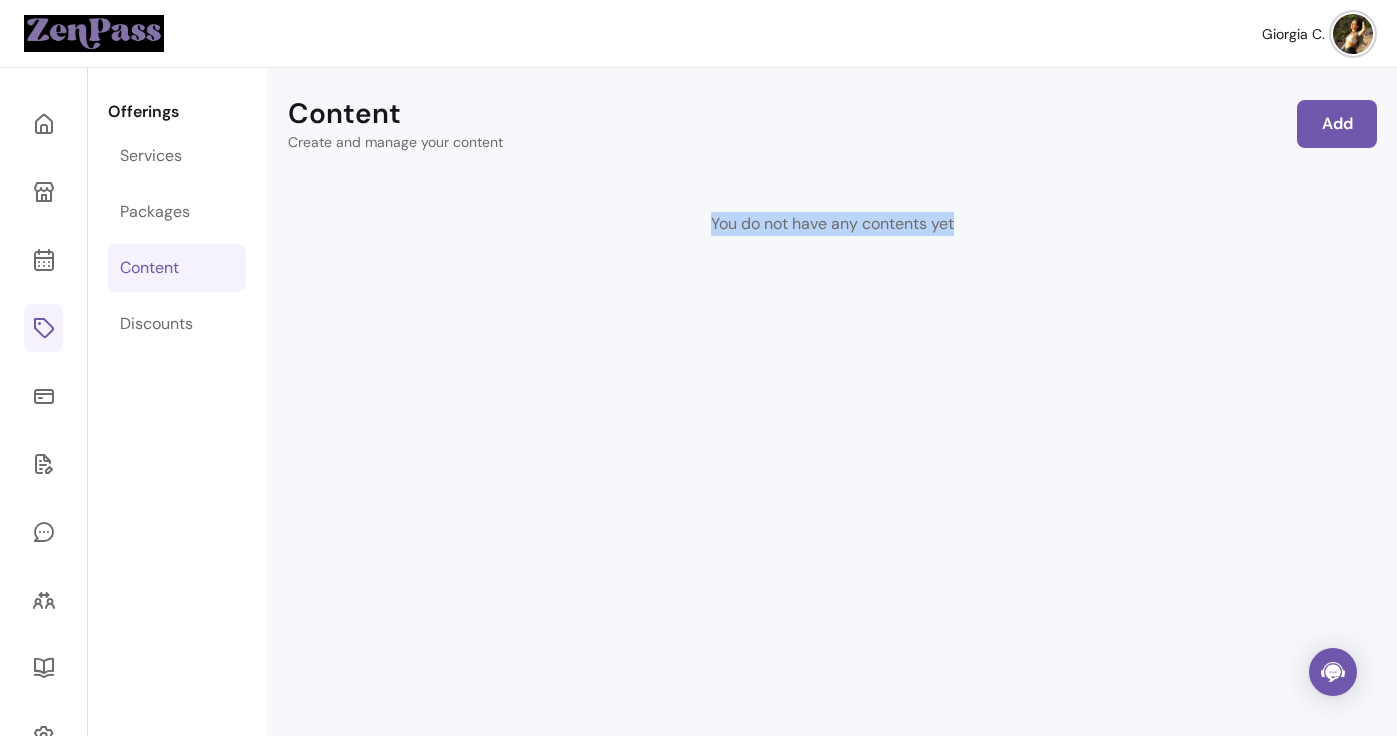 drag, startPoint x: 687, startPoint y: 214, endPoint x: 1017, endPoint y: 214, distance: 330 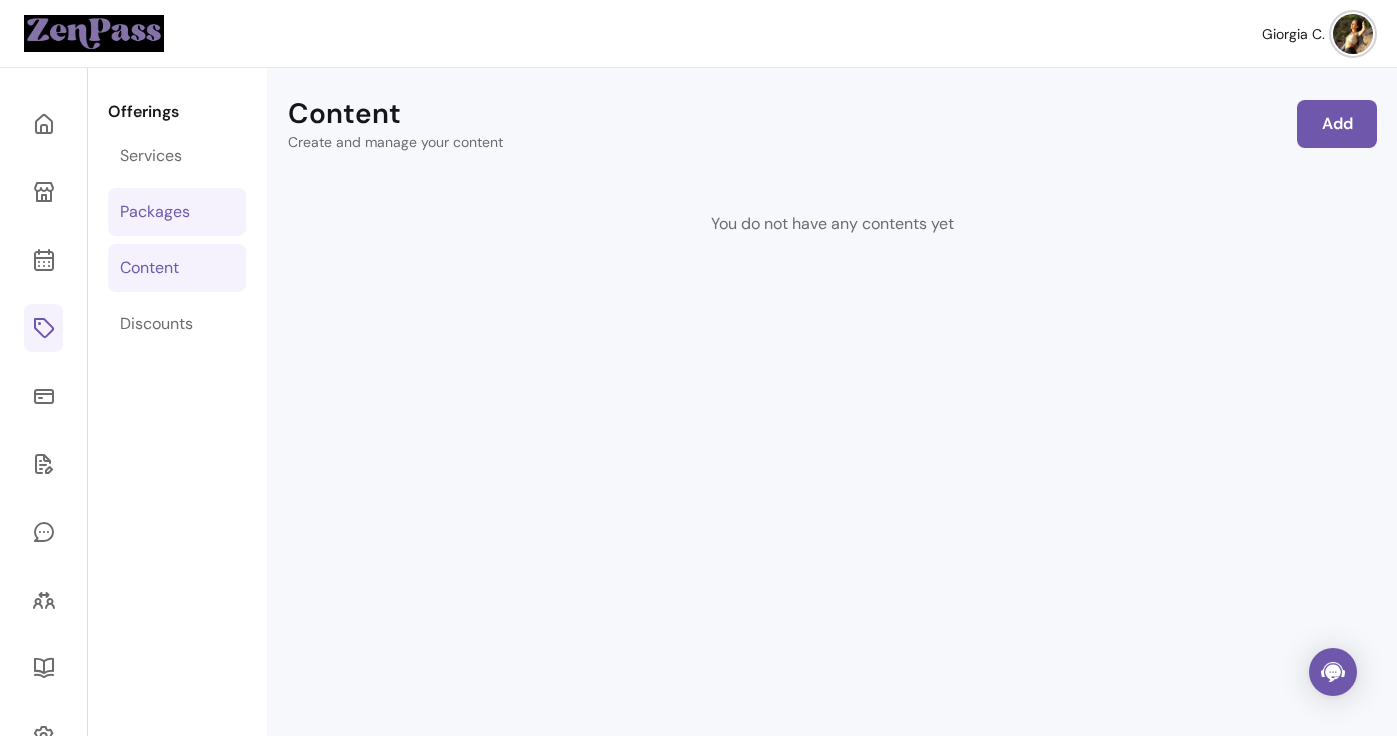 click on "Packages" at bounding box center (177, 212) 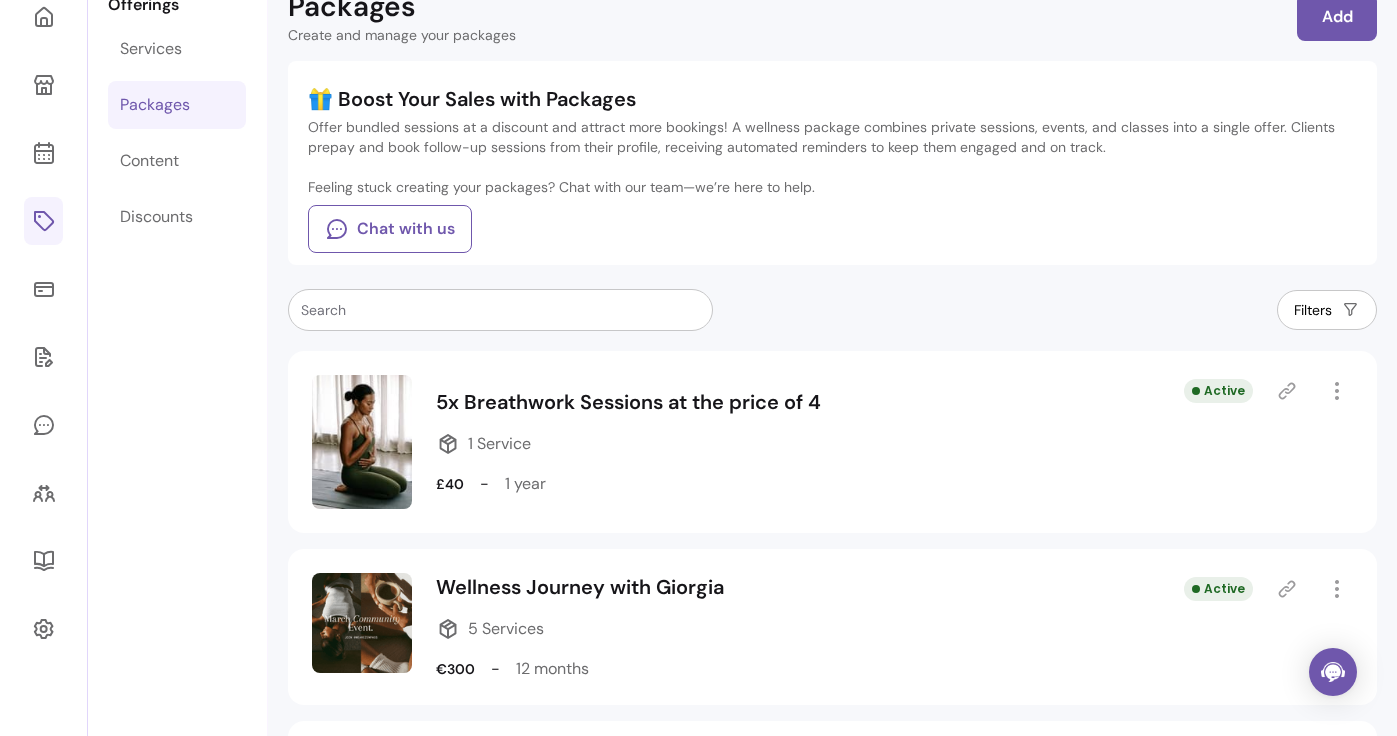 scroll, scrollTop: 105, scrollLeft: 0, axis: vertical 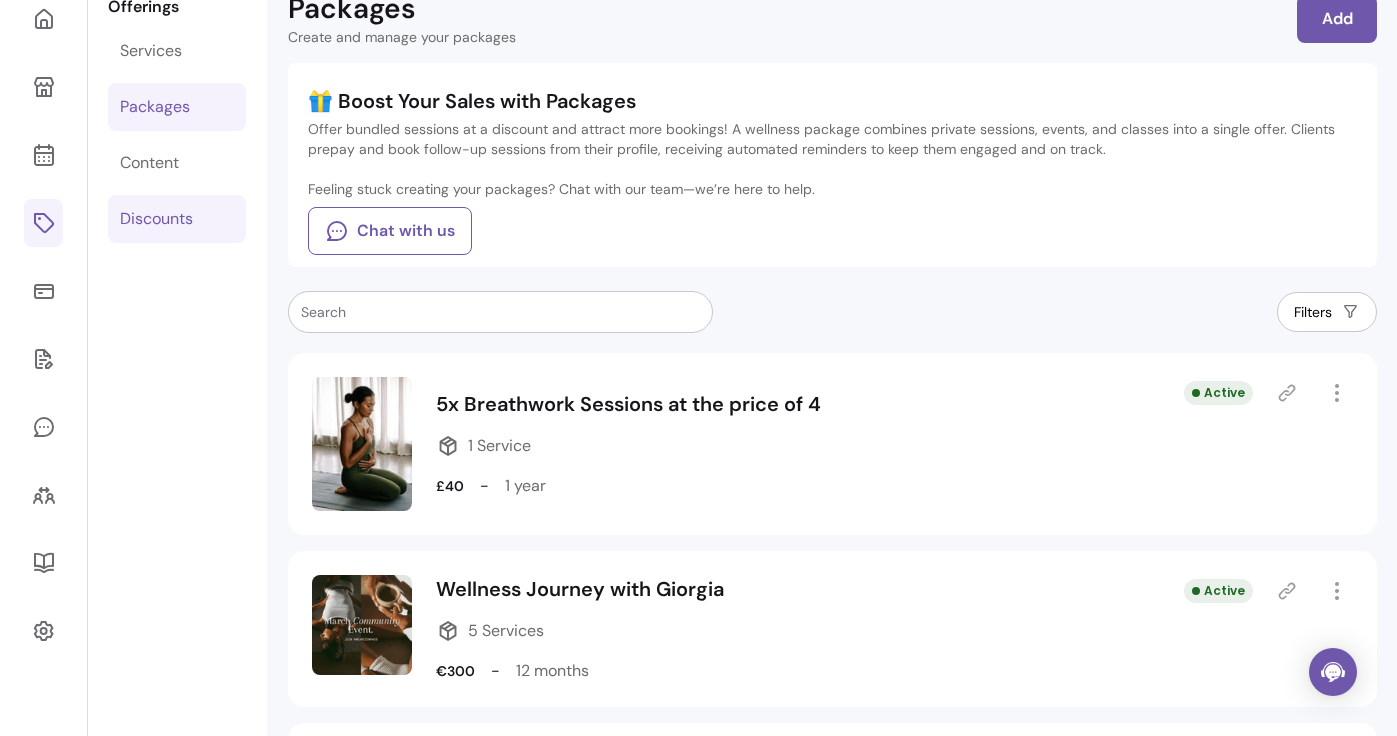 click on "Discounts" at bounding box center [177, 219] 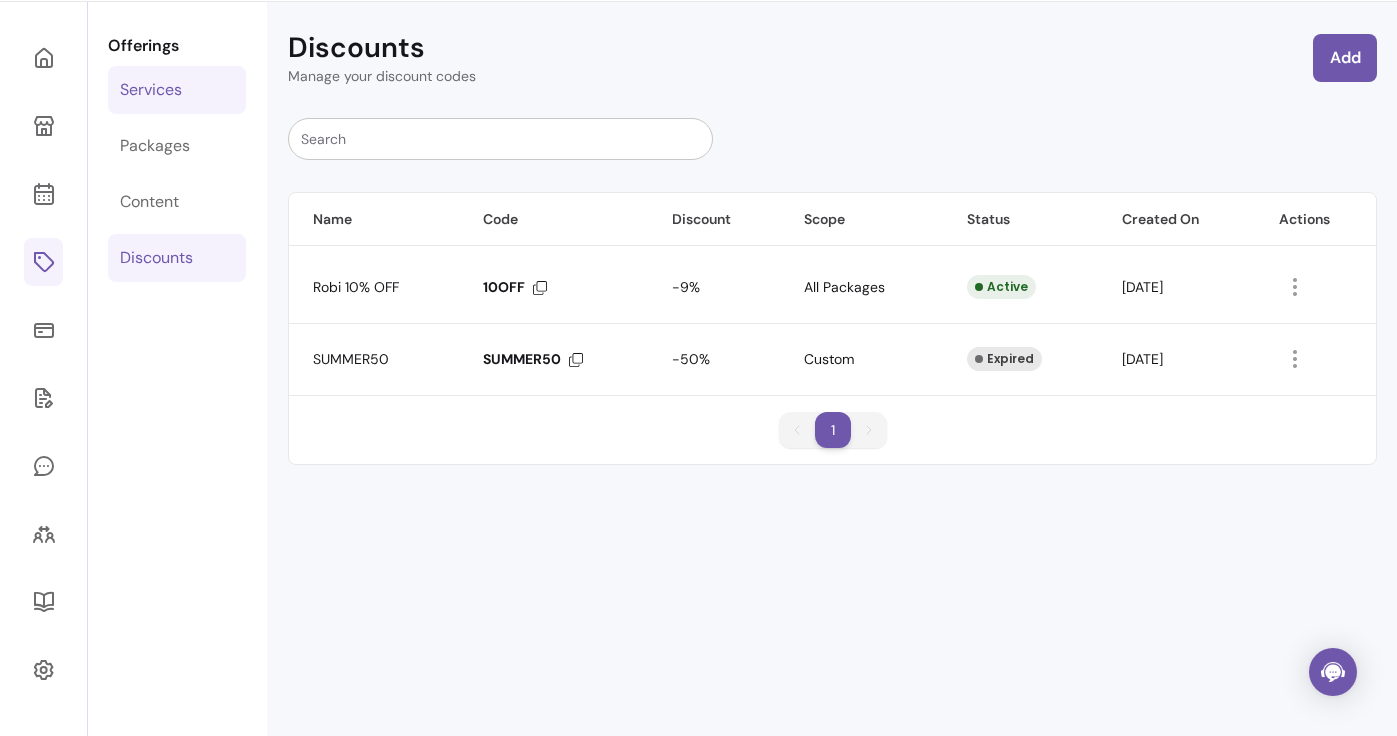 click on "Services" at bounding box center [177, 90] 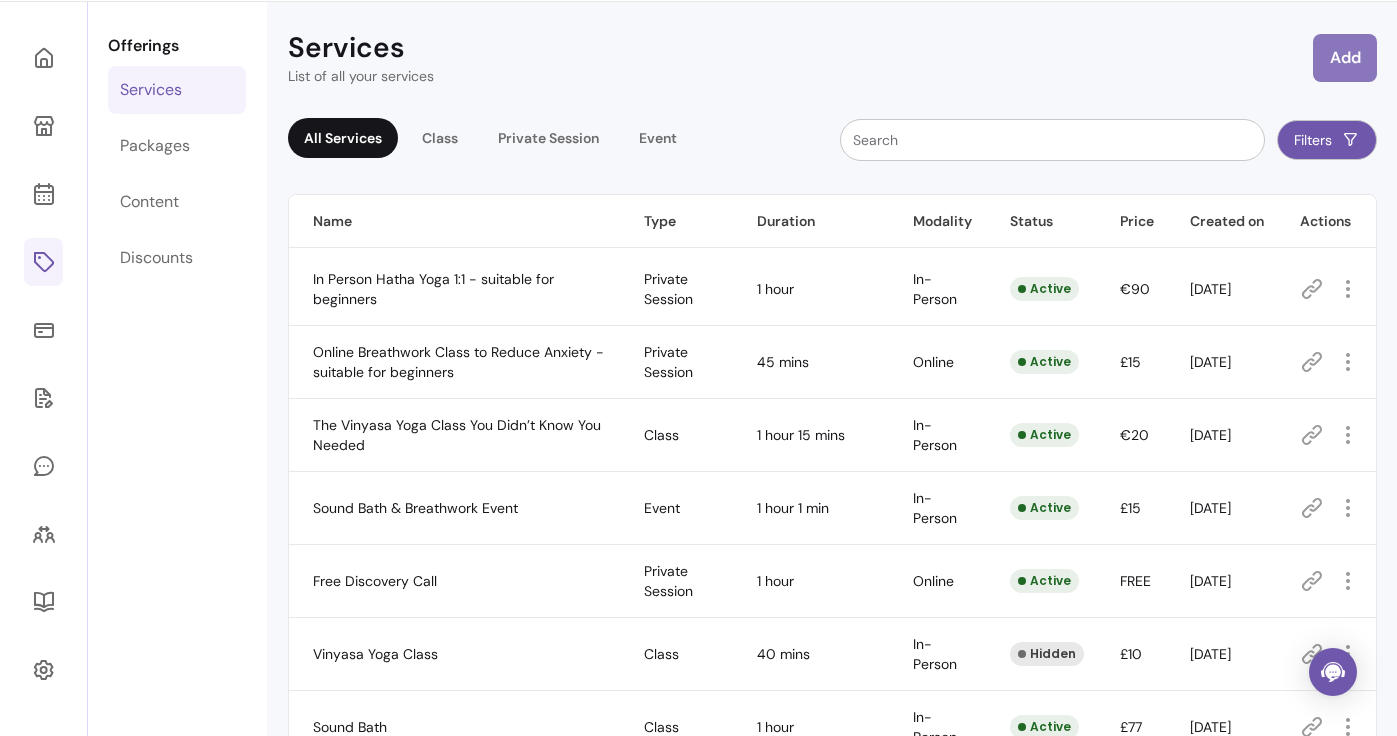 click on "Add" at bounding box center [1345, 58] 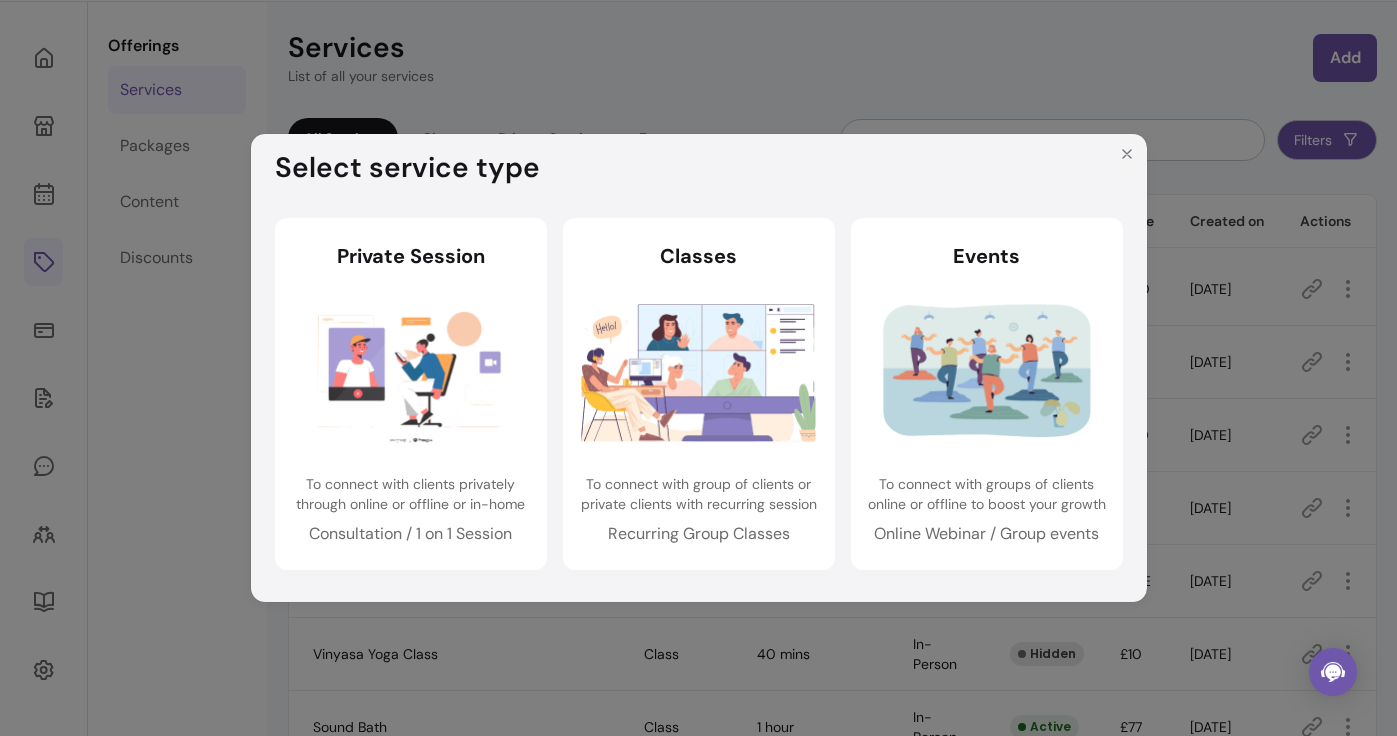 click at bounding box center (1127, 154) 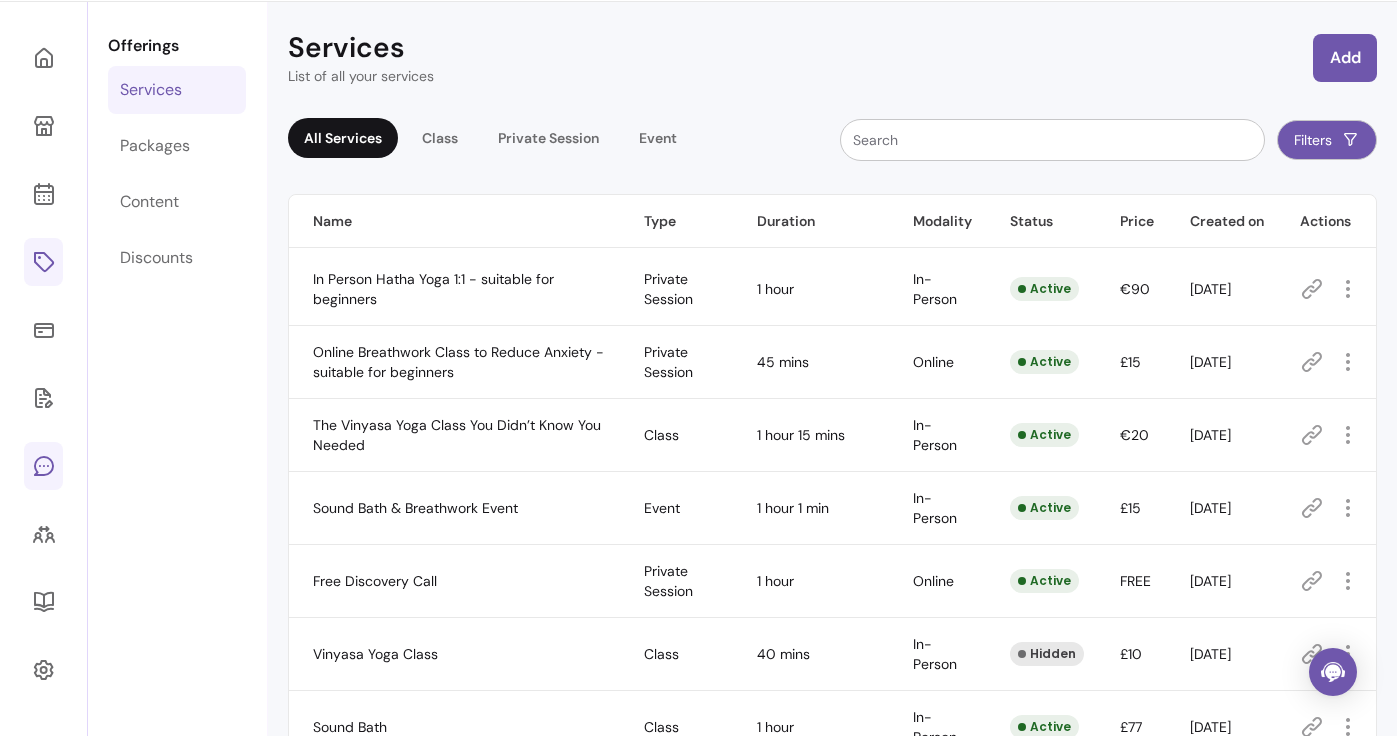 click at bounding box center (43, 466) 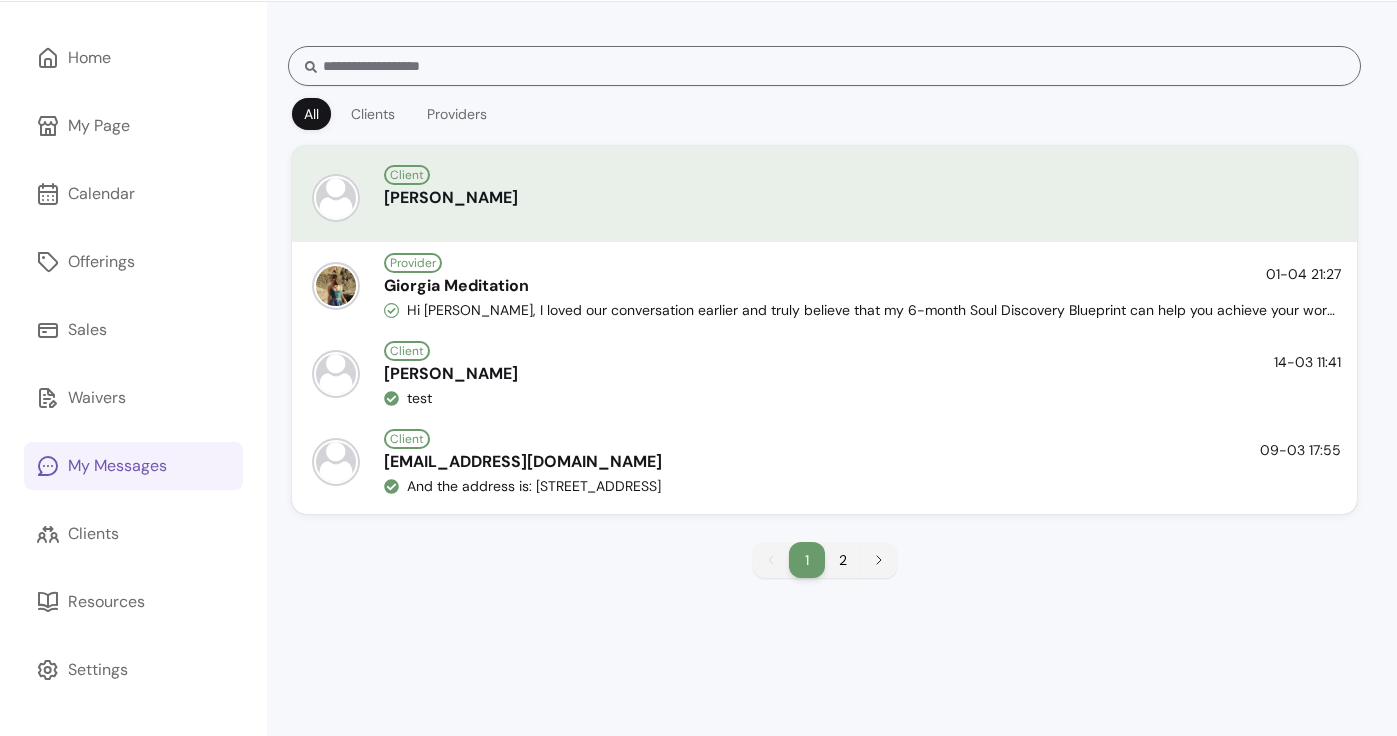 click on "Roberta Morelli" at bounding box center (862, 198) 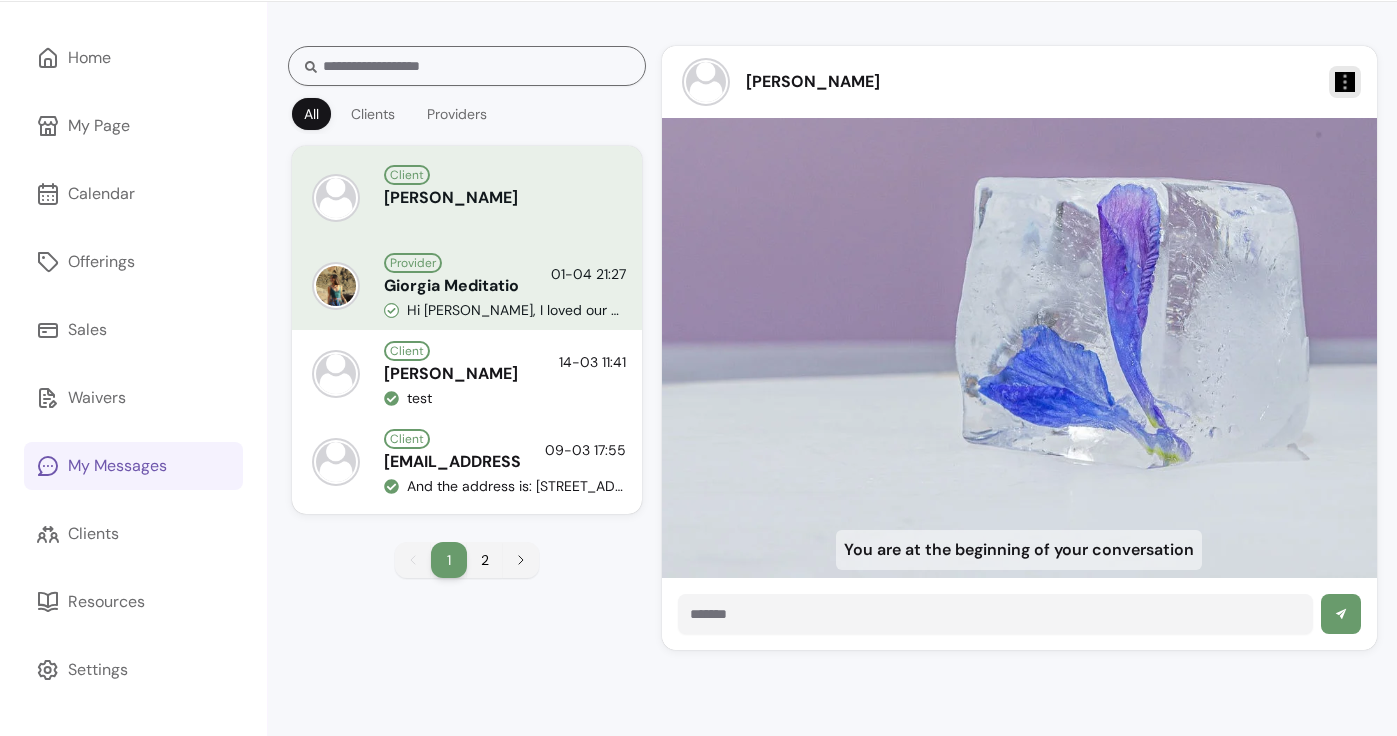 click on "Giorgia Meditation" at bounding box center (452, 286) 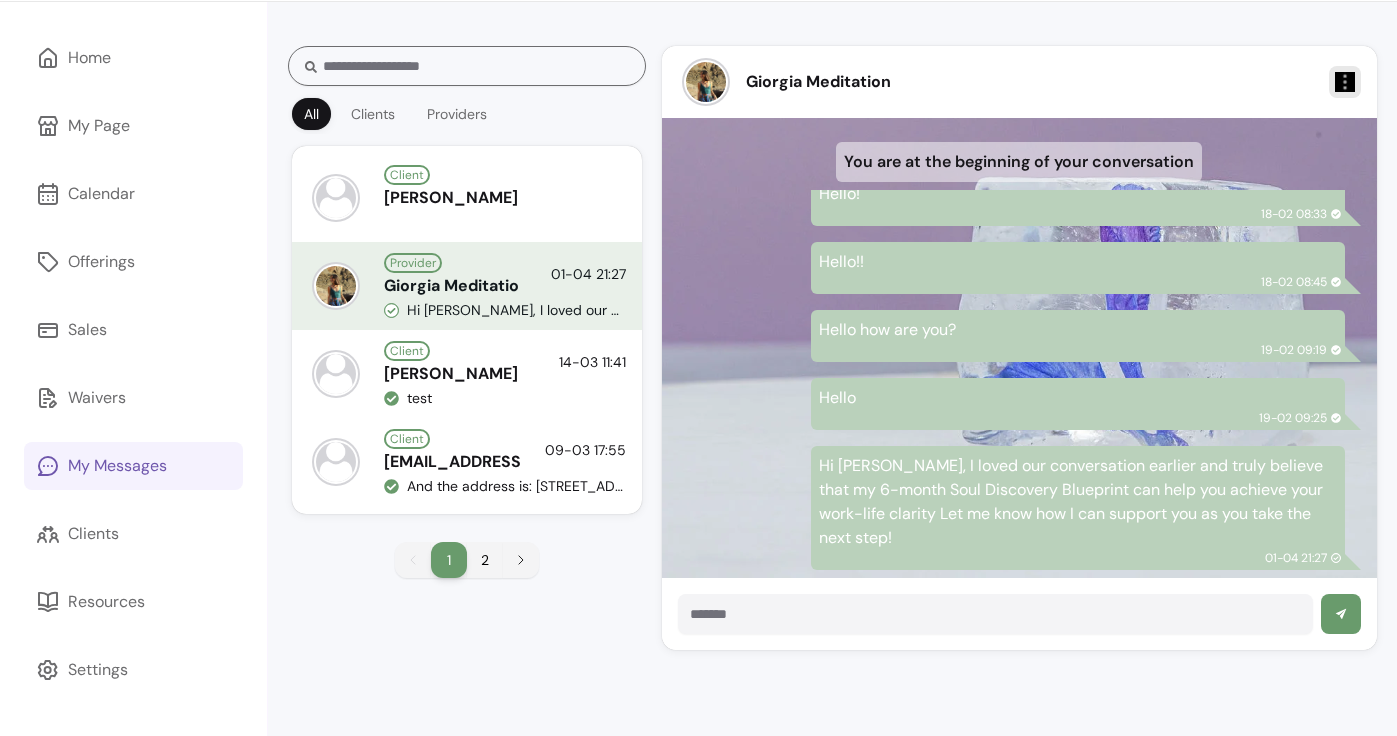 click on "My Messages" at bounding box center (133, 466) 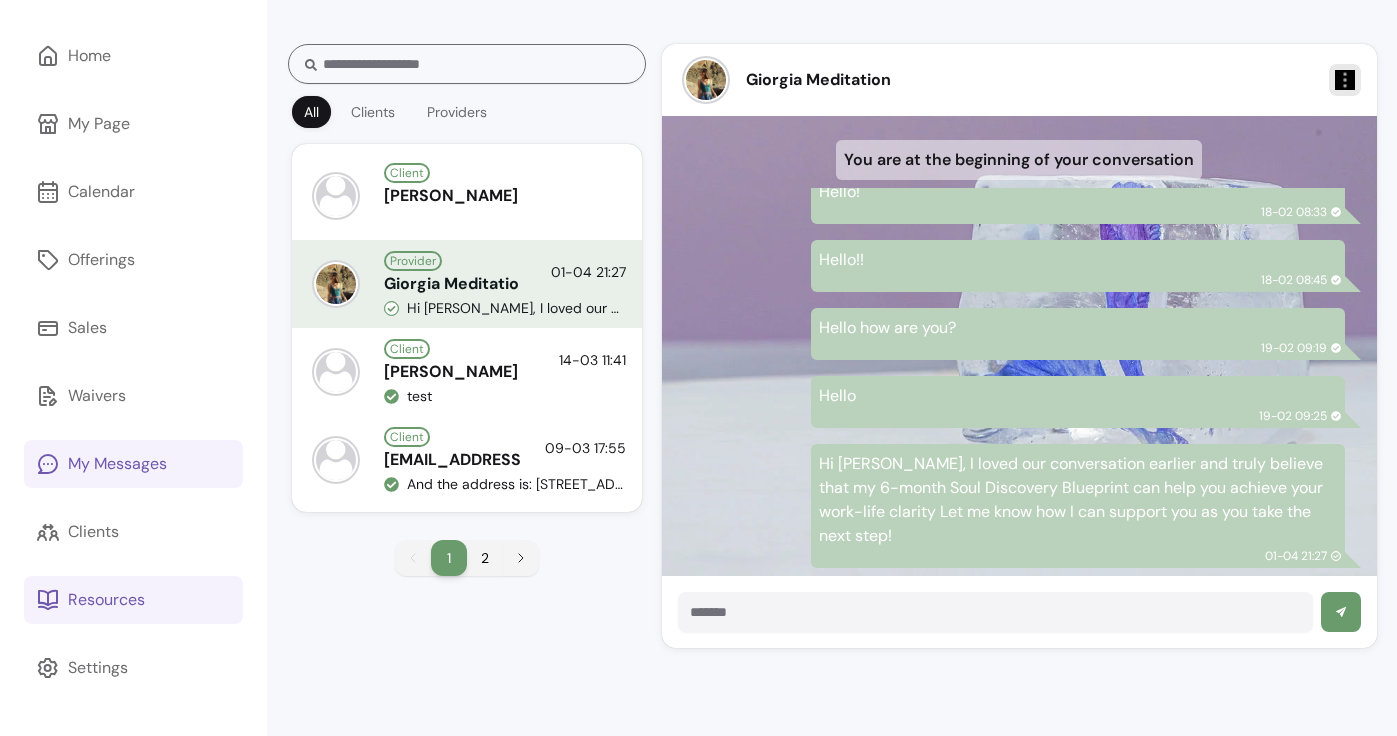 click on "Resources" at bounding box center (133, 600) 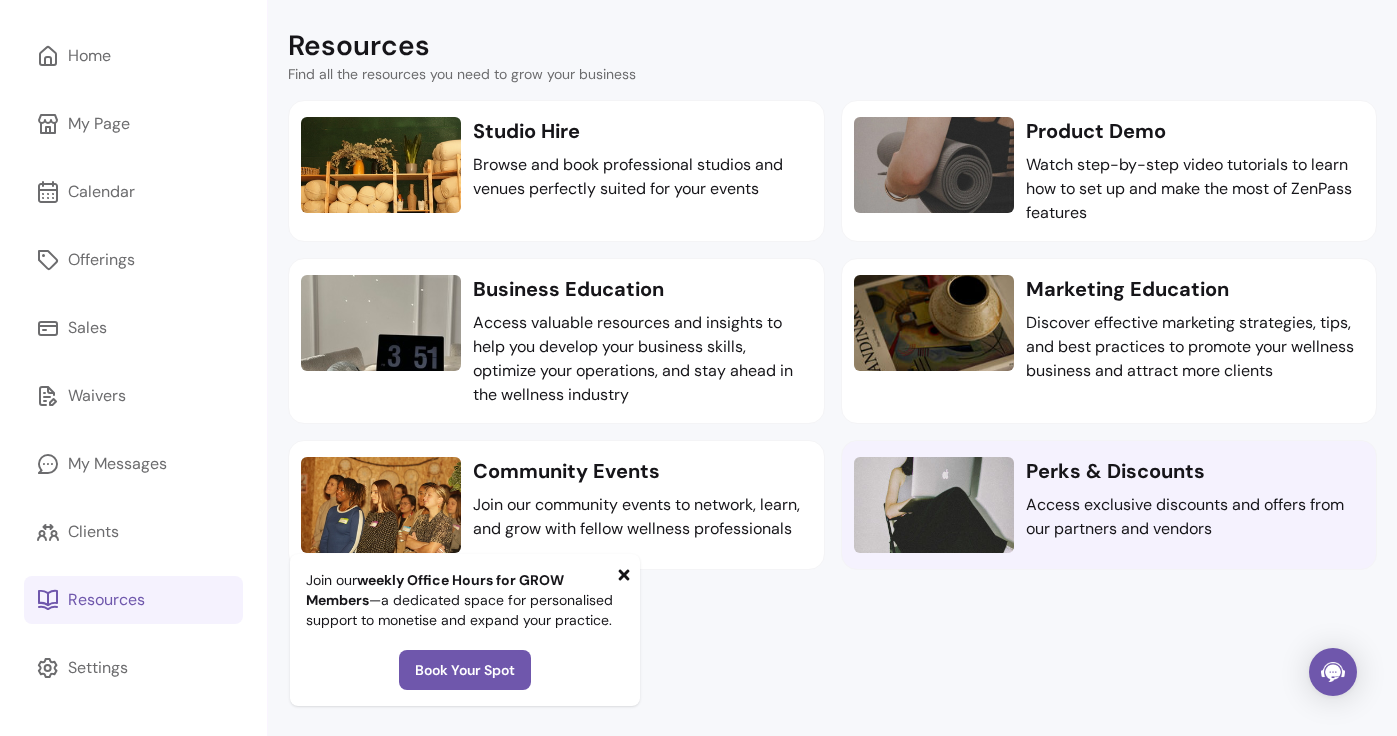 click at bounding box center [934, 505] 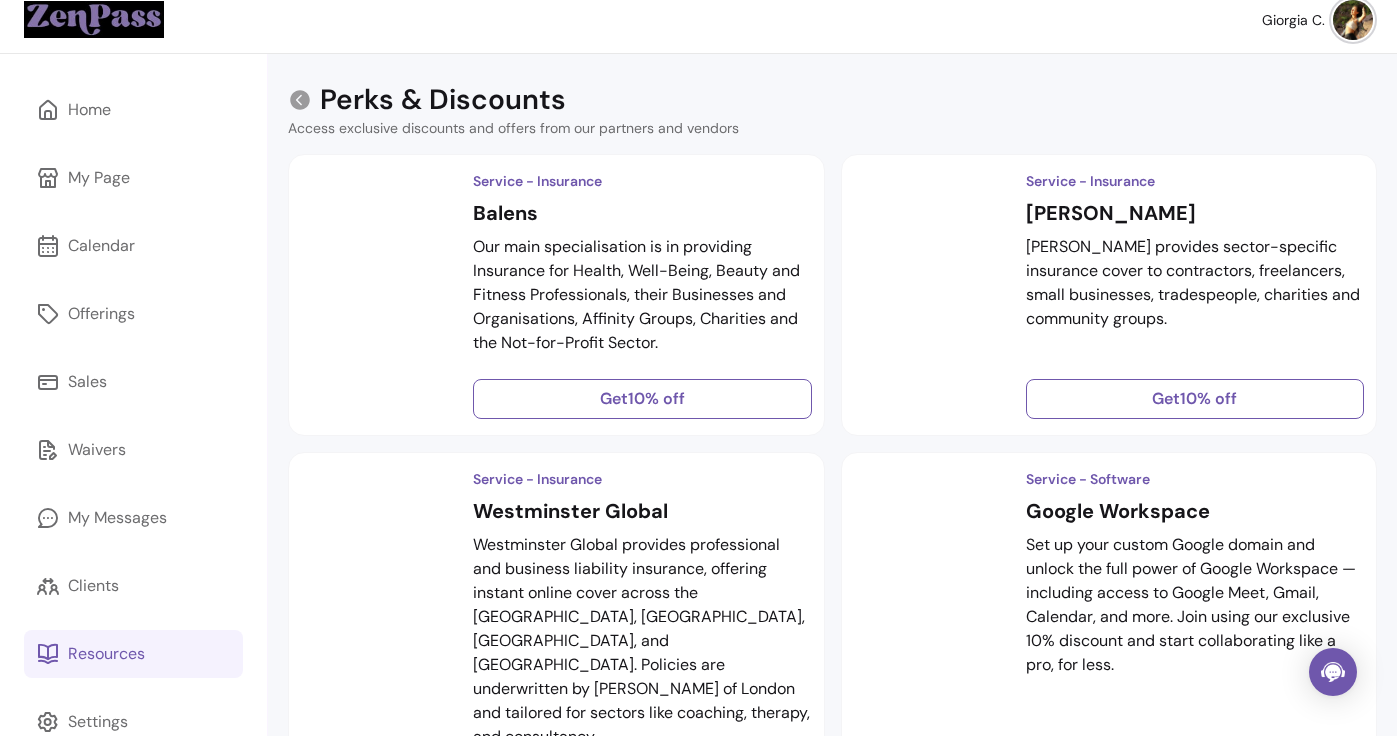 scroll, scrollTop: 9, scrollLeft: 0, axis: vertical 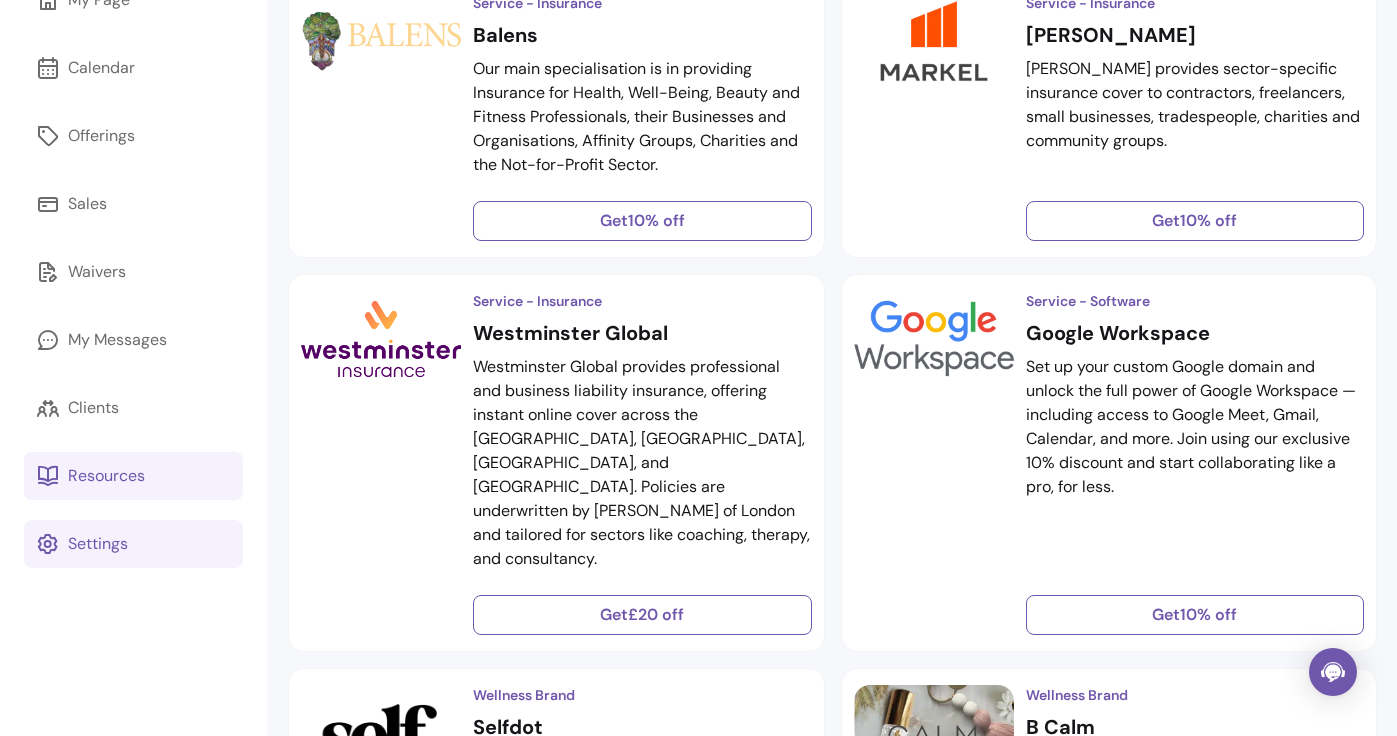 click on "Settings" at bounding box center [133, 544] 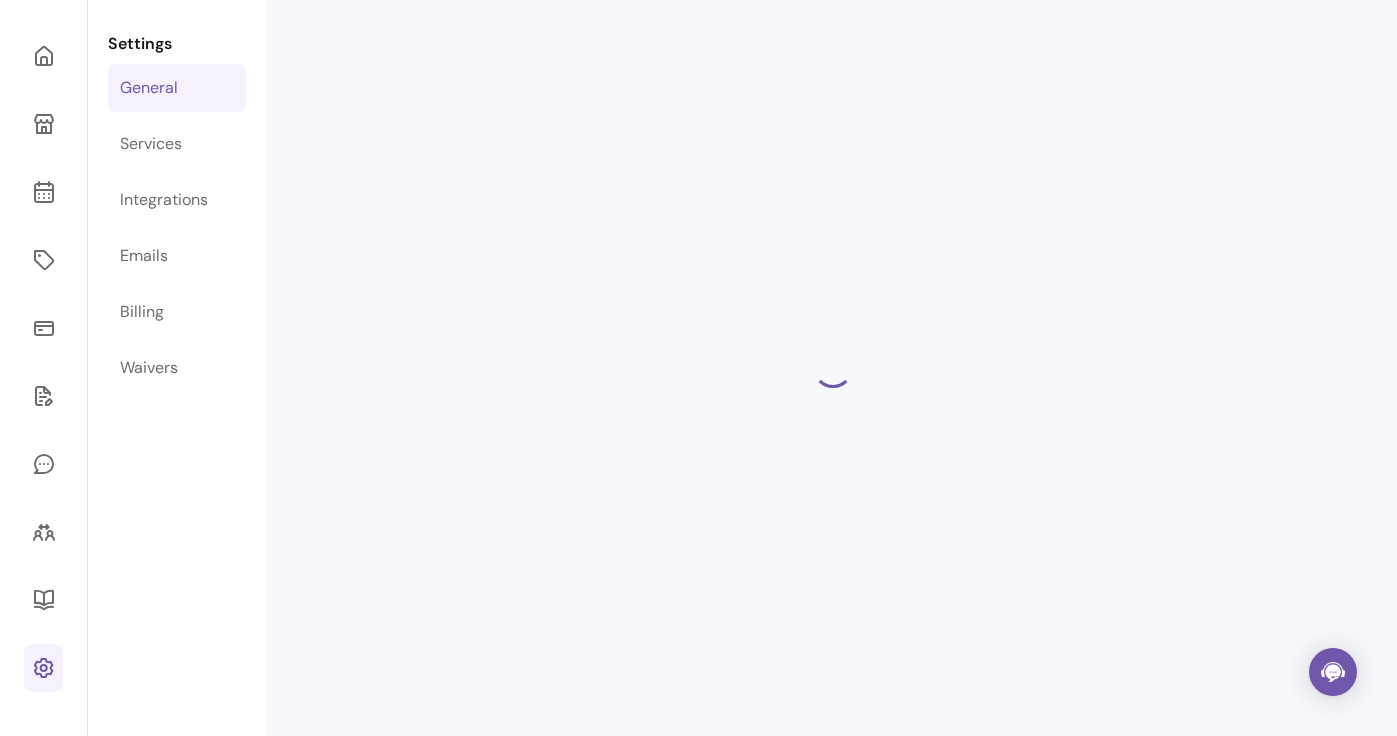 scroll, scrollTop: 68, scrollLeft: 0, axis: vertical 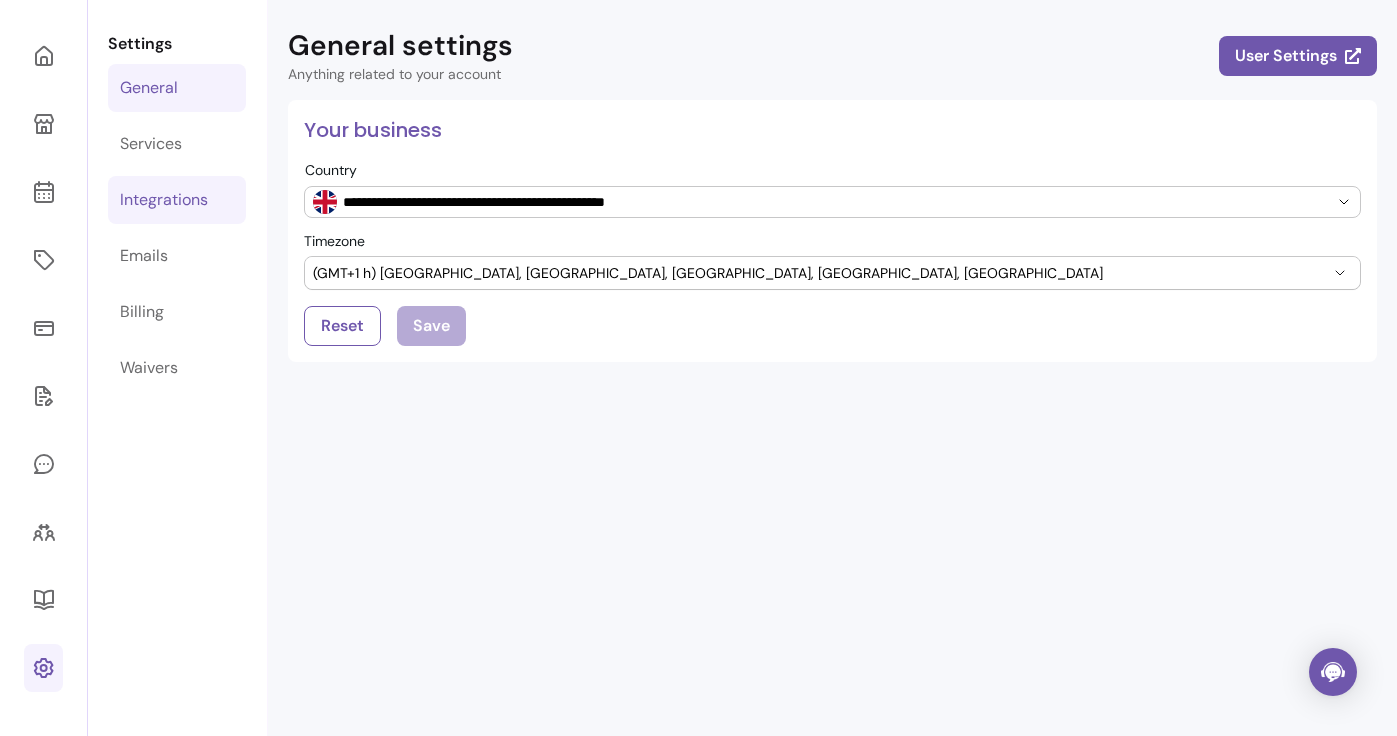 click on "Integrations" at bounding box center (164, 200) 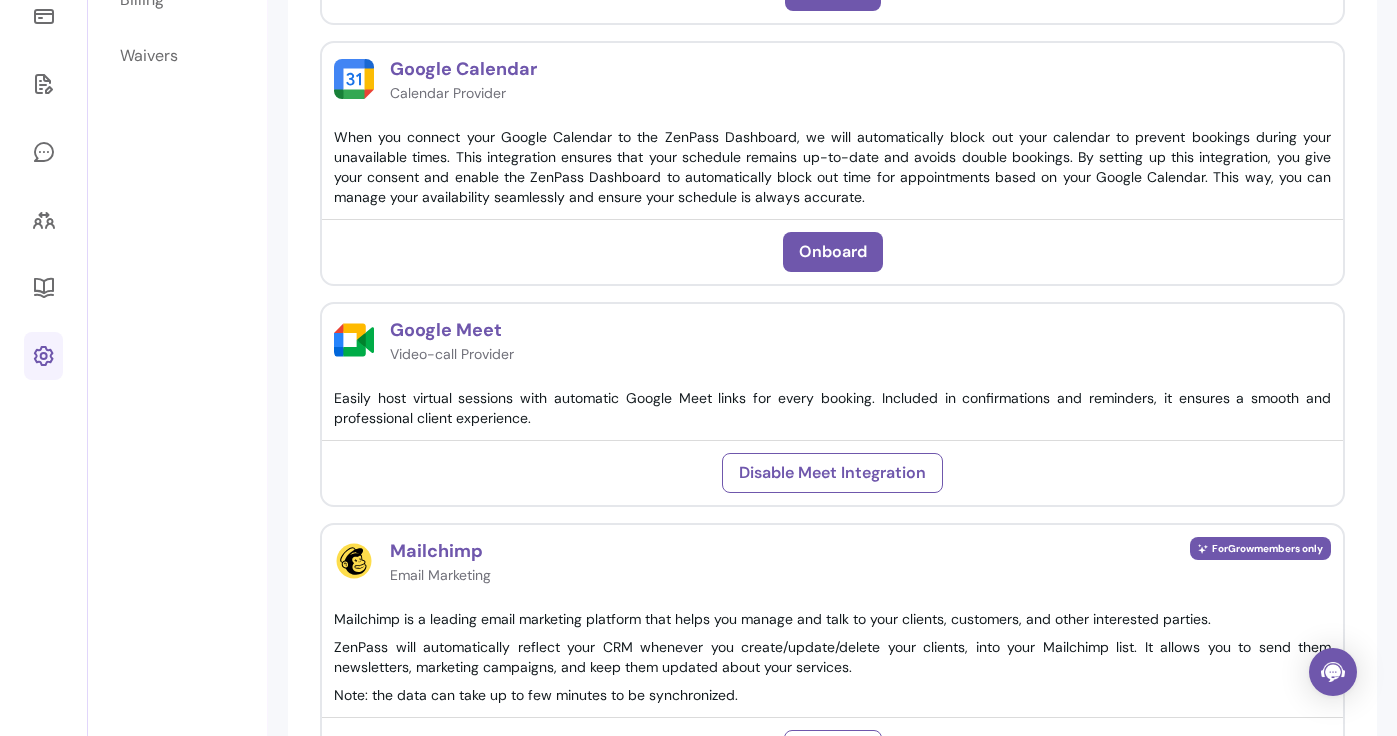 scroll, scrollTop: 0, scrollLeft: 0, axis: both 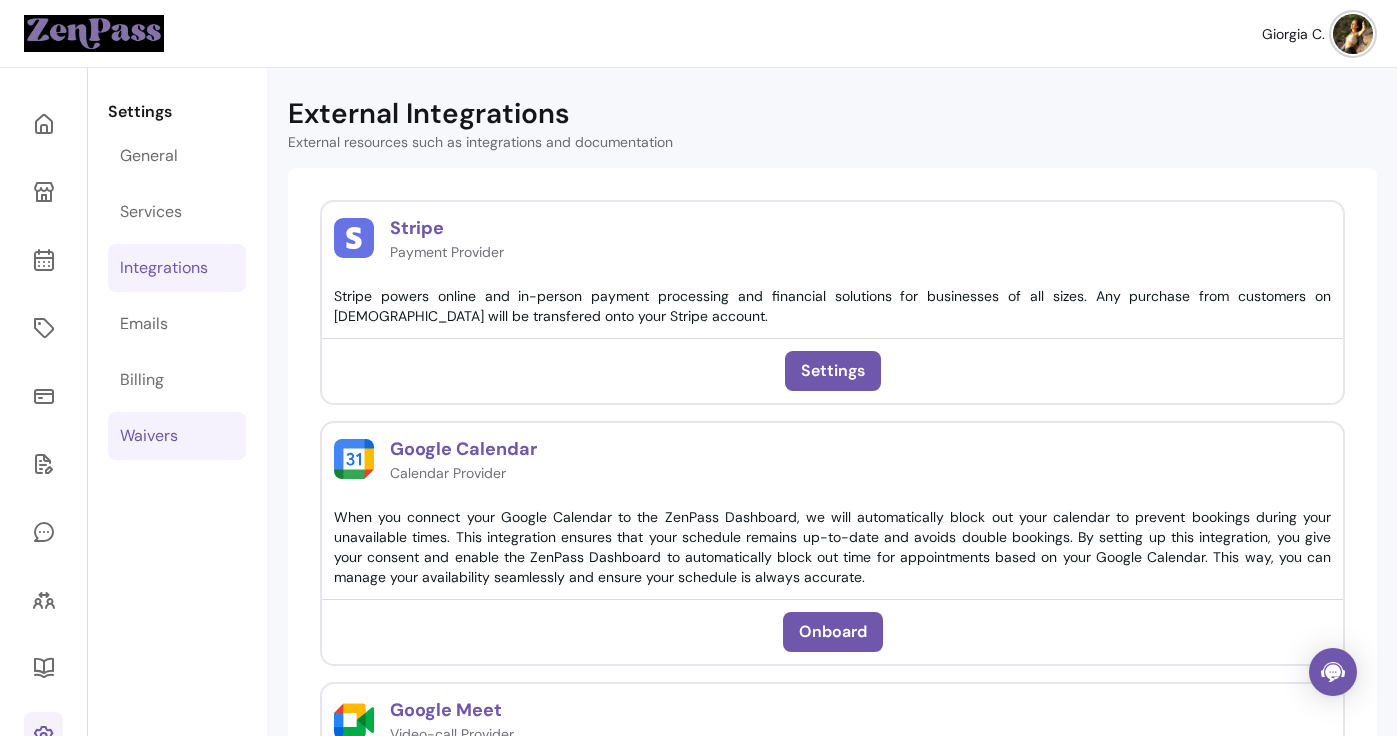 click on "Waivers" at bounding box center (177, 436) 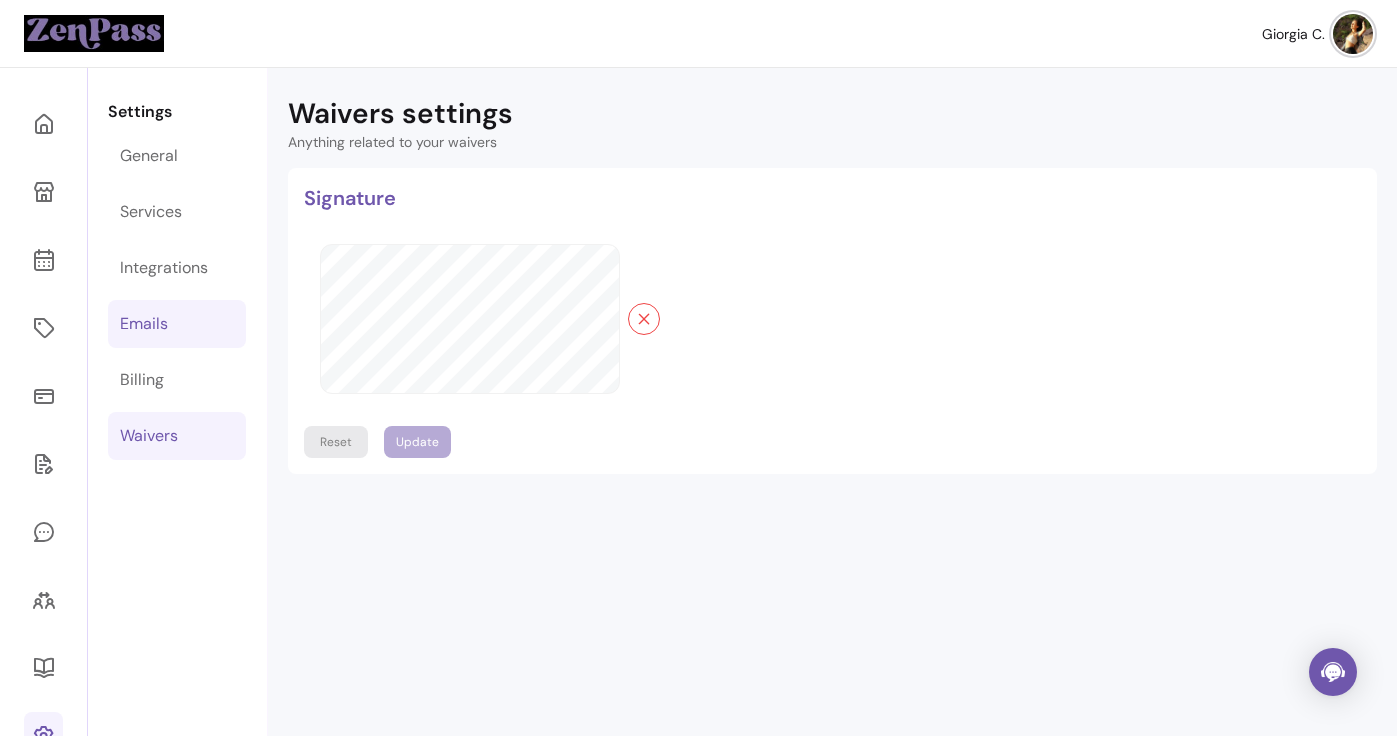 click on "Emails" at bounding box center (177, 324) 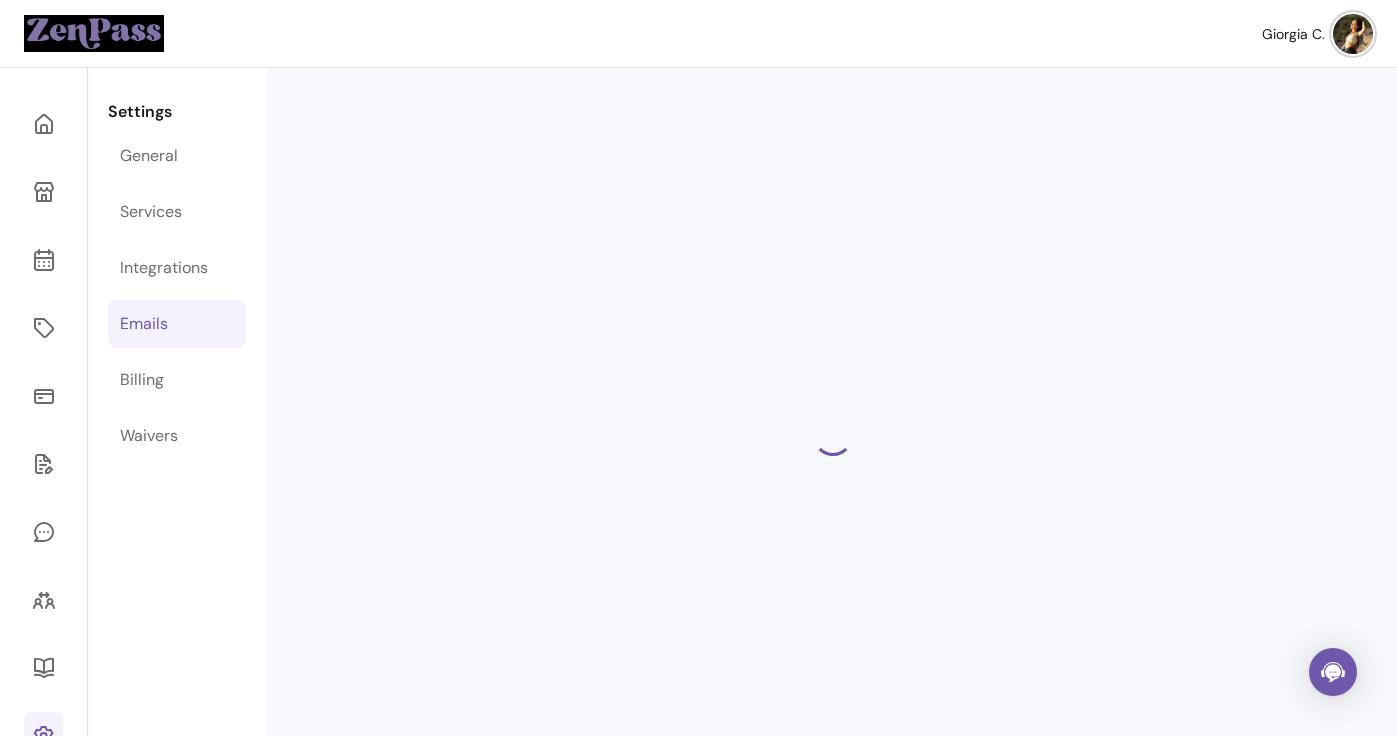 select on "**********" 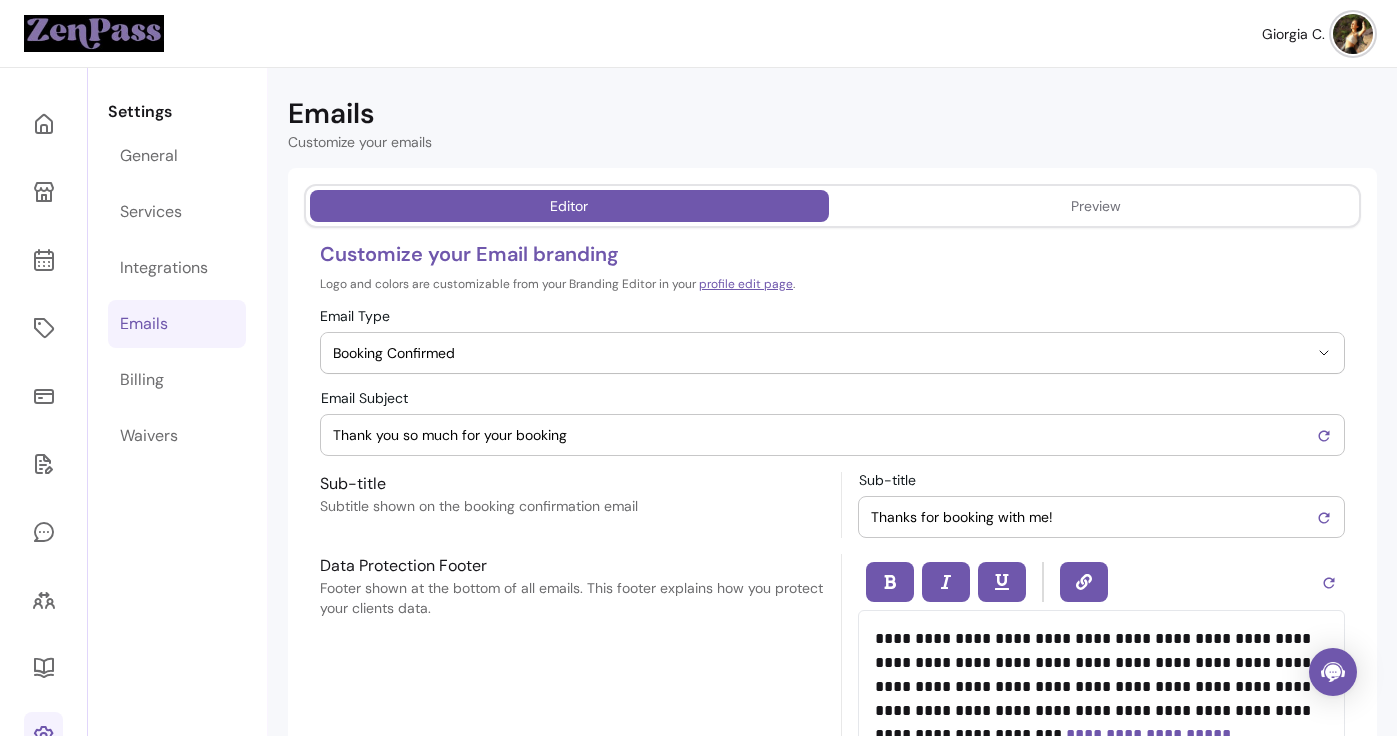 scroll, scrollTop: 0, scrollLeft: 0, axis: both 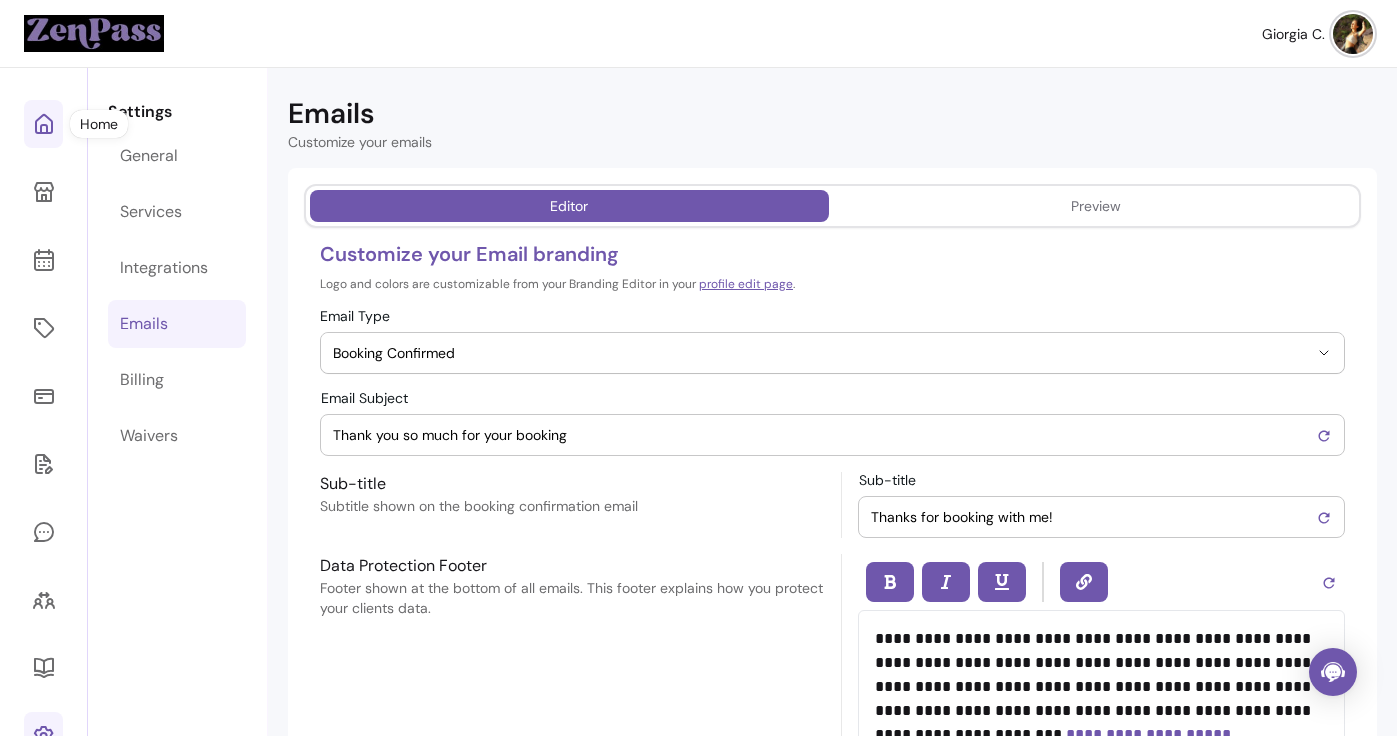 click at bounding box center [43, 124] 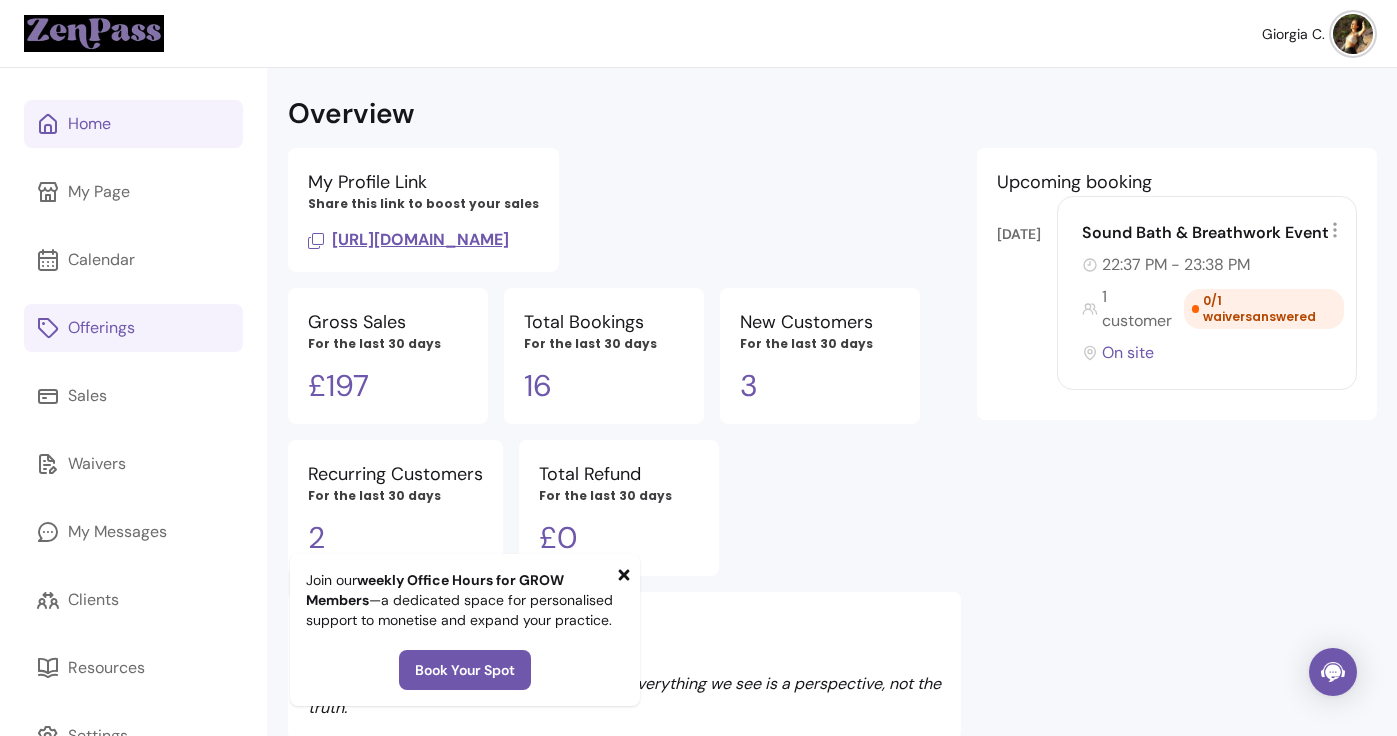 click on "Offerings" at bounding box center (133, 328) 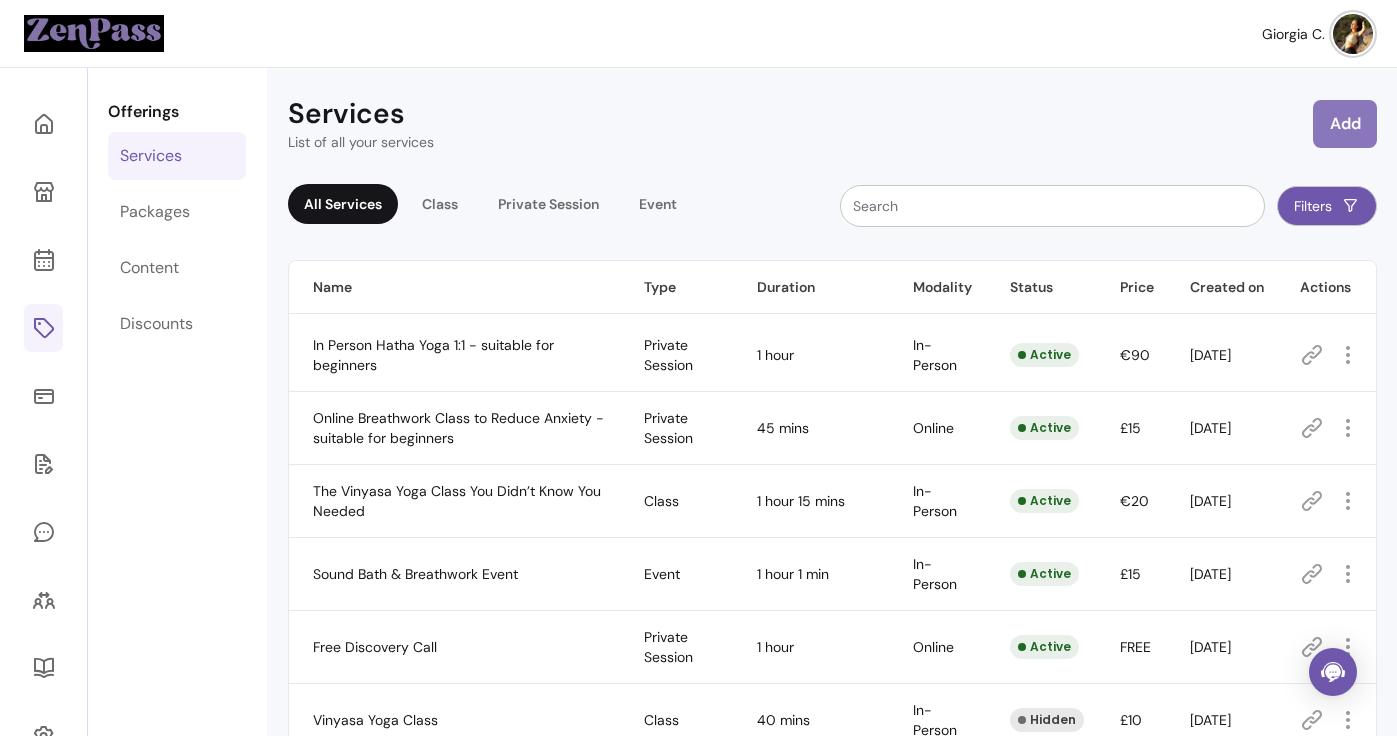 click on "Add" at bounding box center [1345, 124] 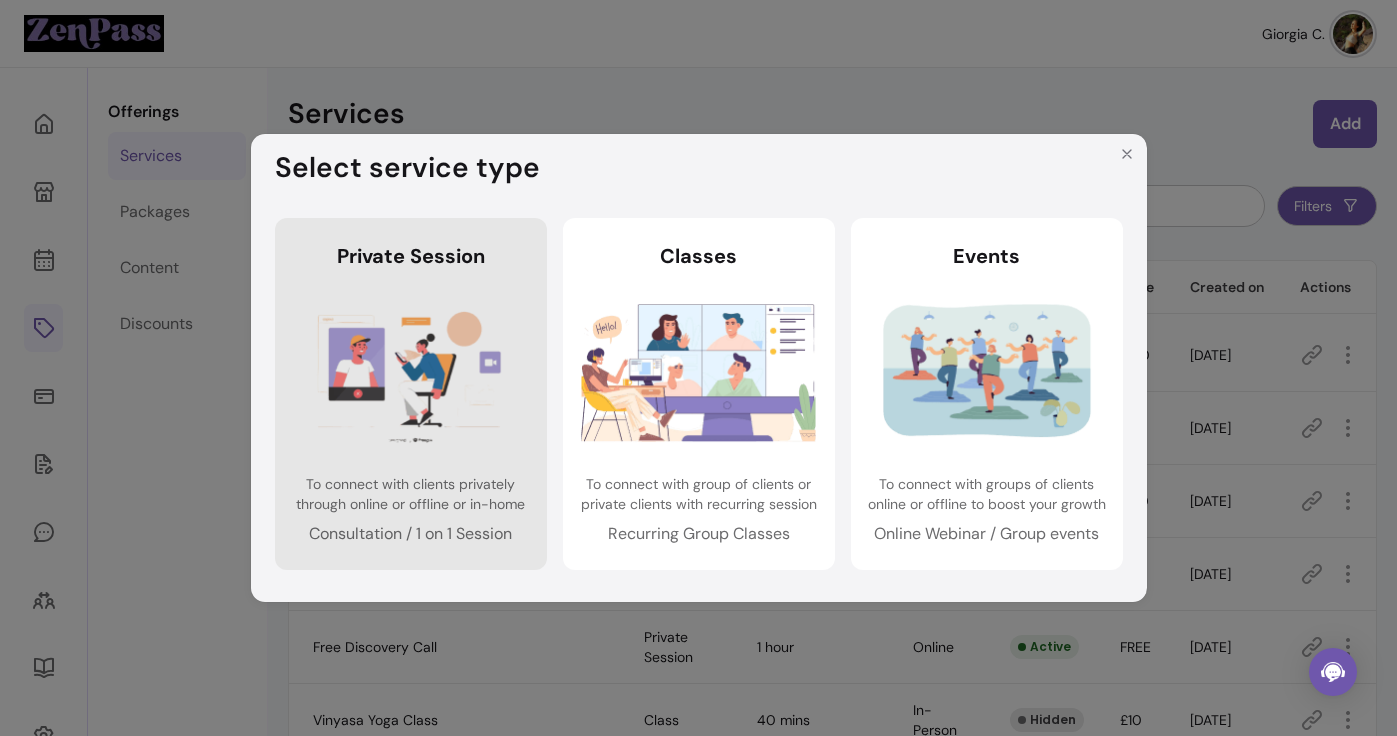 click at bounding box center [410, 372] 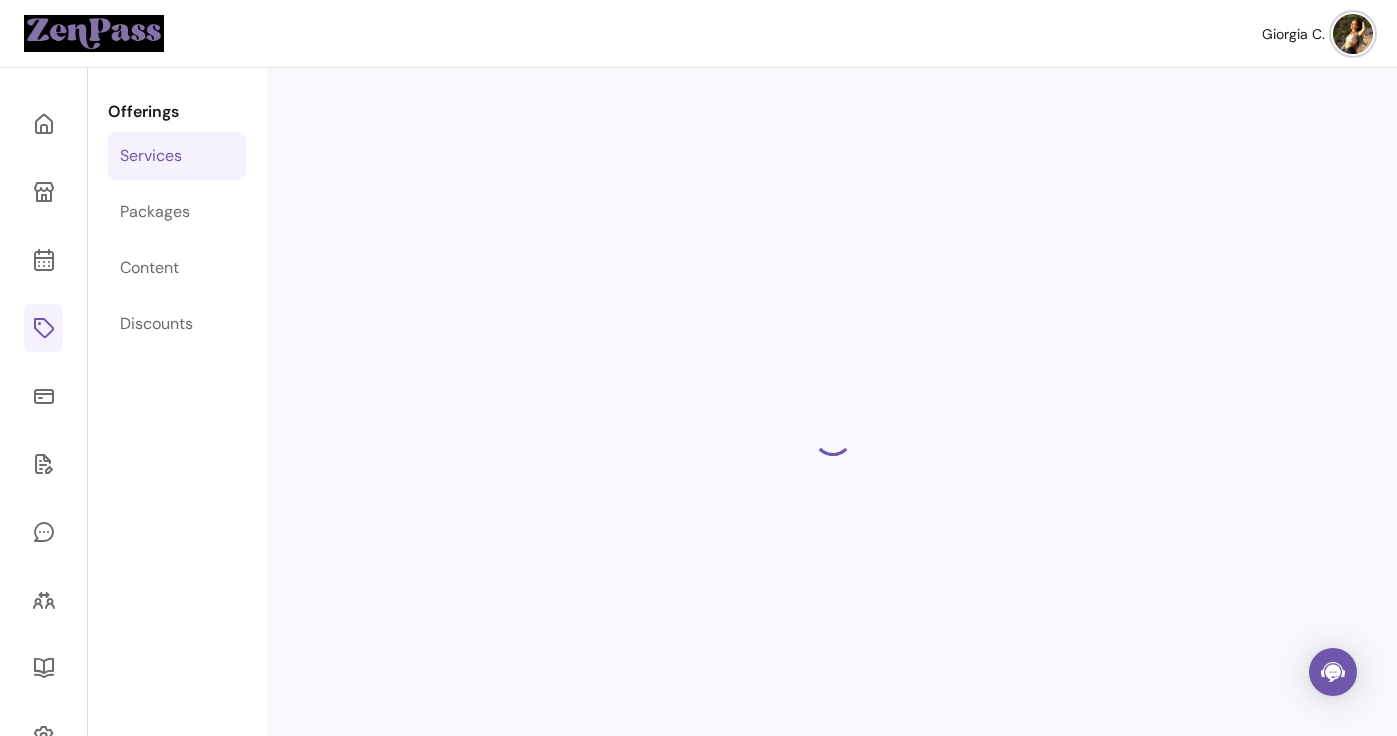 select on "***" 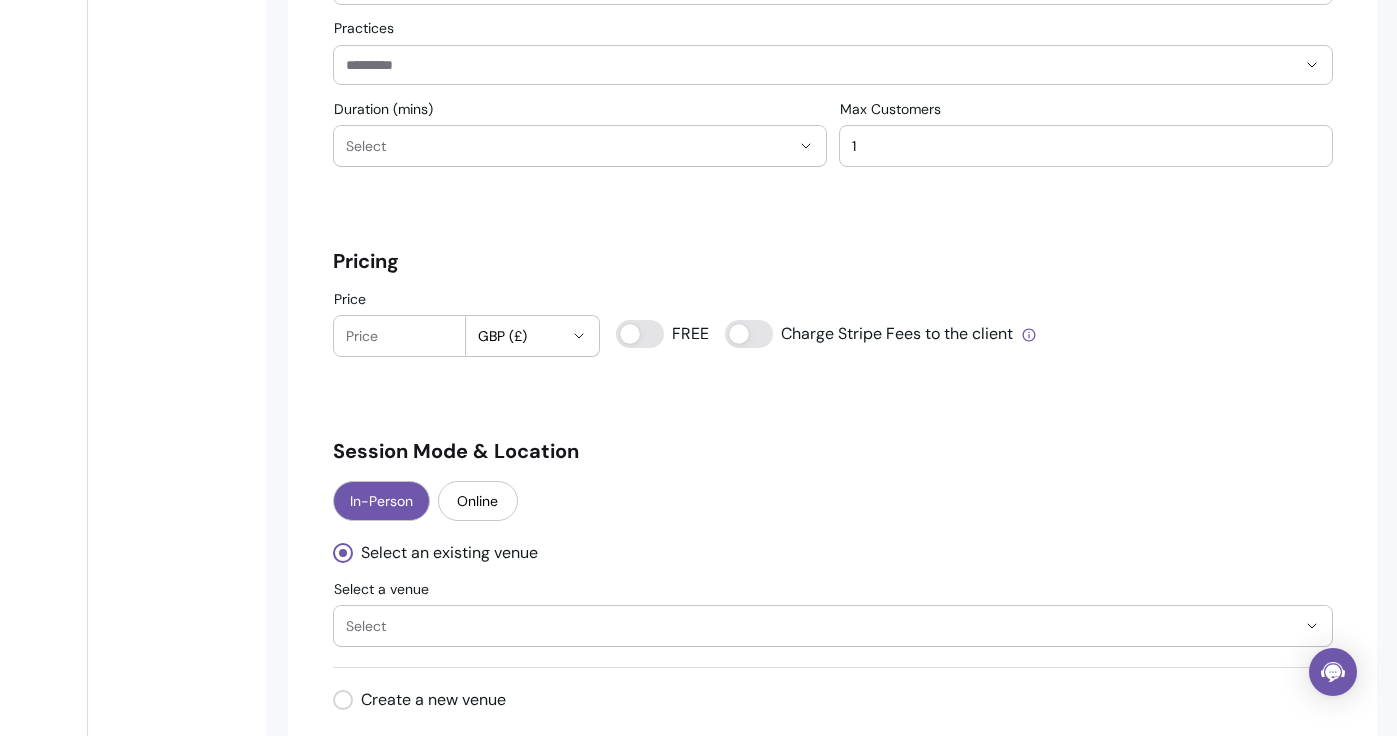 scroll, scrollTop: 1231, scrollLeft: 0, axis: vertical 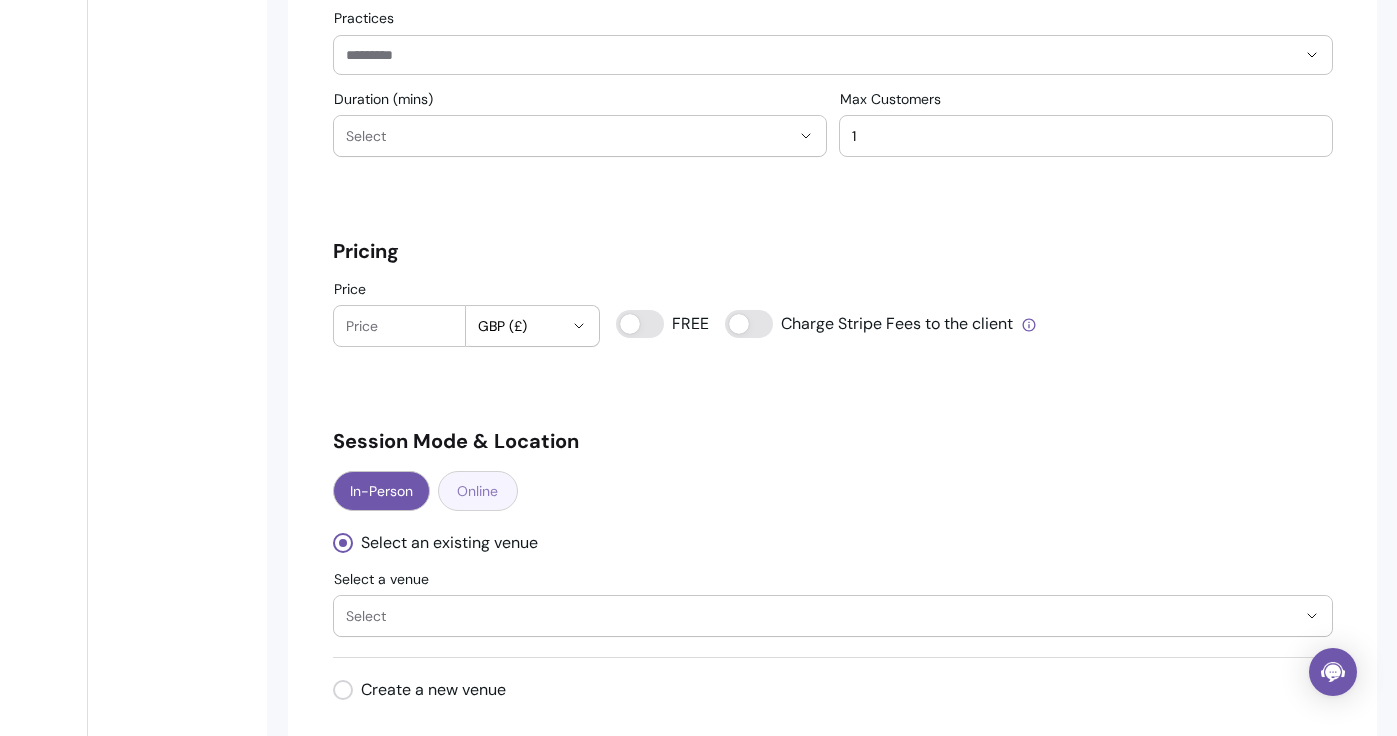 click on "Online" at bounding box center (478, 491) 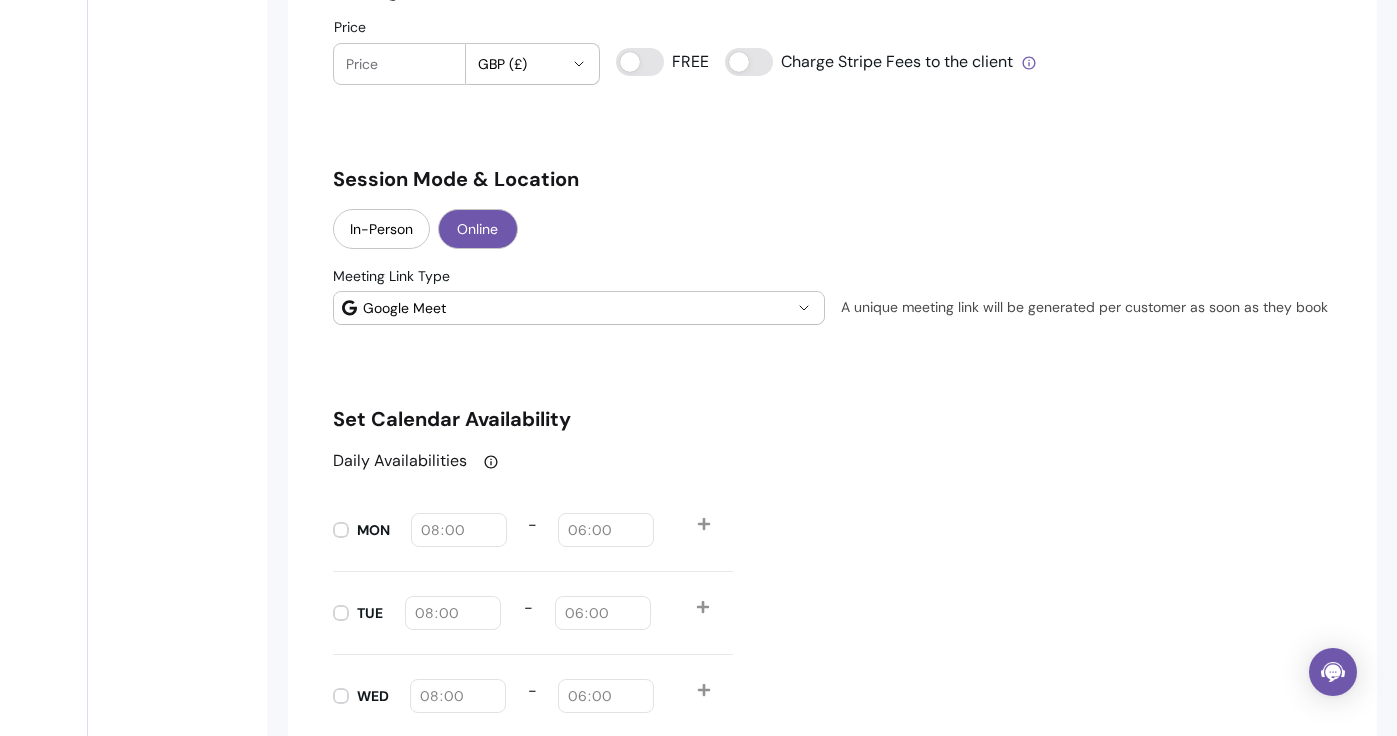 scroll, scrollTop: 1509, scrollLeft: 0, axis: vertical 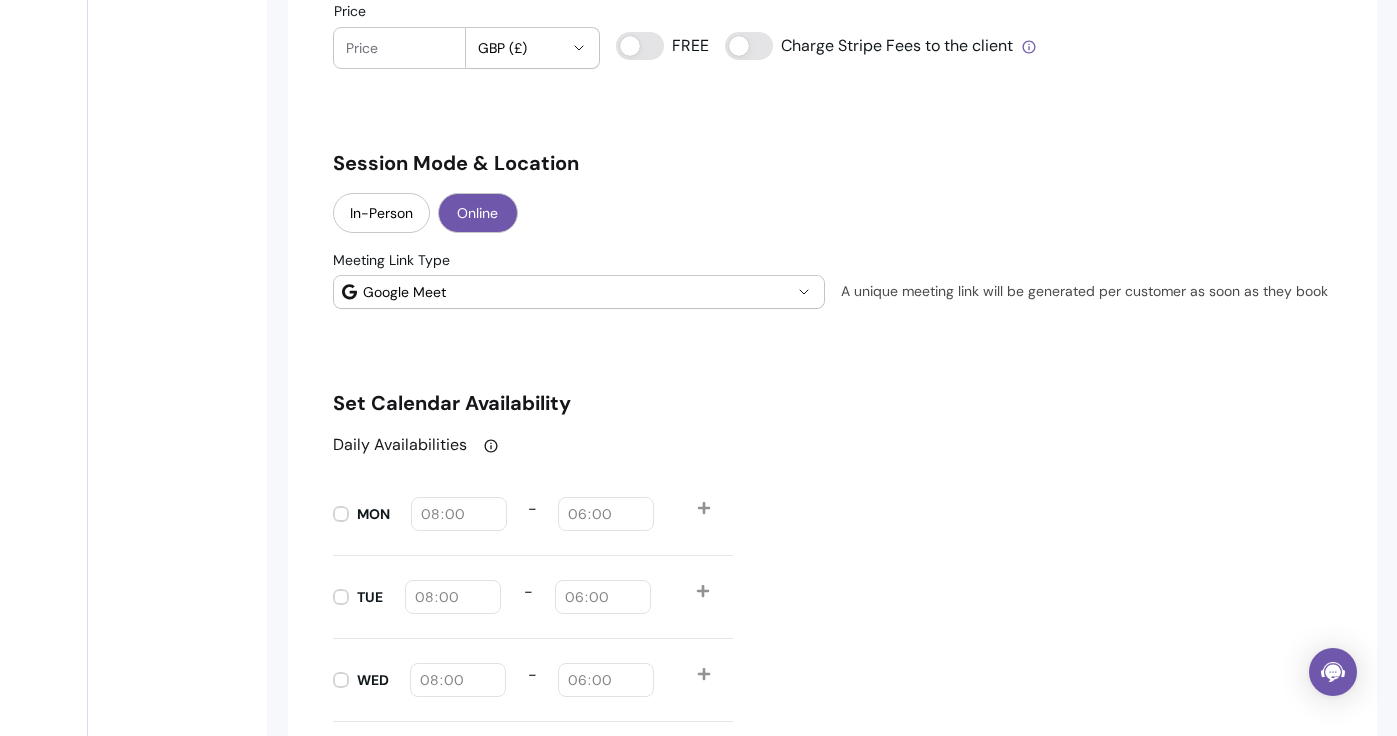 click on "Google Meet" at bounding box center [567, 292] 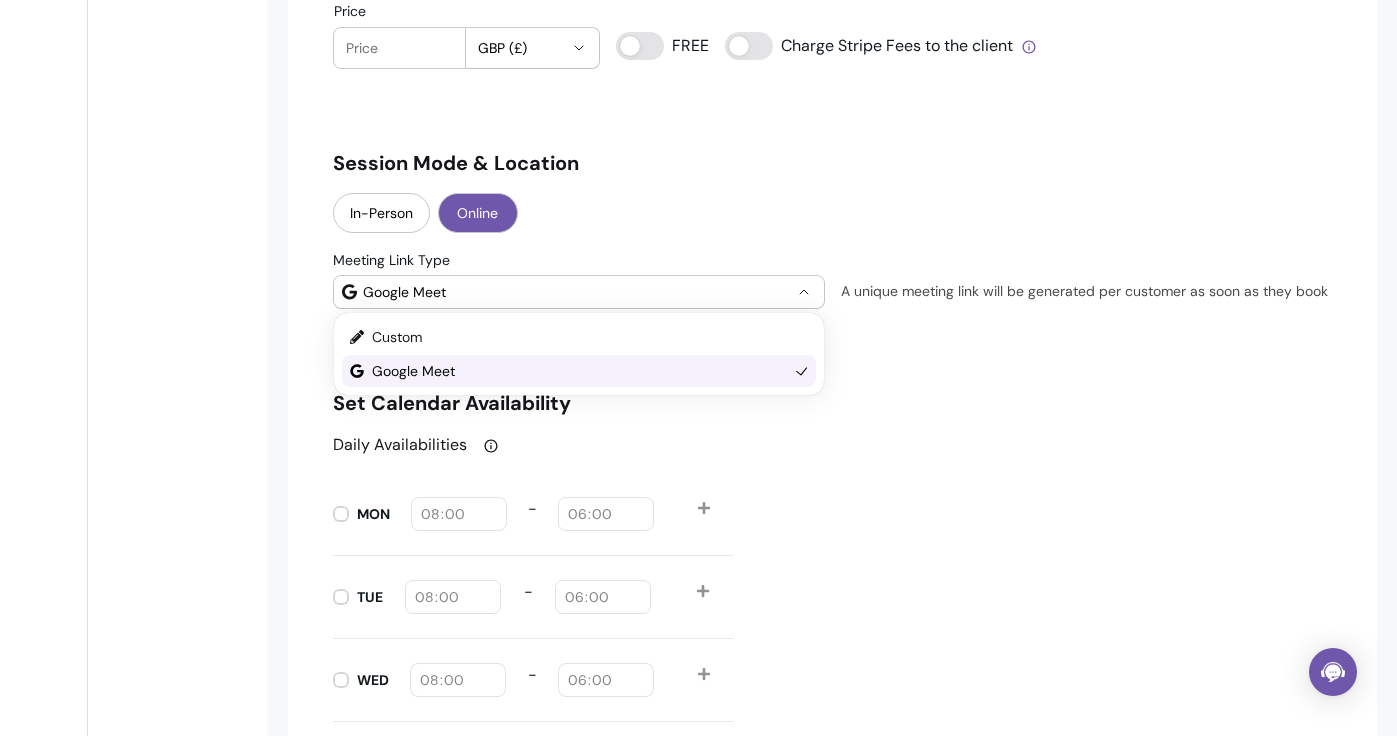 click on "In-Person Online" at bounding box center [833, 215] 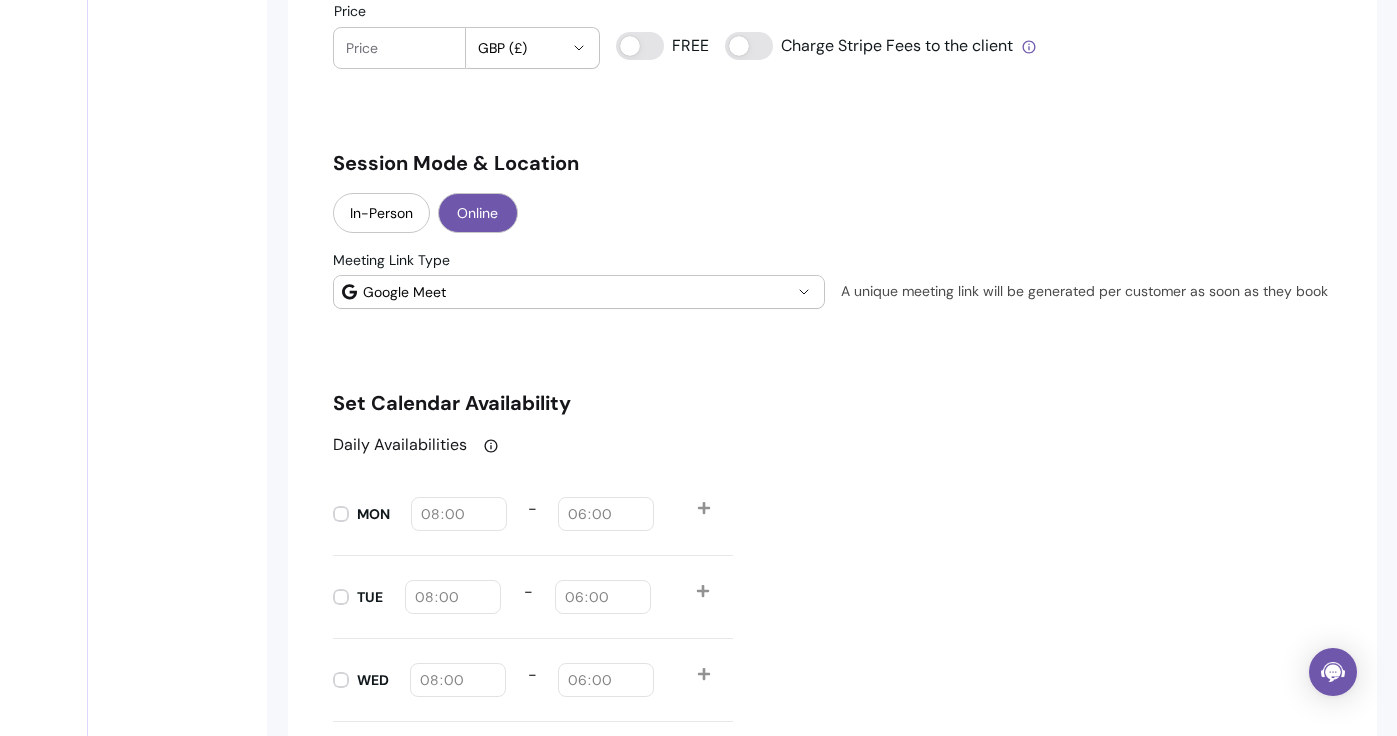 scroll, scrollTop: 1550, scrollLeft: 0, axis: vertical 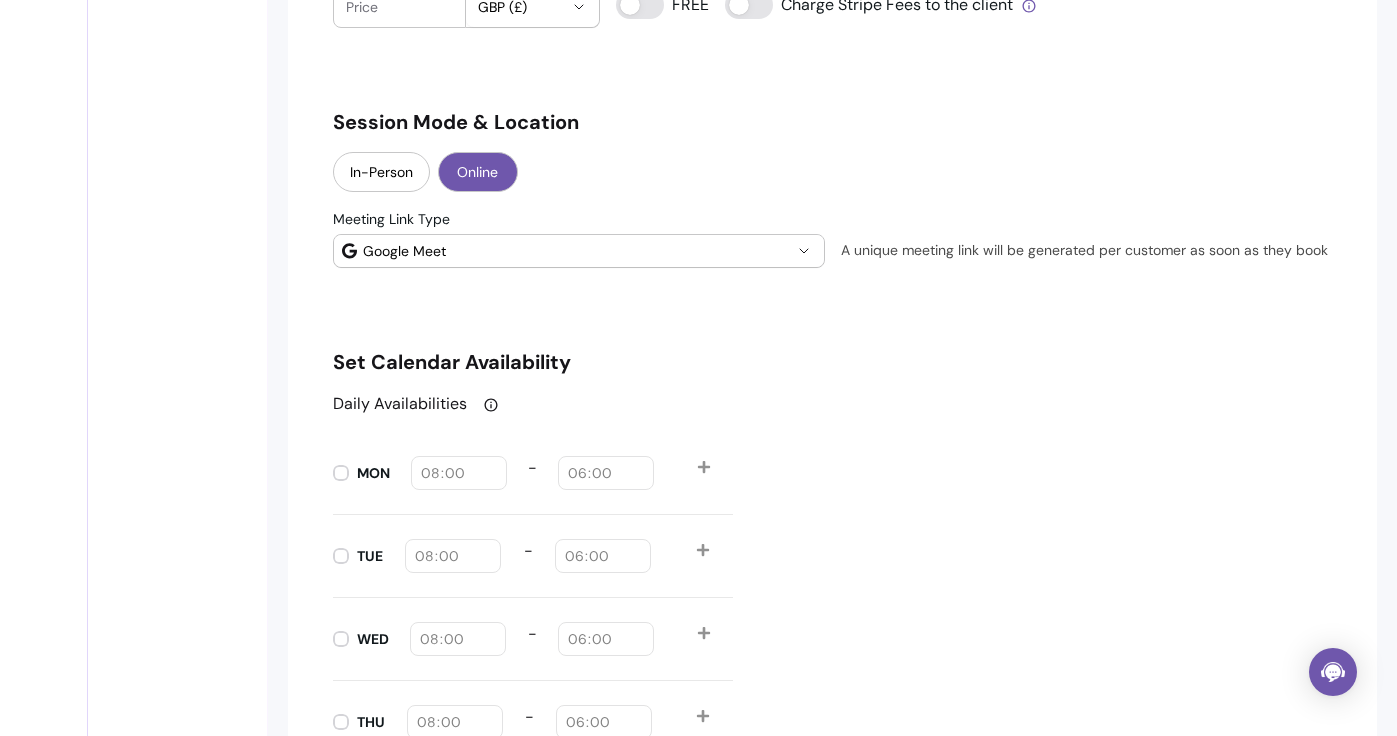 click 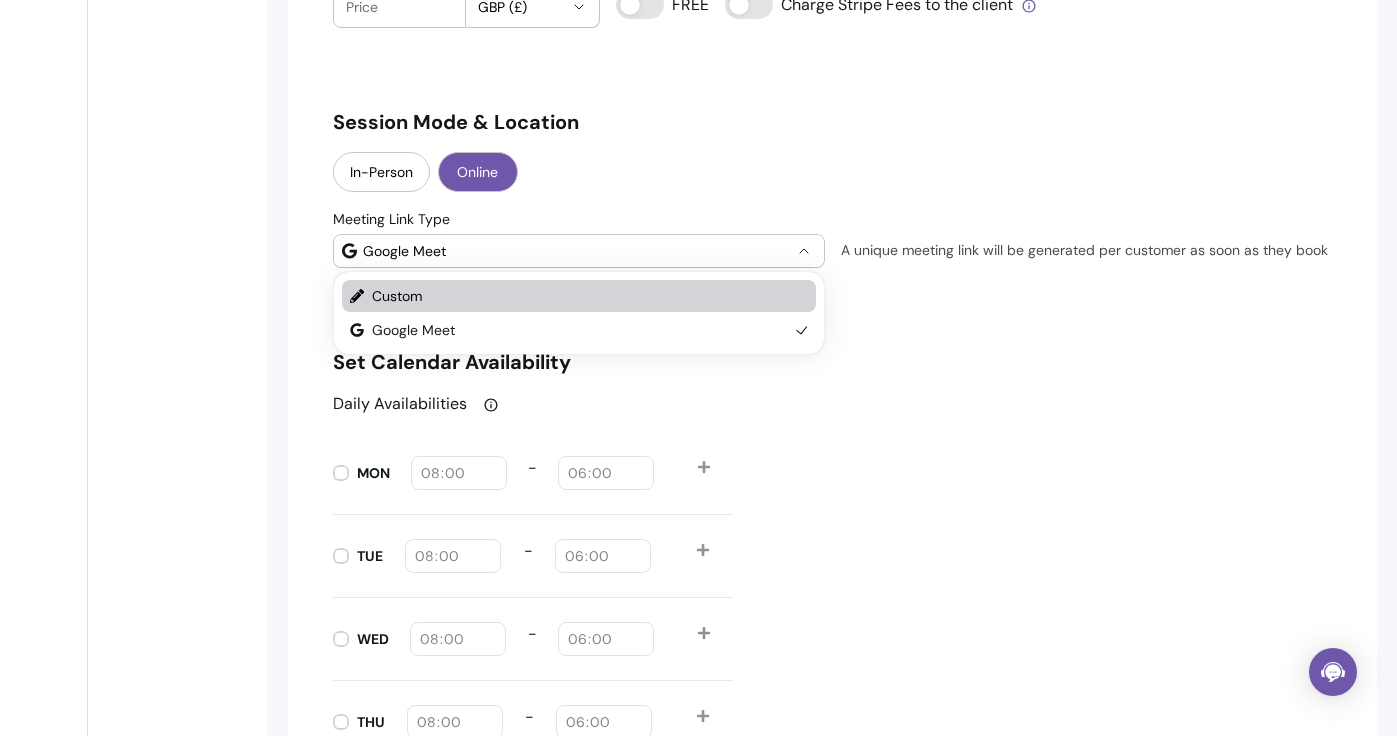 click on "Custom" at bounding box center [580, 296] 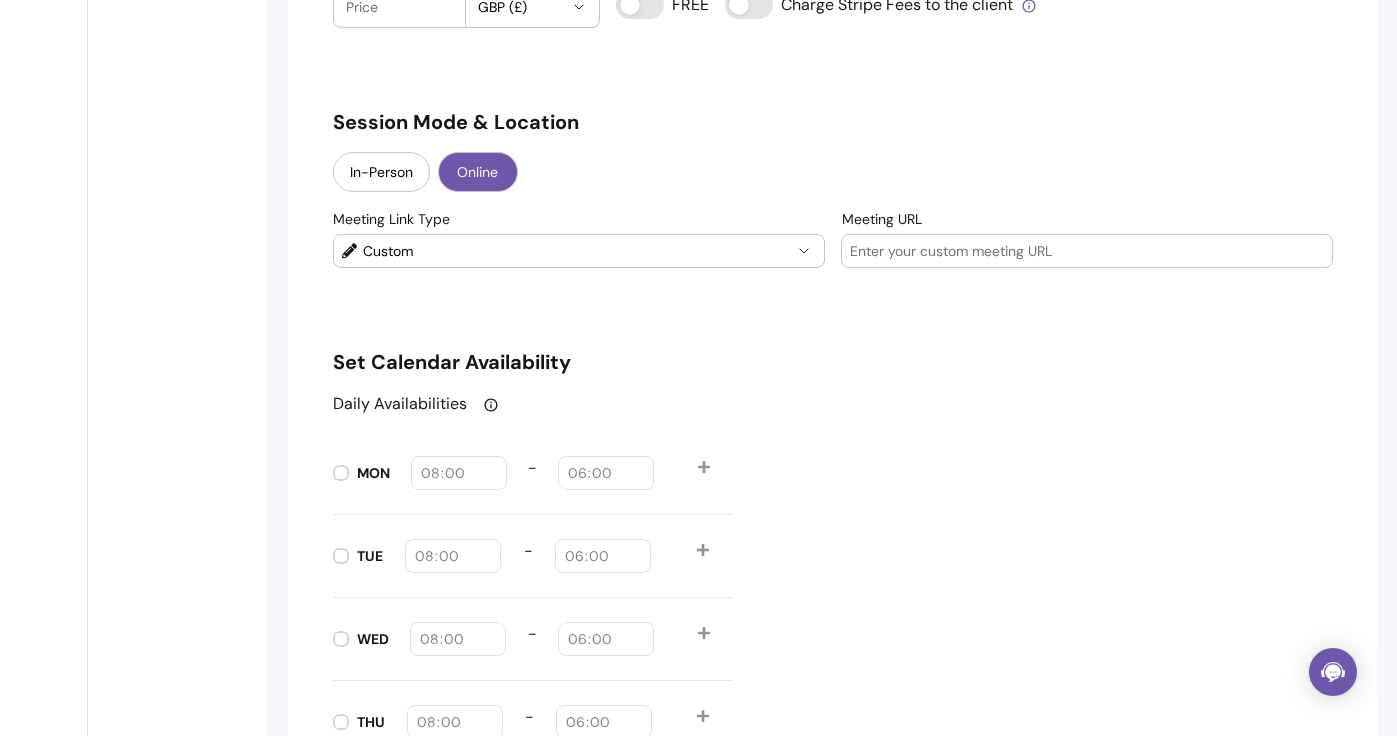 click on "Meeting URL" at bounding box center [1087, 251] 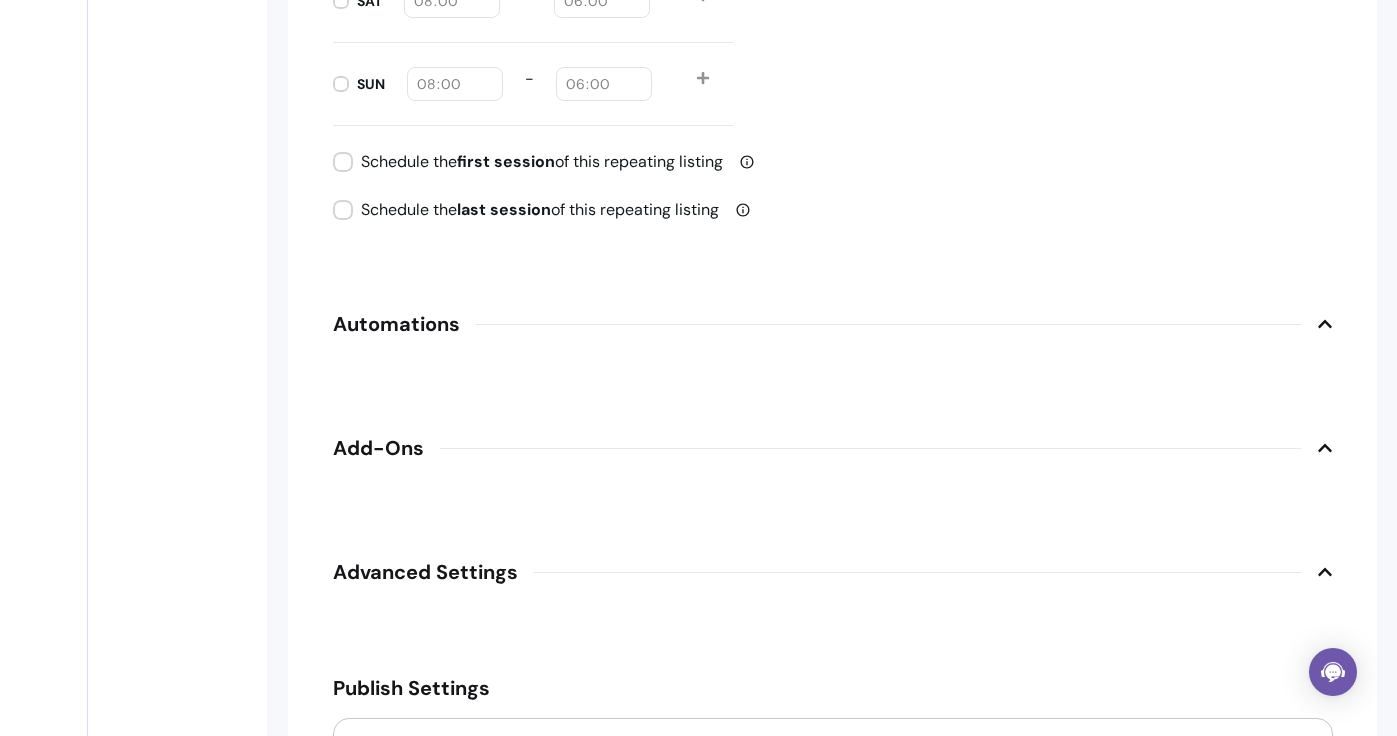 scroll, scrollTop: 2440, scrollLeft: 0, axis: vertical 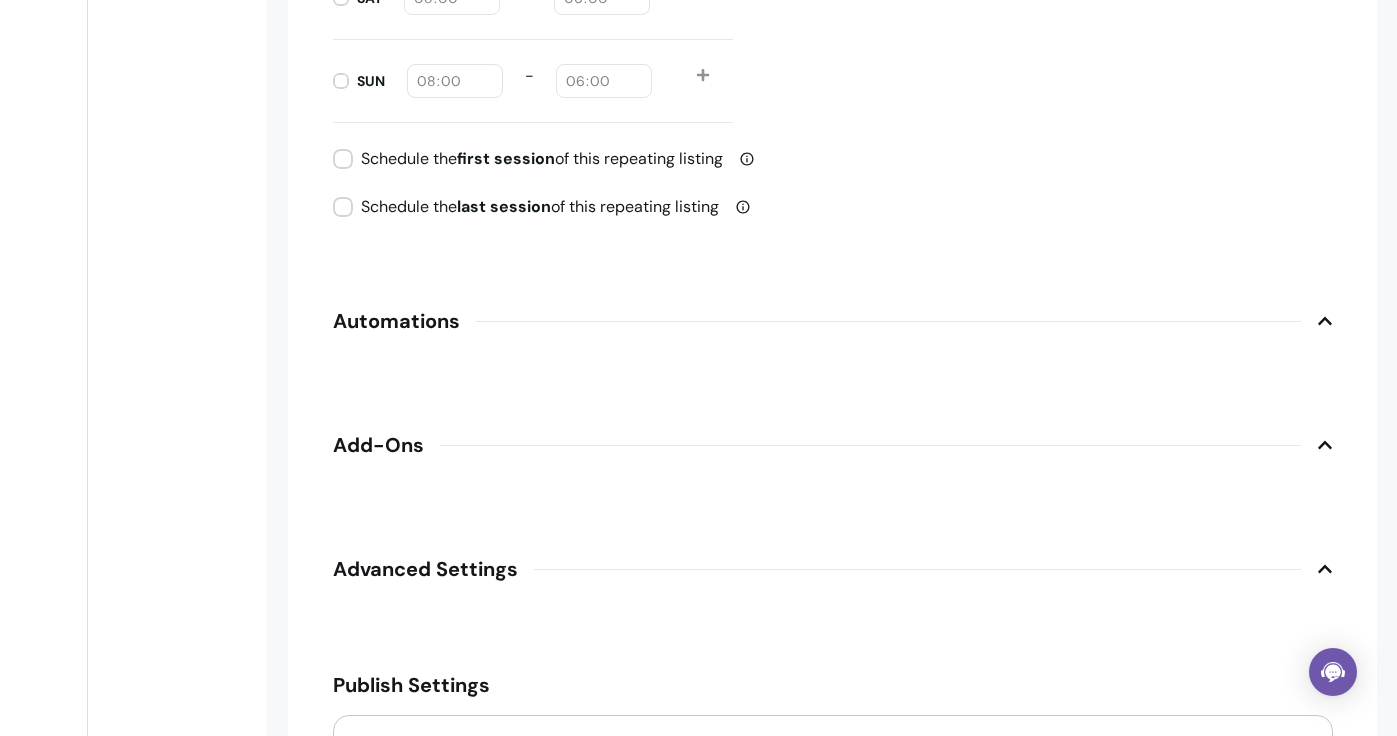 click on "Automations" at bounding box center [833, 321] 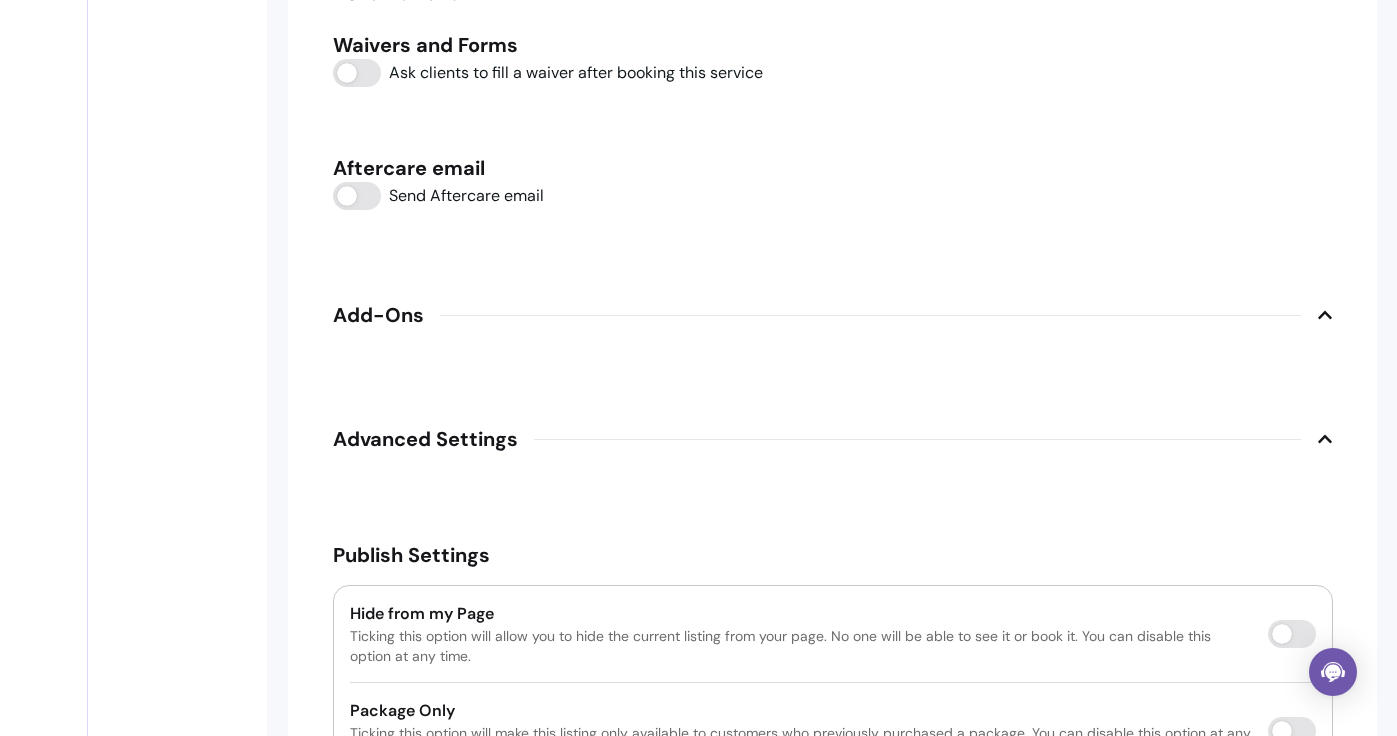 scroll, scrollTop: 2919, scrollLeft: 0, axis: vertical 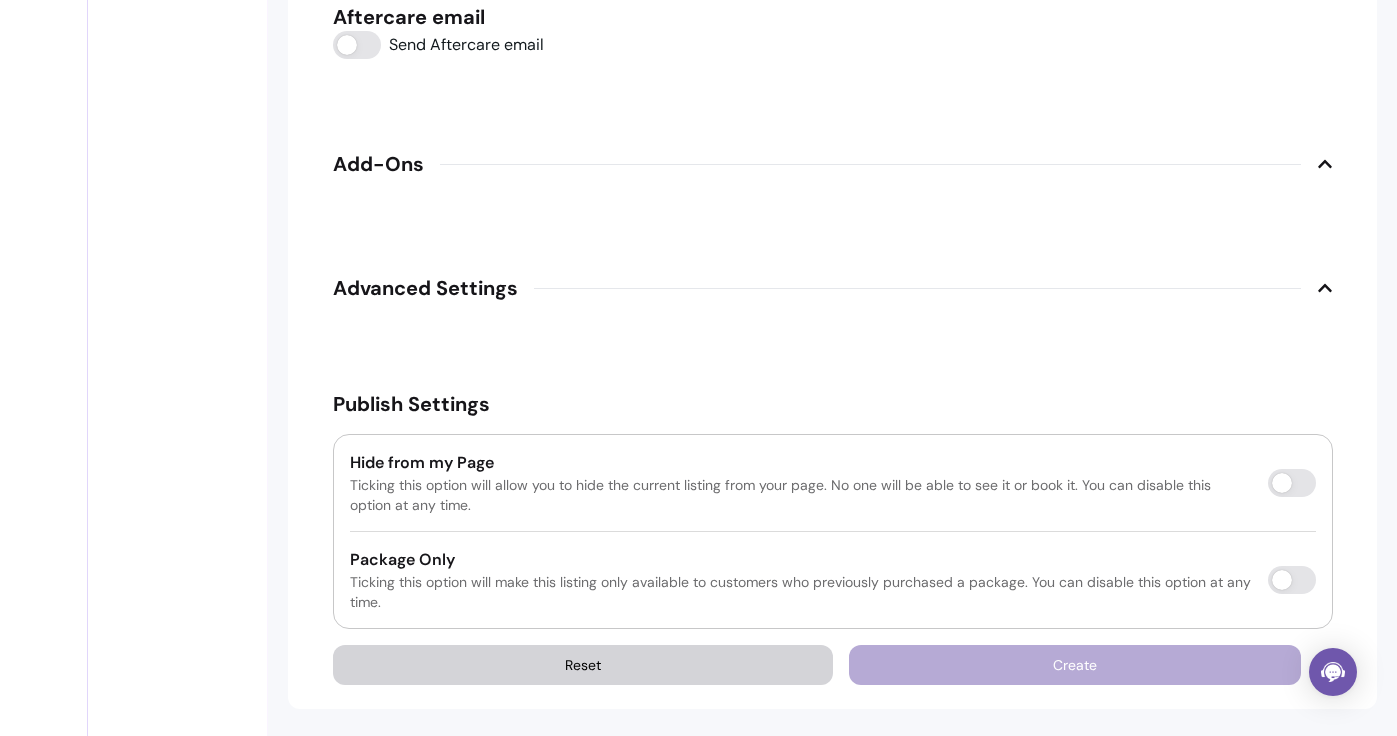 click on "**********" at bounding box center [833, -1031] 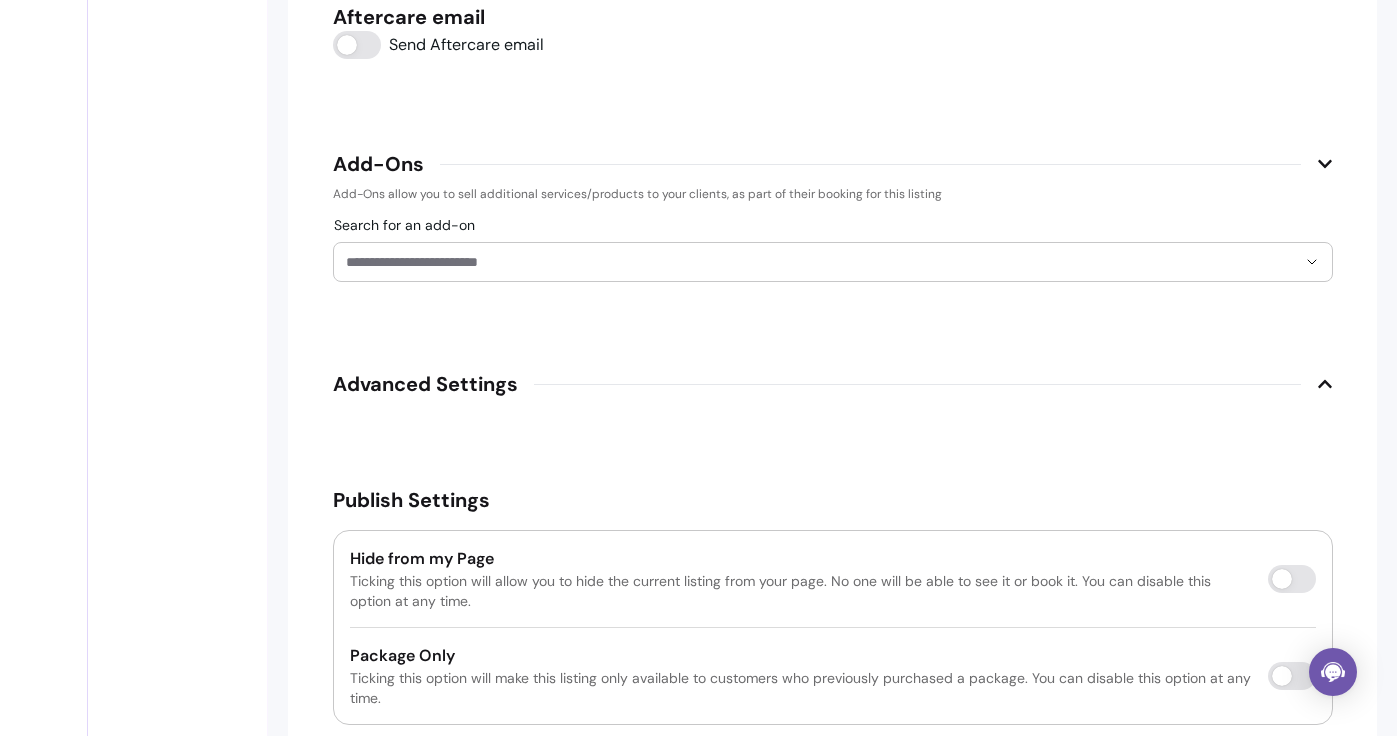 click on "Search for an add-on" at bounding box center [821, 262] 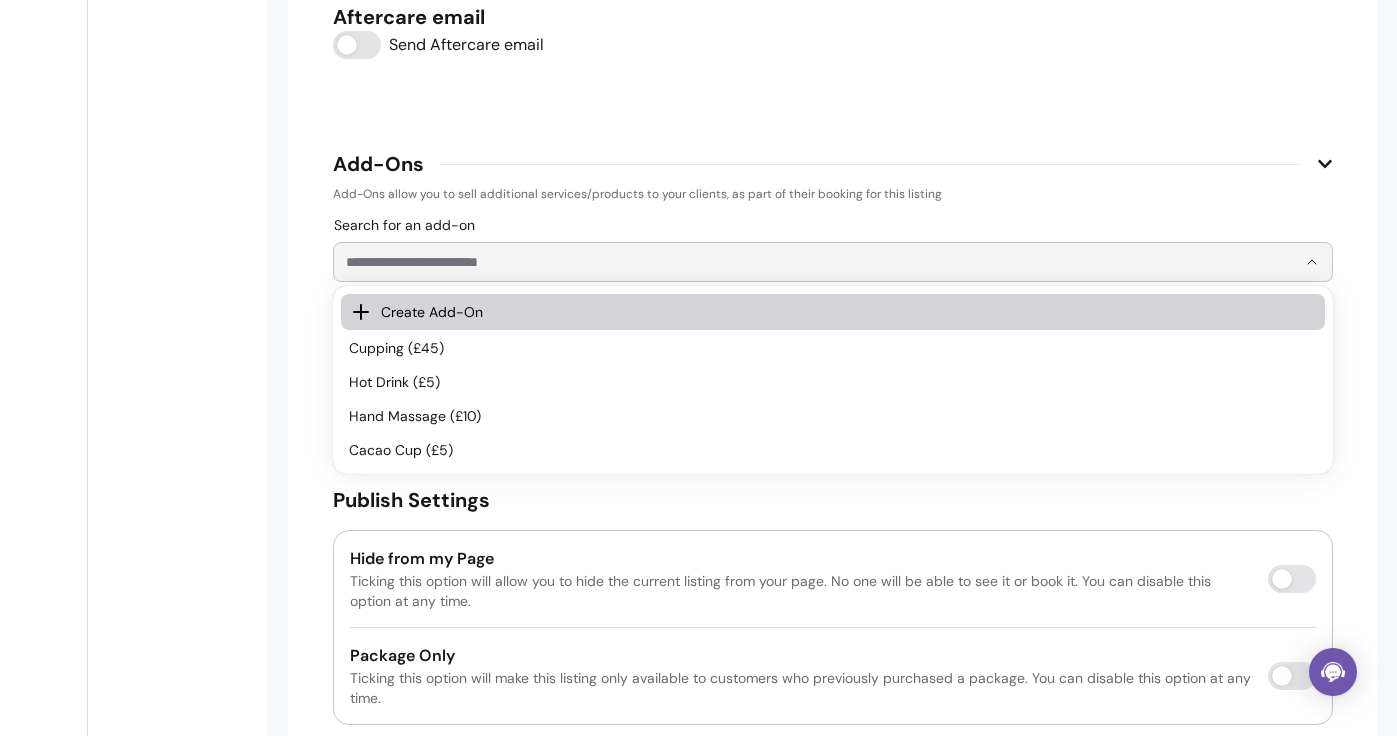 click on "**********" at bounding box center (833, -983) 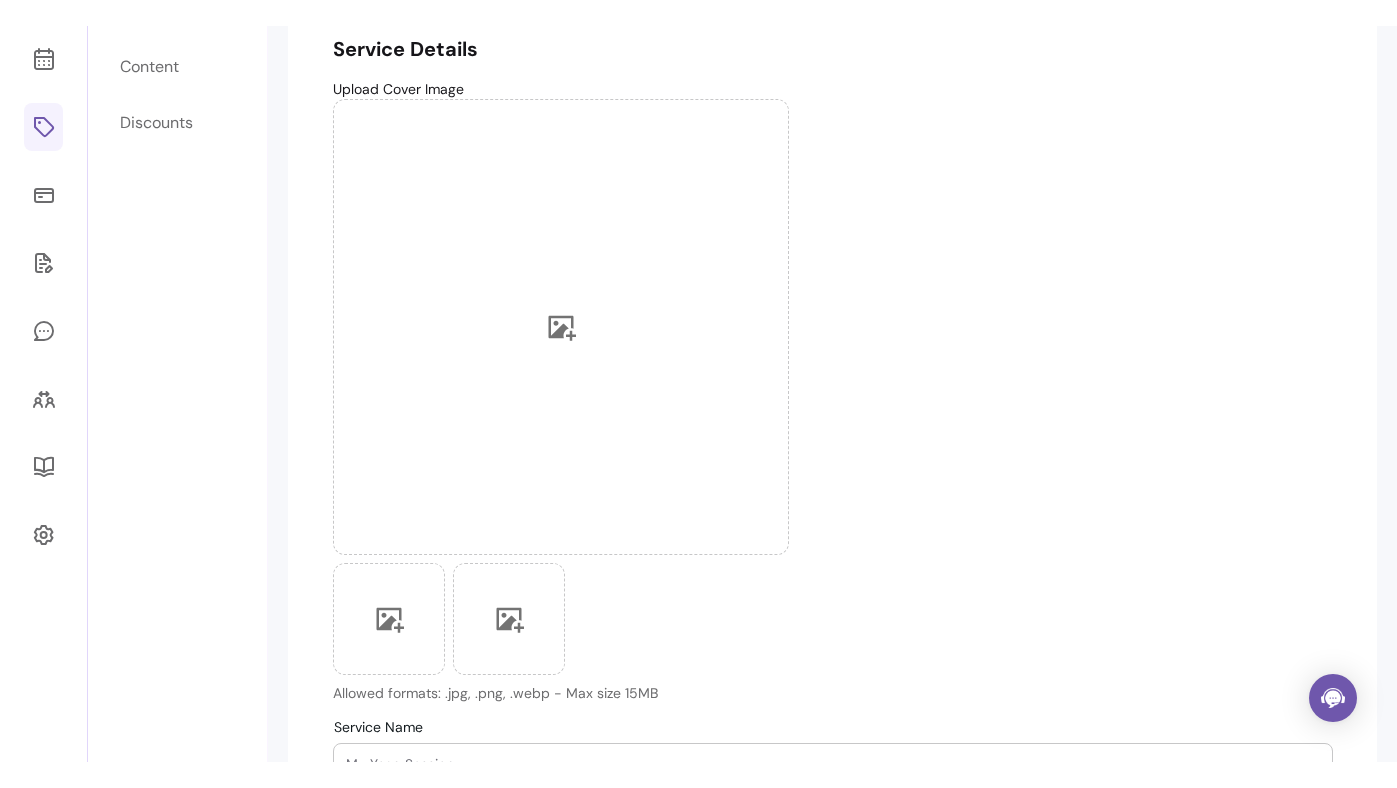 scroll, scrollTop: 0, scrollLeft: 0, axis: both 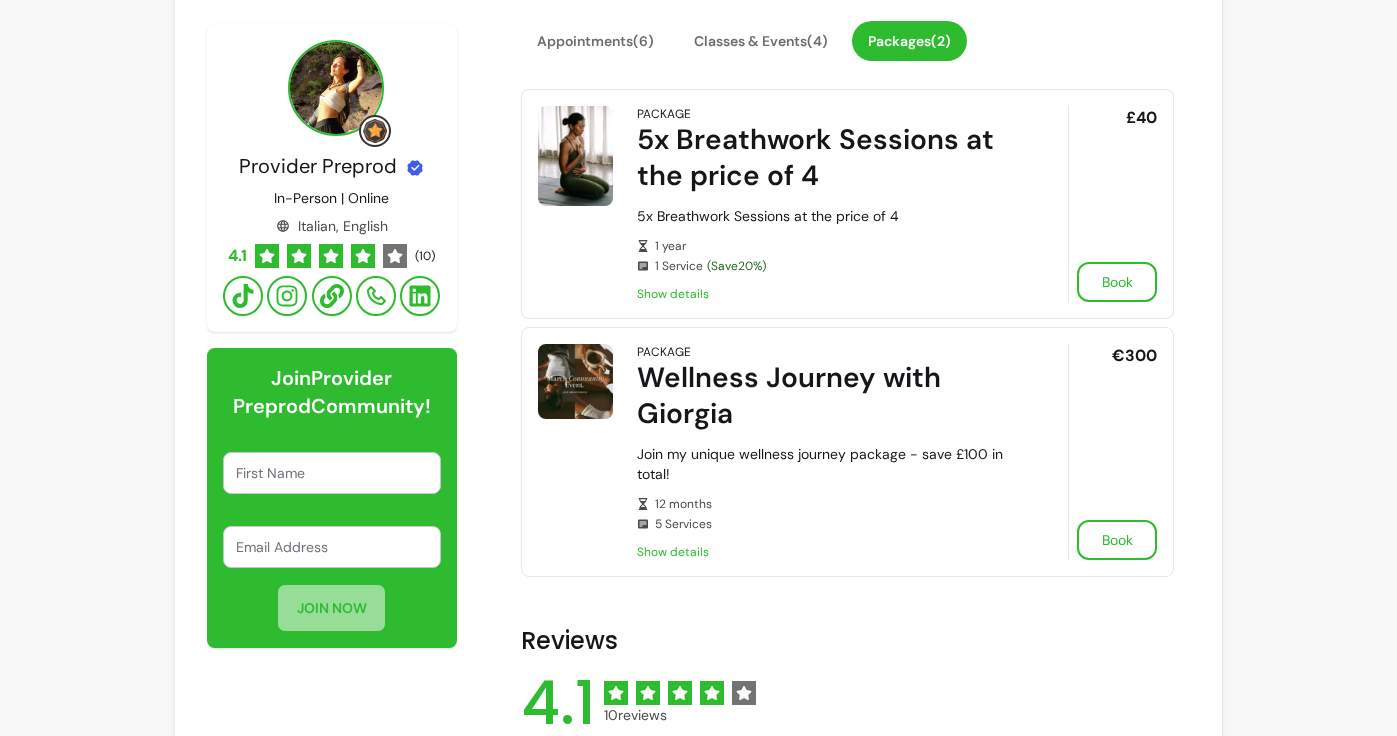 click on "Show details" at bounding box center (825, 294) 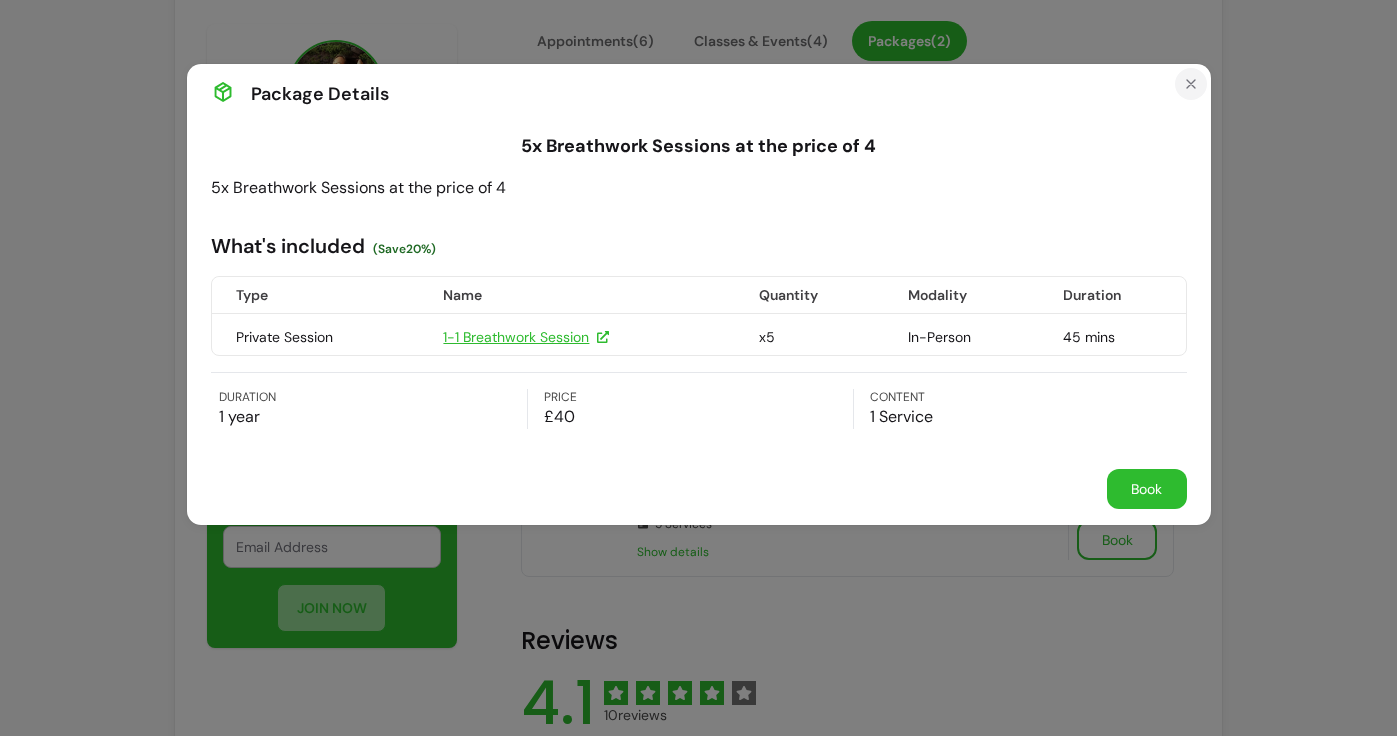 click 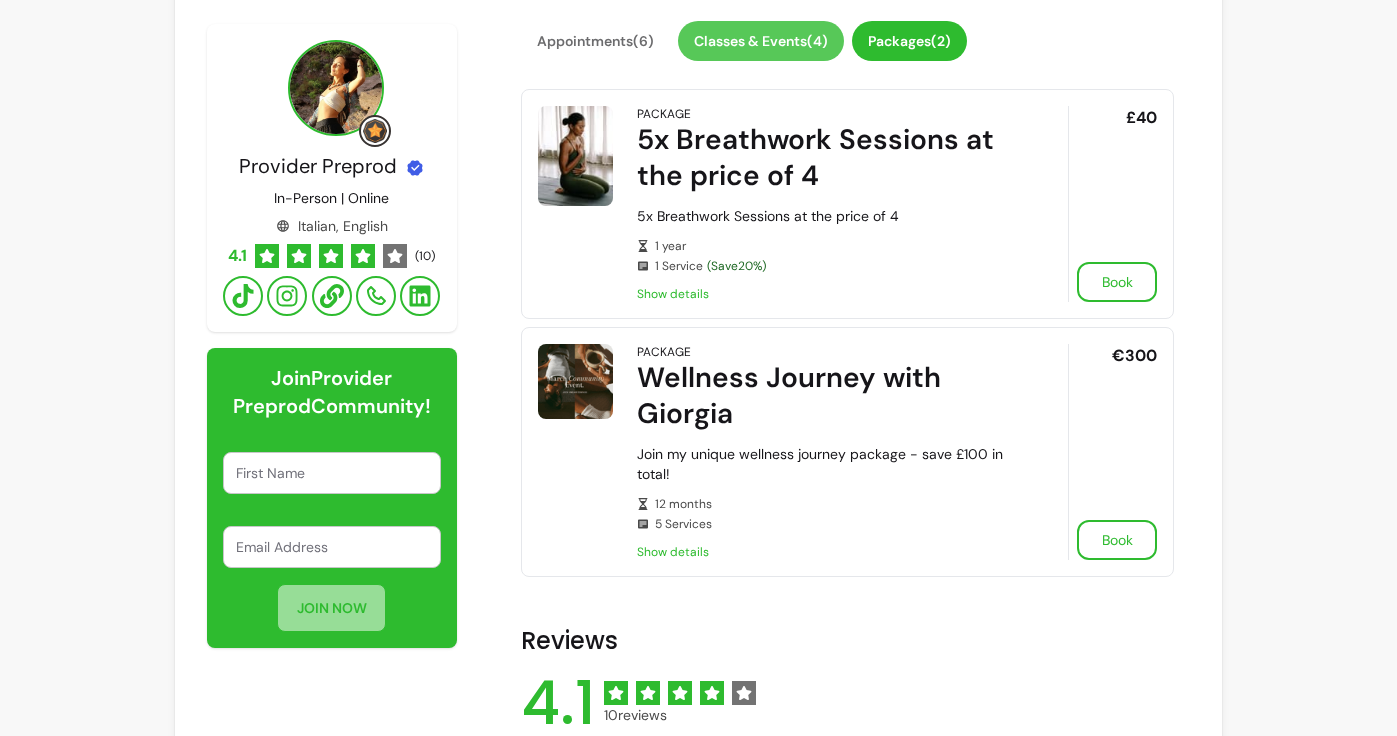 click on "Classes & Events  ( 4 )" at bounding box center [761, 41] 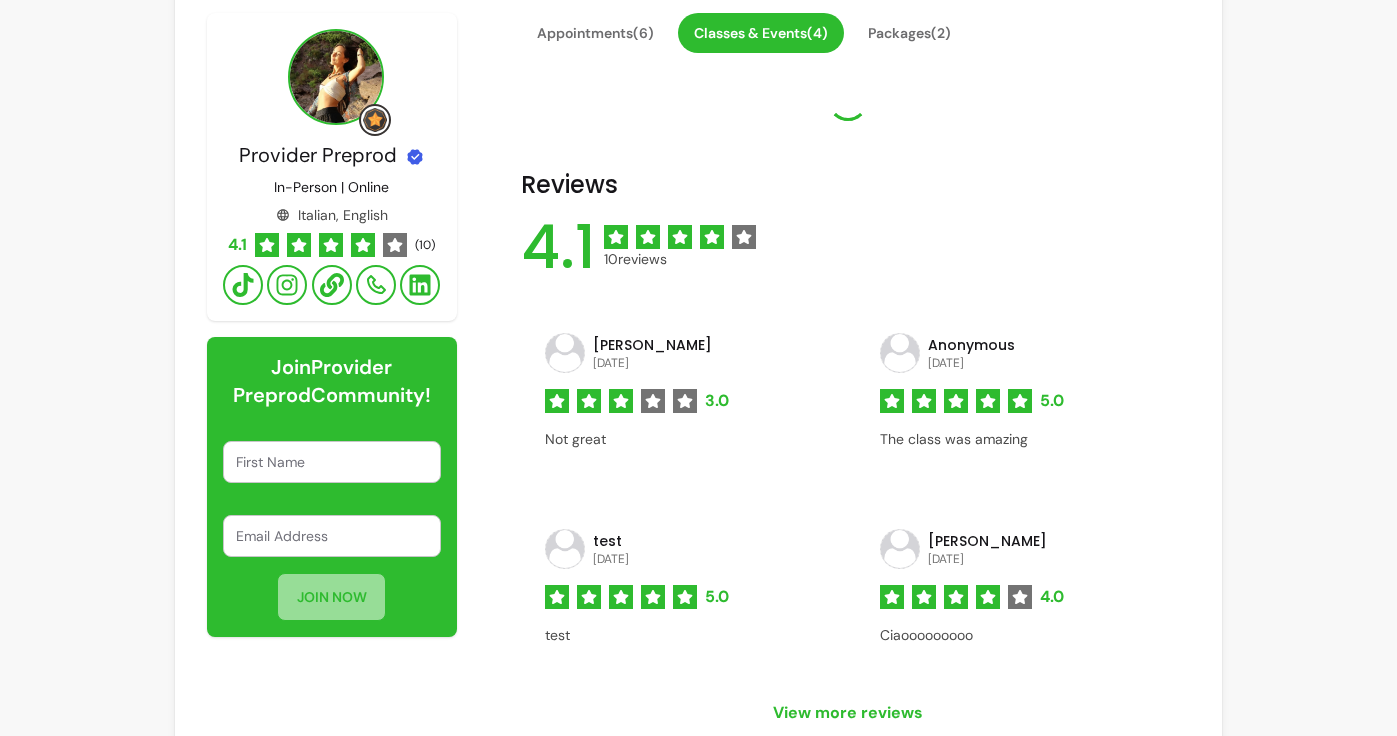 scroll, scrollTop: 461, scrollLeft: 0, axis: vertical 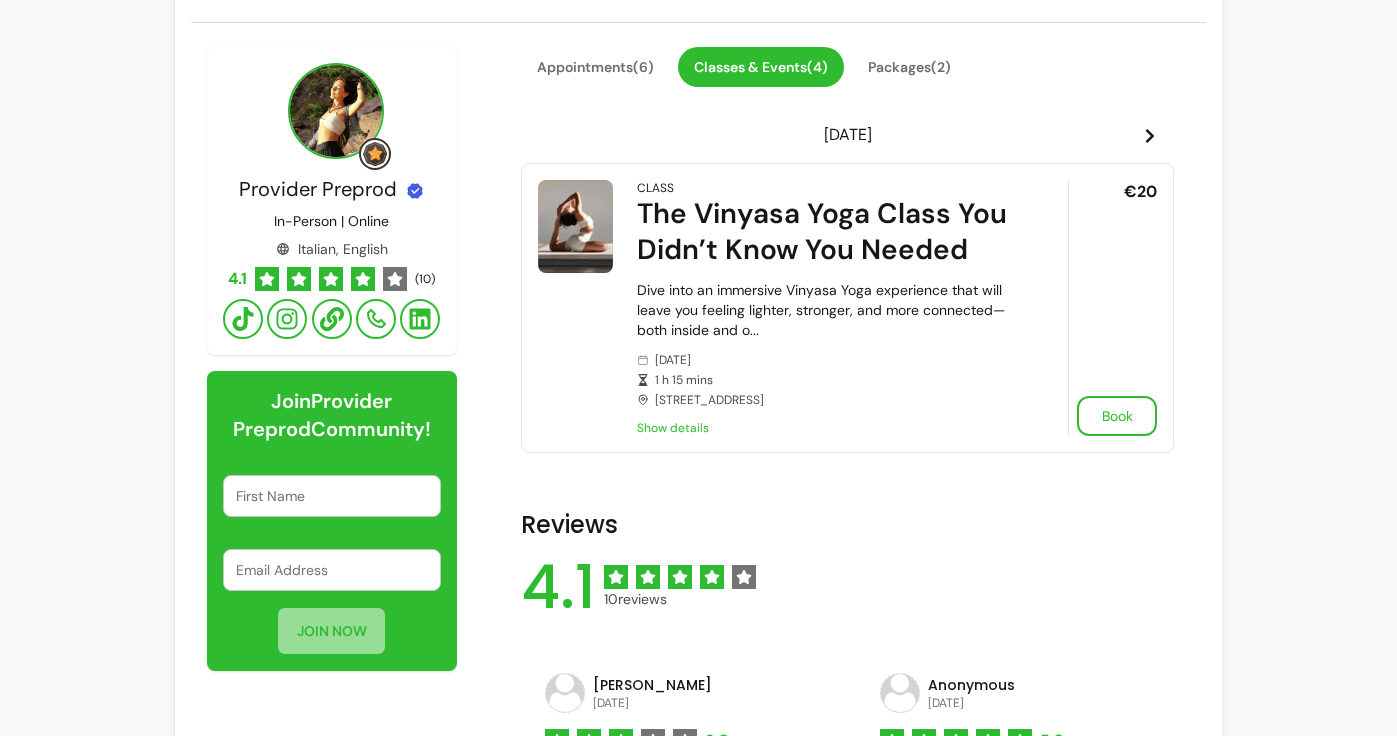 click at bounding box center (1150, 135) 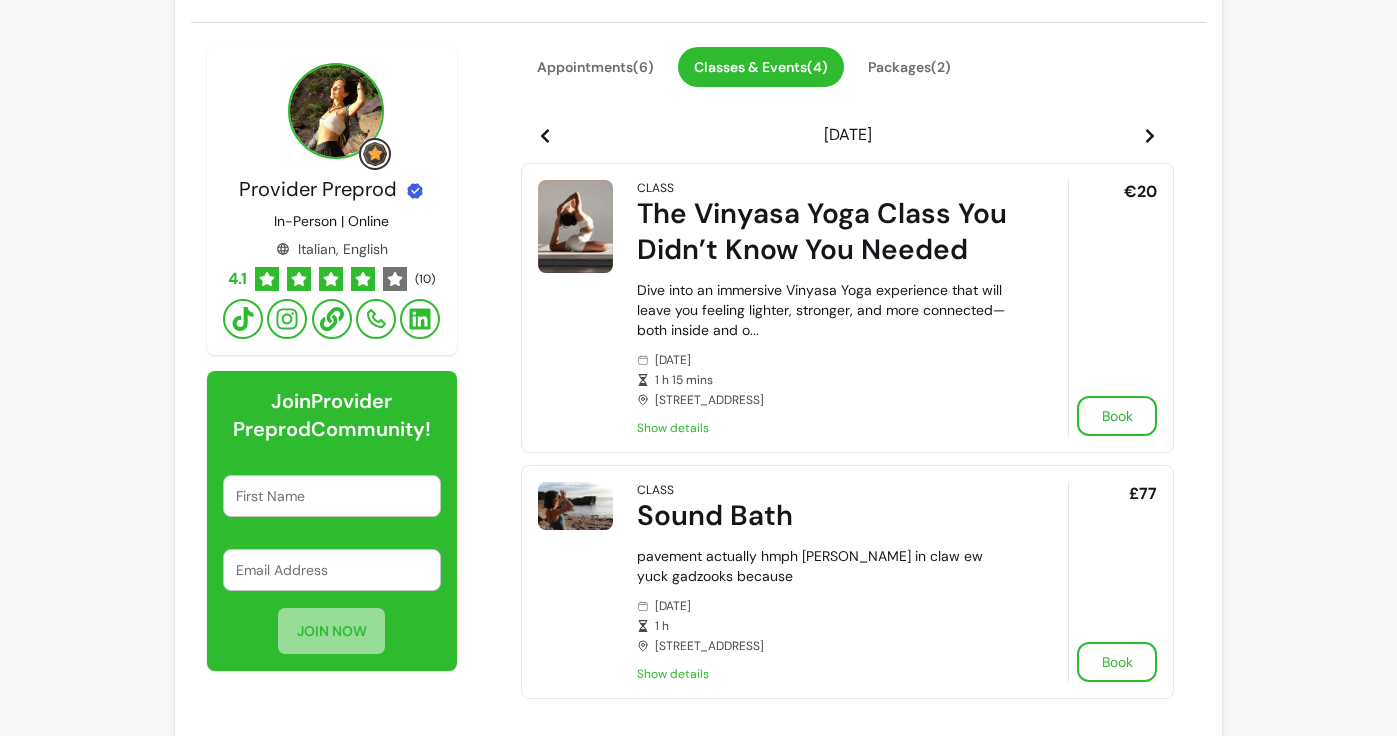 click at bounding box center (1150, 135) 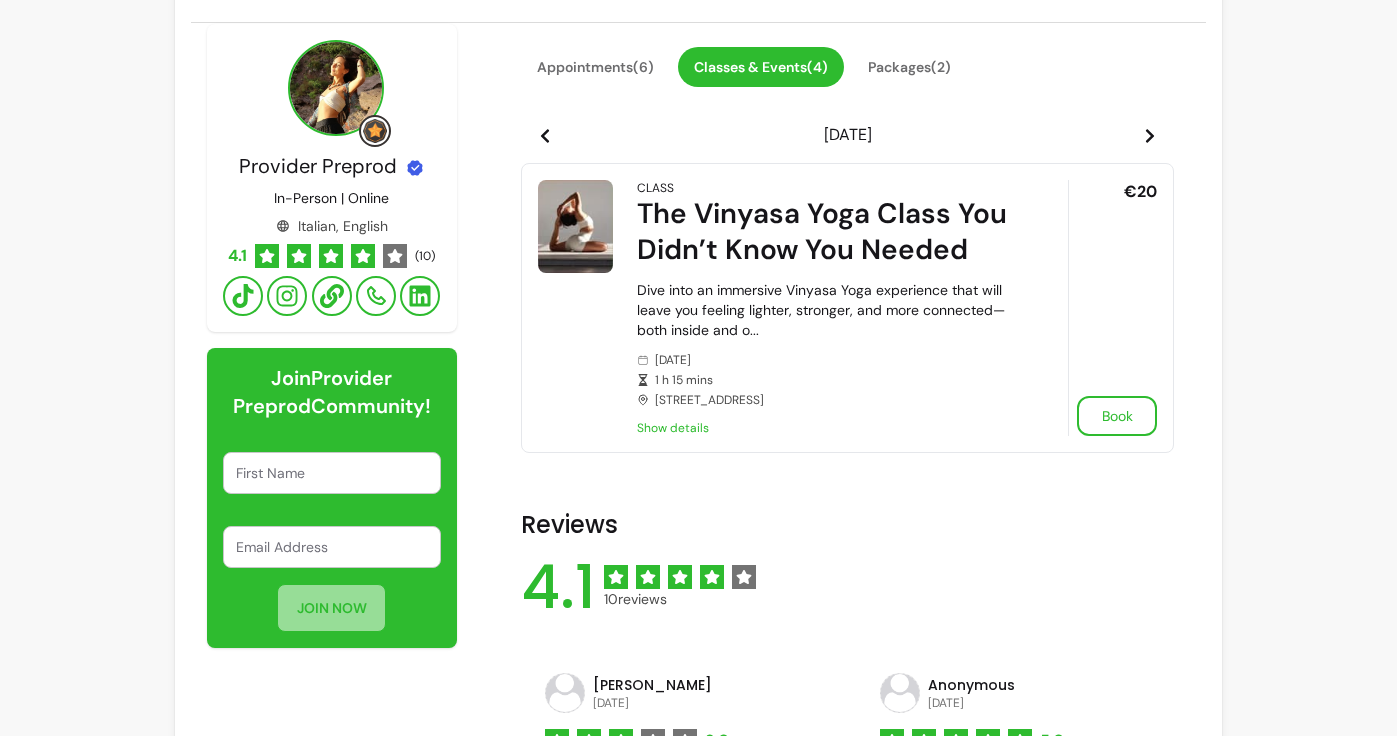 scroll, scrollTop: 675, scrollLeft: 0, axis: vertical 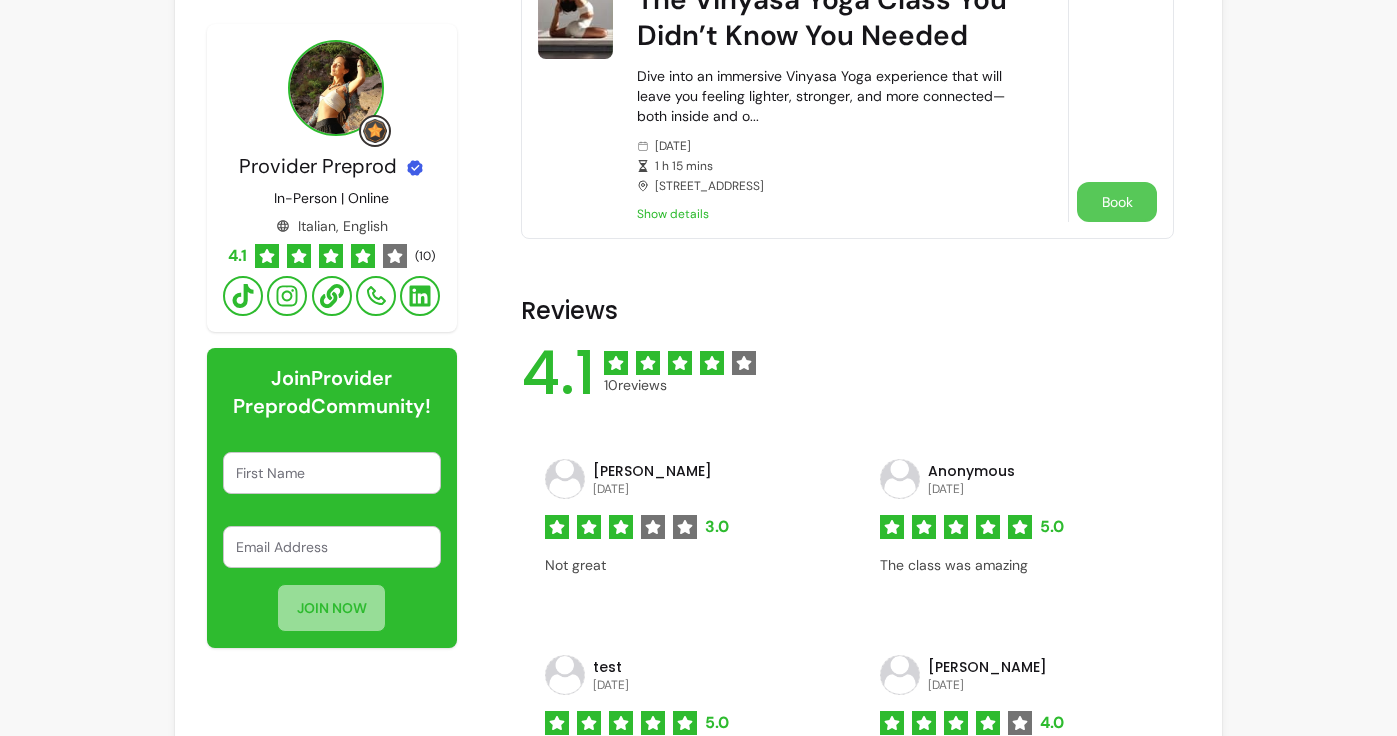 click on "Book" at bounding box center (1117, 202) 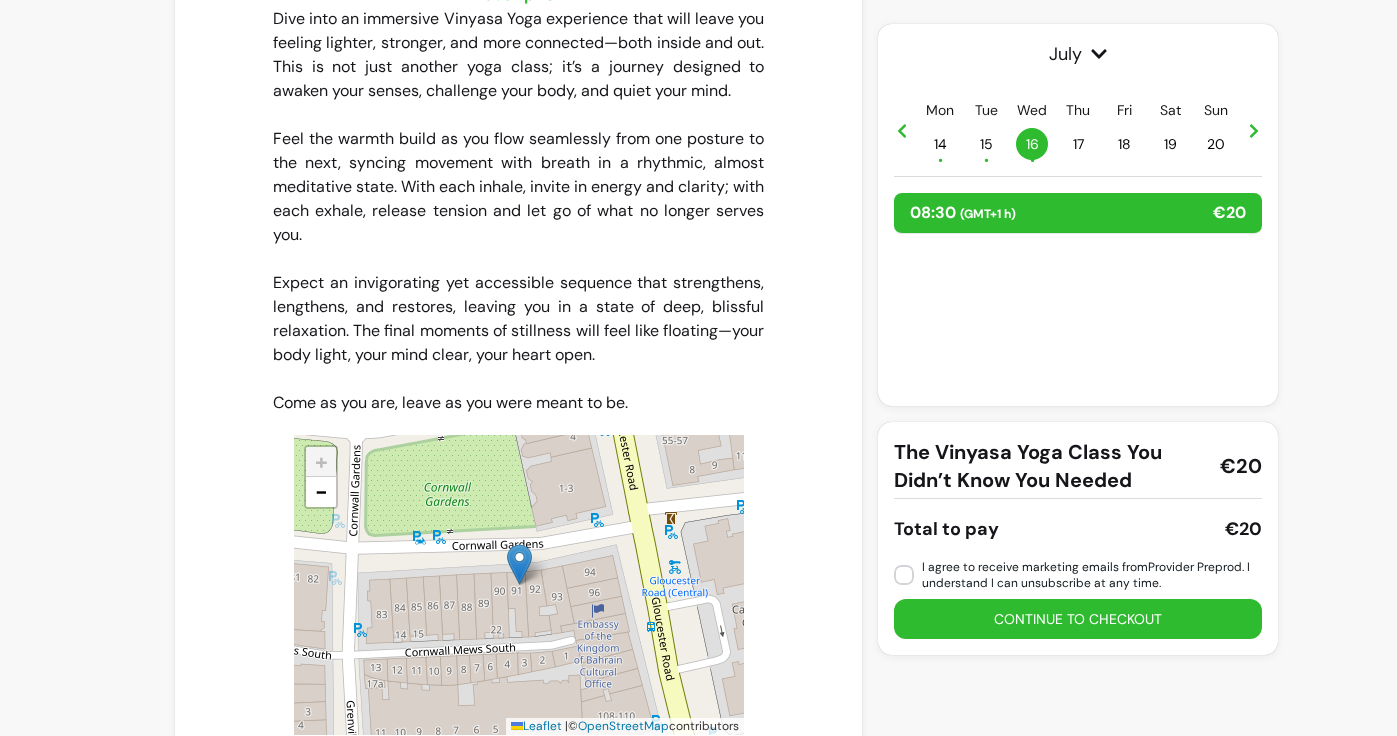 scroll, scrollTop: 663, scrollLeft: 0, axis: vertical 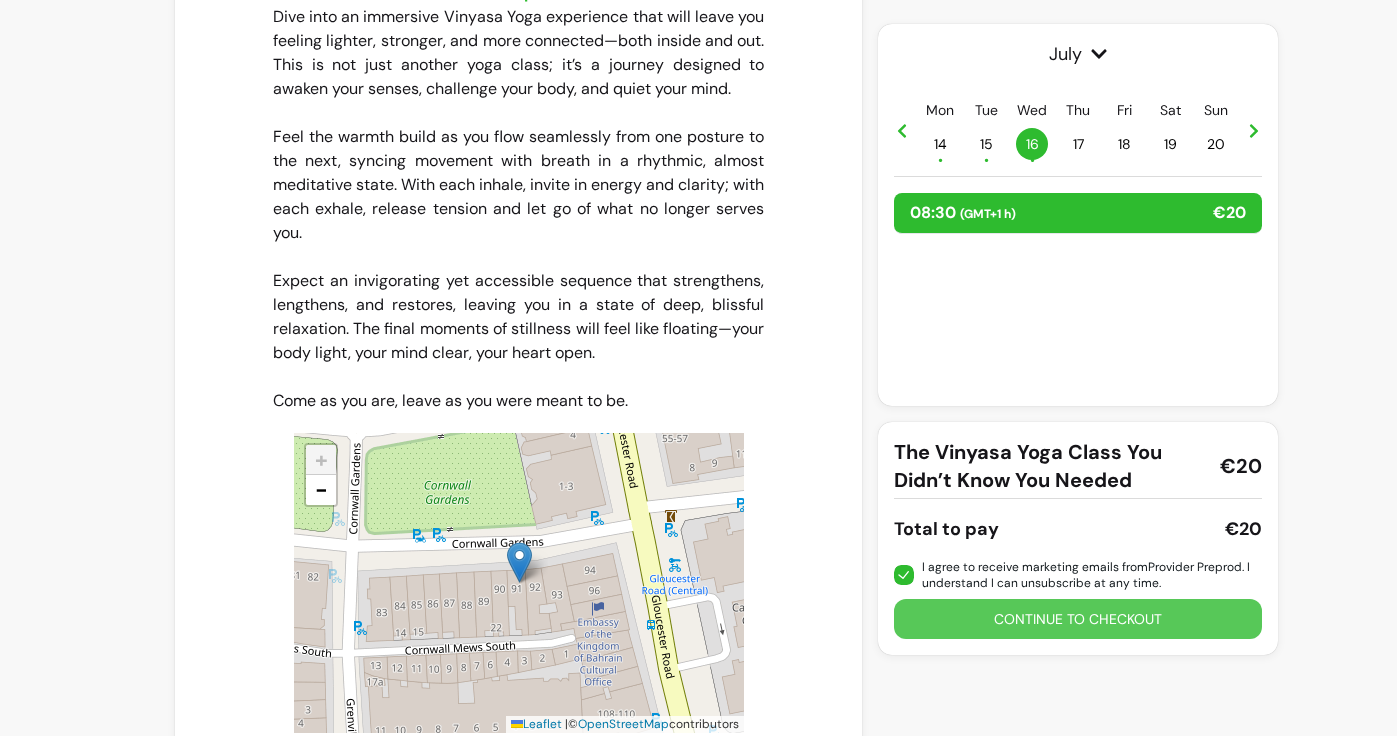 click on "Continue to checkout" at bounding box center [1078, 619] 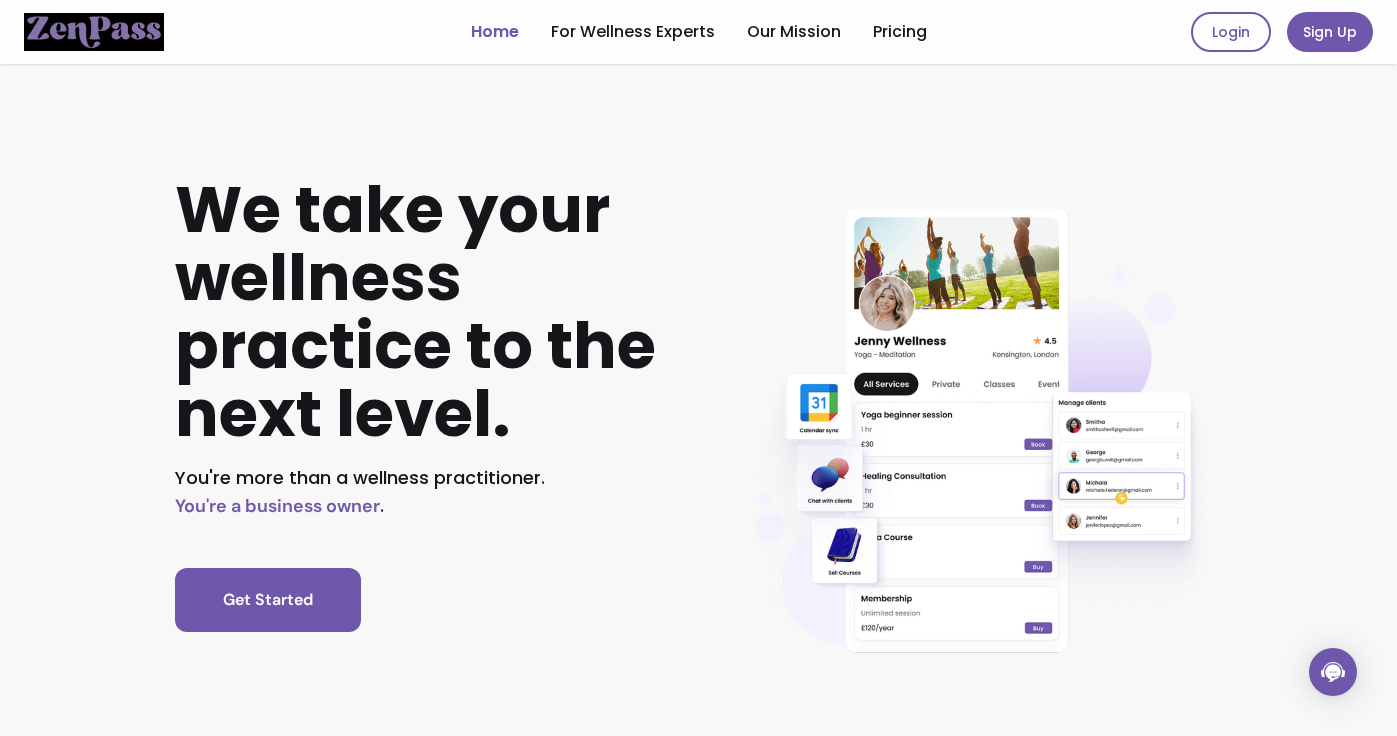 scroll, scrollTop: 0, scrollLeft: 0, axis: both 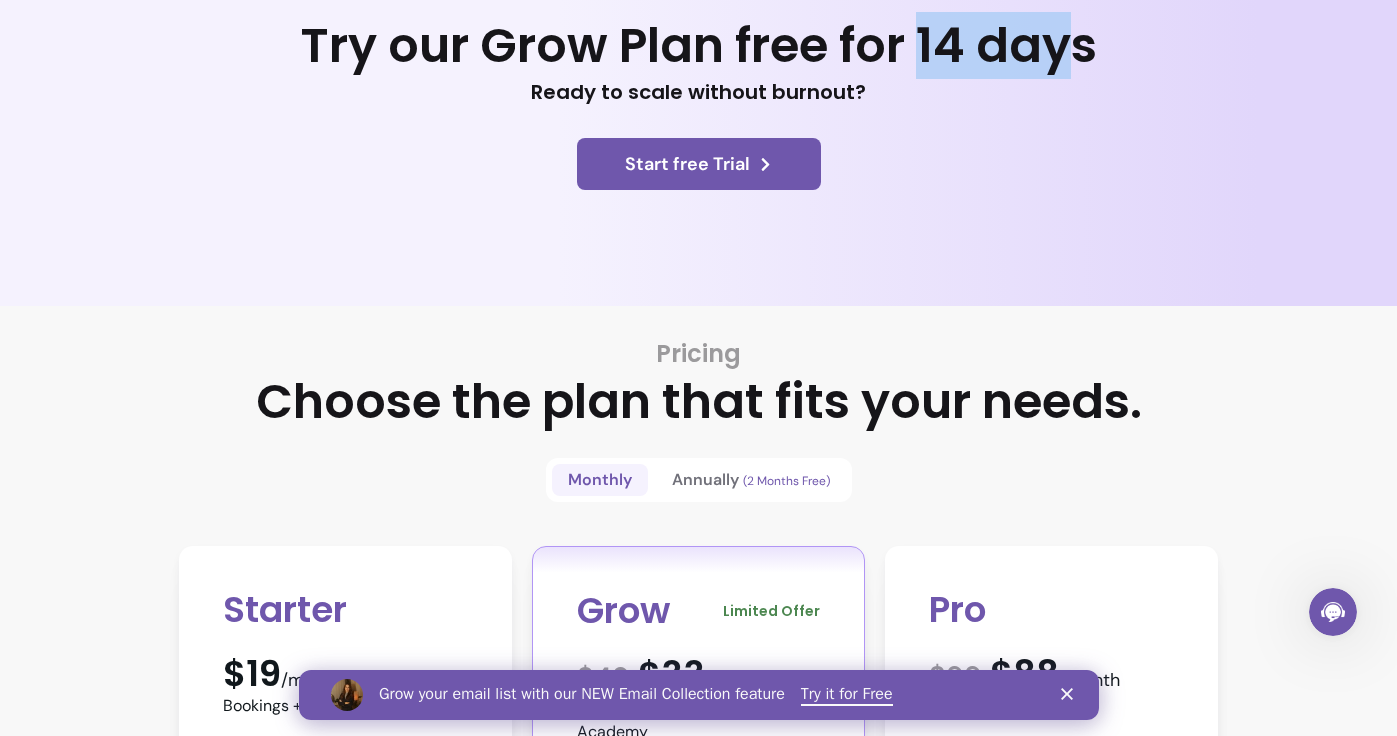 drag, startPoint x: 922, startPoint y: 44, endPoint x: 1069, endPoint y: 44, distance: 147 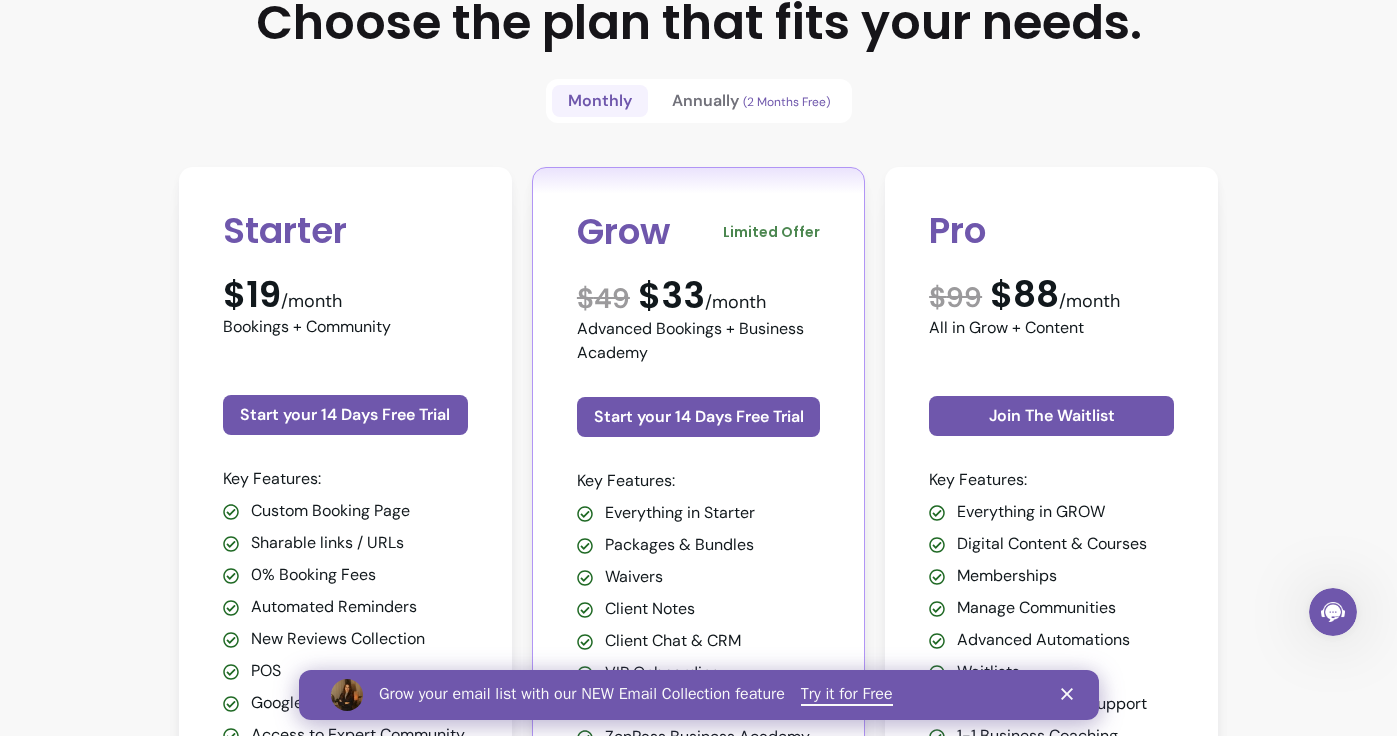scroll, scrollTop: 567, scrollLeft: 0, axis: vertical 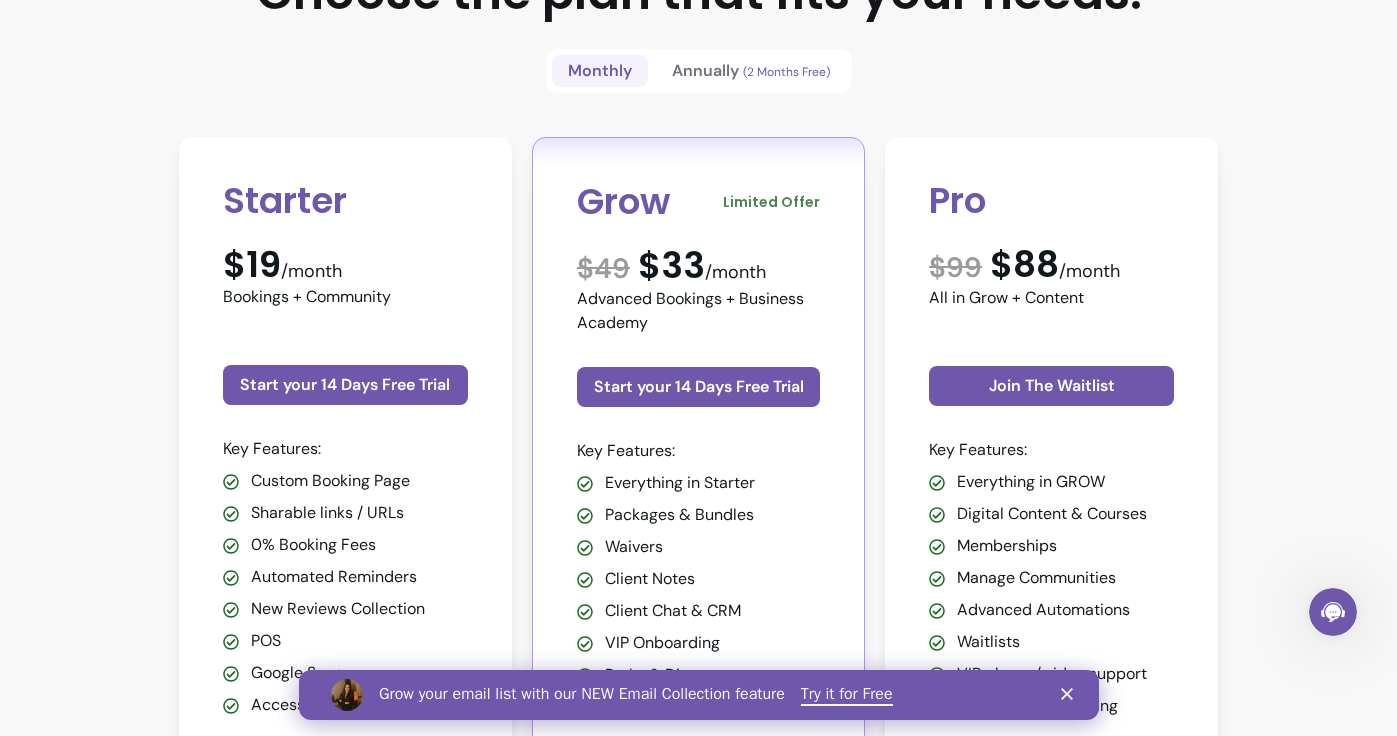 click on "$33" at bounding box center (671, 265) 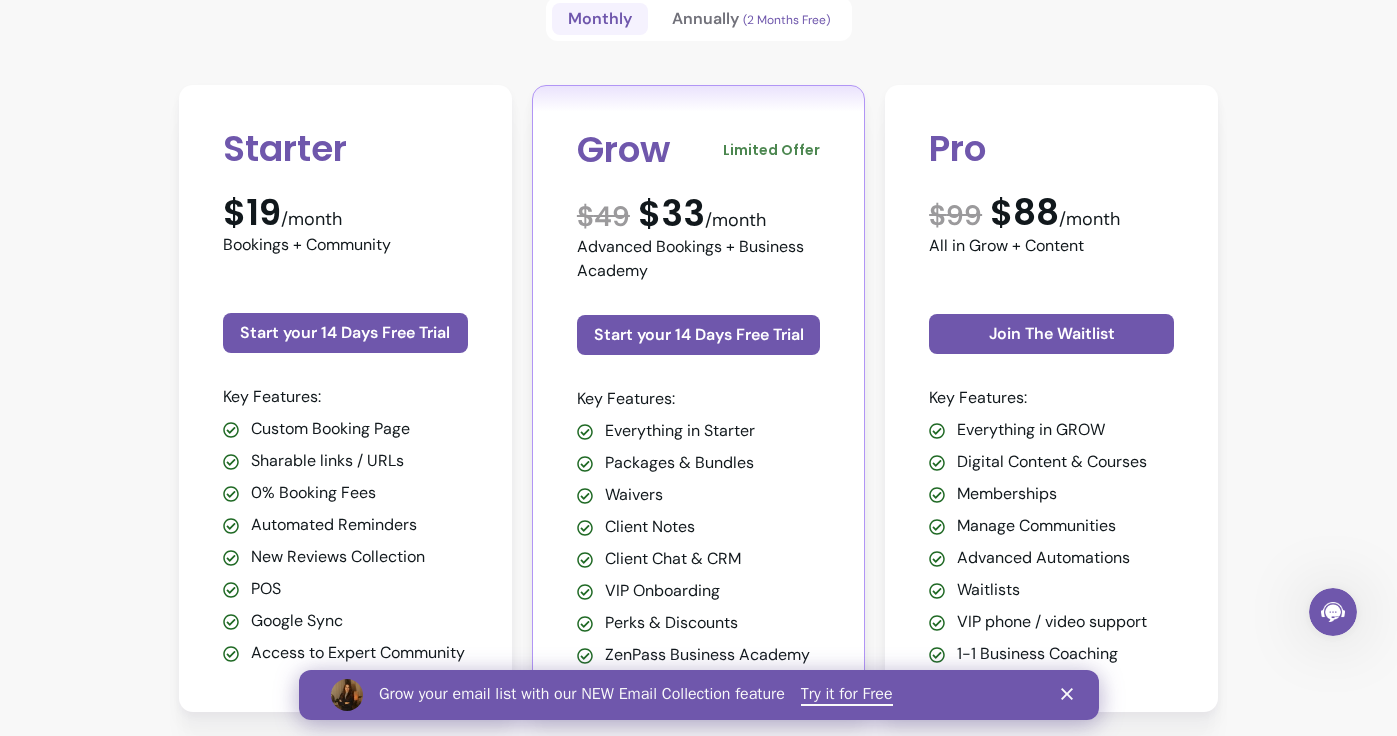 scroll, scrollTop: 622, scrollLeft: 0, axis: vertical 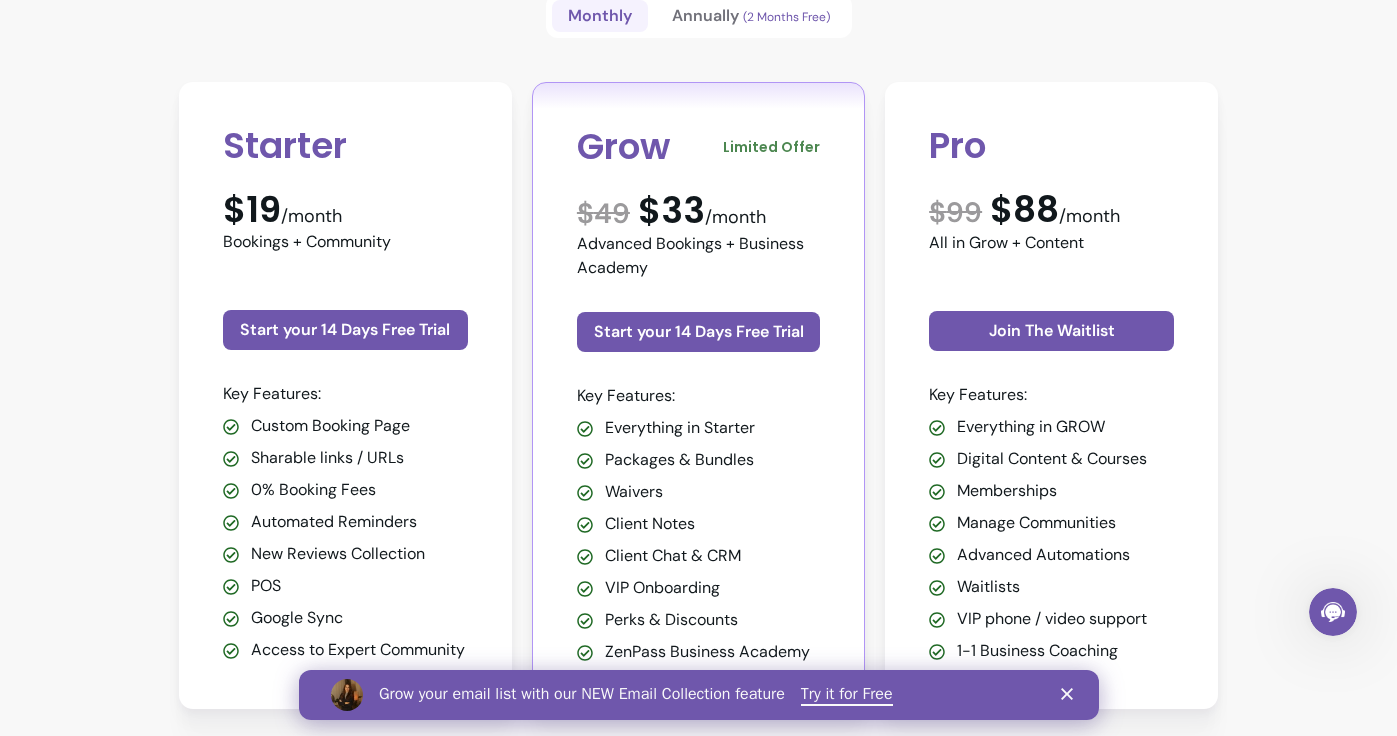 drag, startPoint x: 643, startPoint y: 218, endPoint x: 803, endPoint y: 218, distance: 160 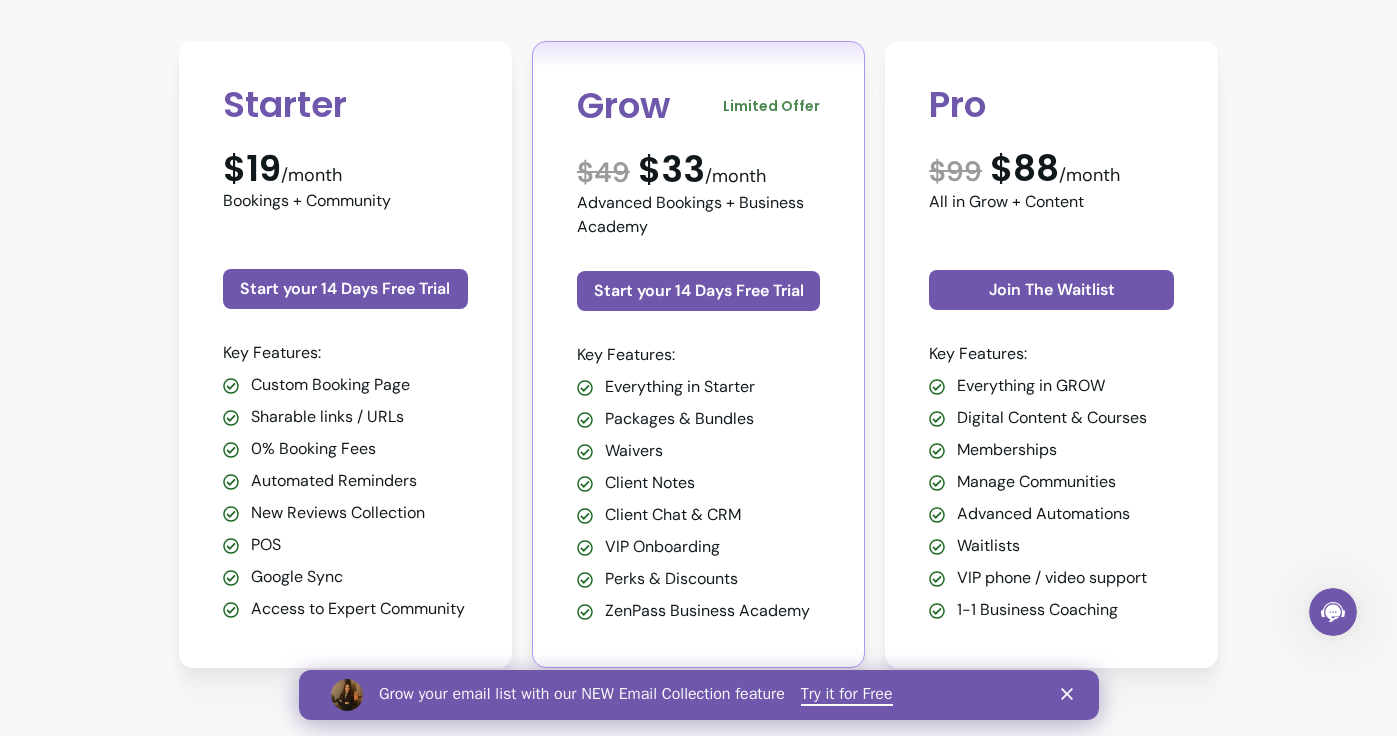 click on "Starter $19  /month Bookings + Community Start your 14 Days Free Trial Key Features: Custom Booking Page Sharable links / URLs 0% Booking Fees Automated Reminders New Reviews Collection POS Google Sync Access to Expert Community Grow Limited Offer $ 49 $33  /month Advanced Bookings + Business Academy Start your 14 Days Free Trial Key Features: Everything in Starter Packages & Bundles Waivers Client Notes Client Chat & CRM VIP Onboarding Perks & Discounts ZenPass Business Academy Pro $ 99 $88  /month All in Grow + Content Join The Waitlist Key Features: Everything in GROW Digital Content & Courses Memberships Manage Communities Advanced Automations Waitlists VIP phone / video support 1-1 Business Coaching" at bounding box center (699, 354) 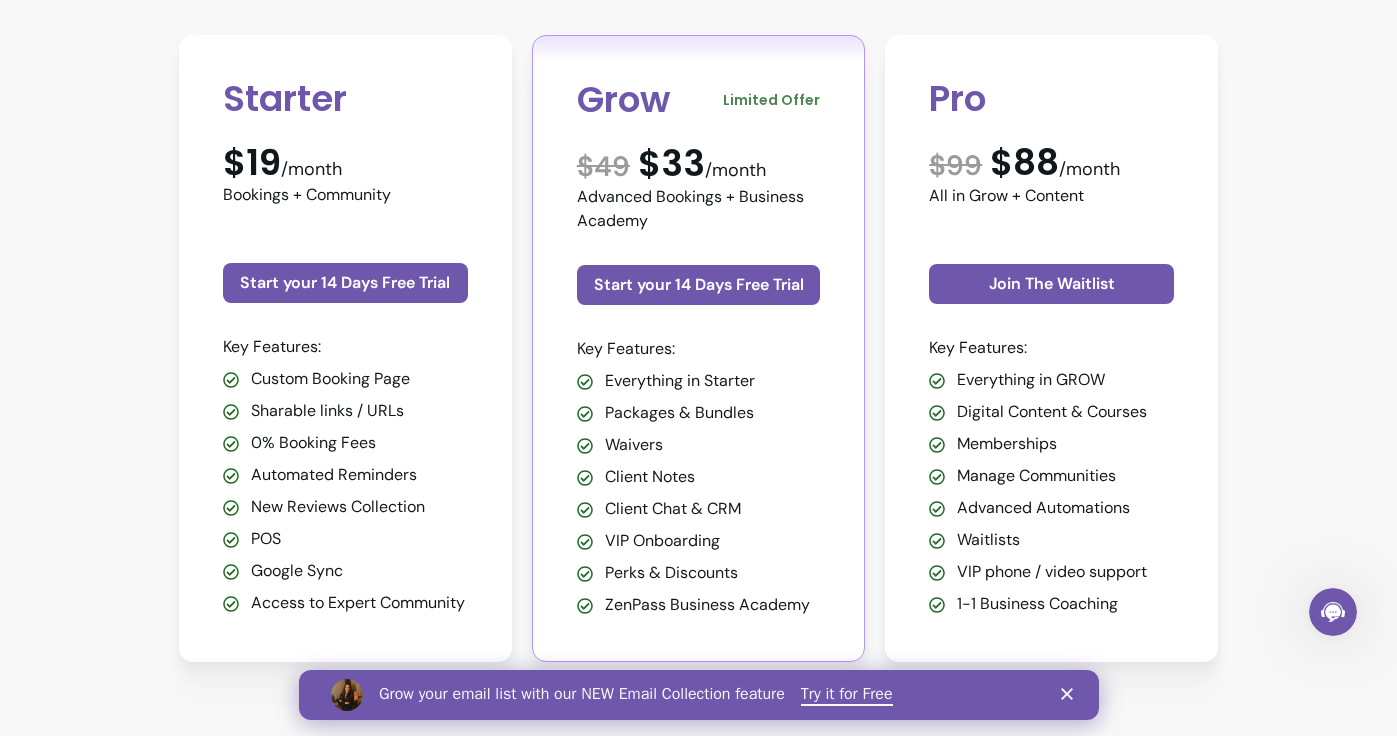 scroll, scrollTop: 490, scrollLeft: 0, axis: vertical 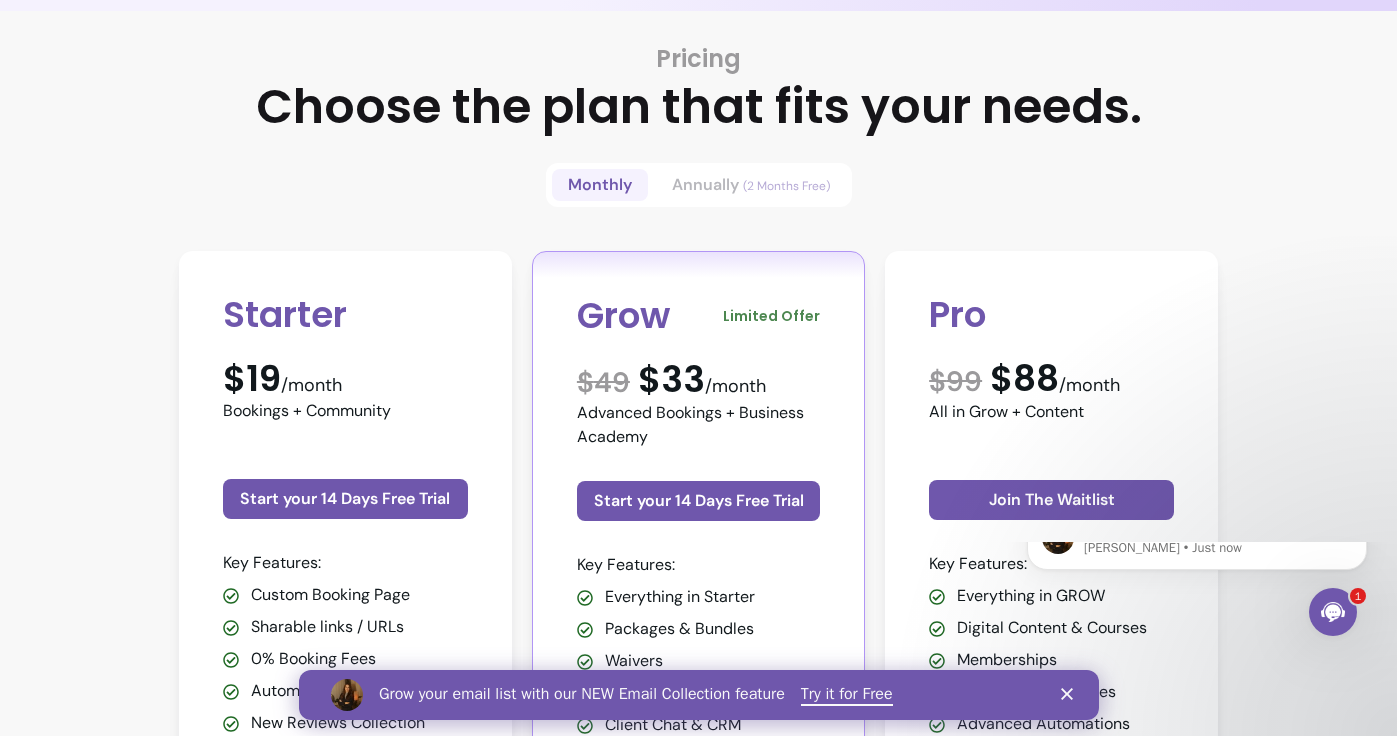click on "Annually   (2 Months Free)" at bounding box center (751, 185) 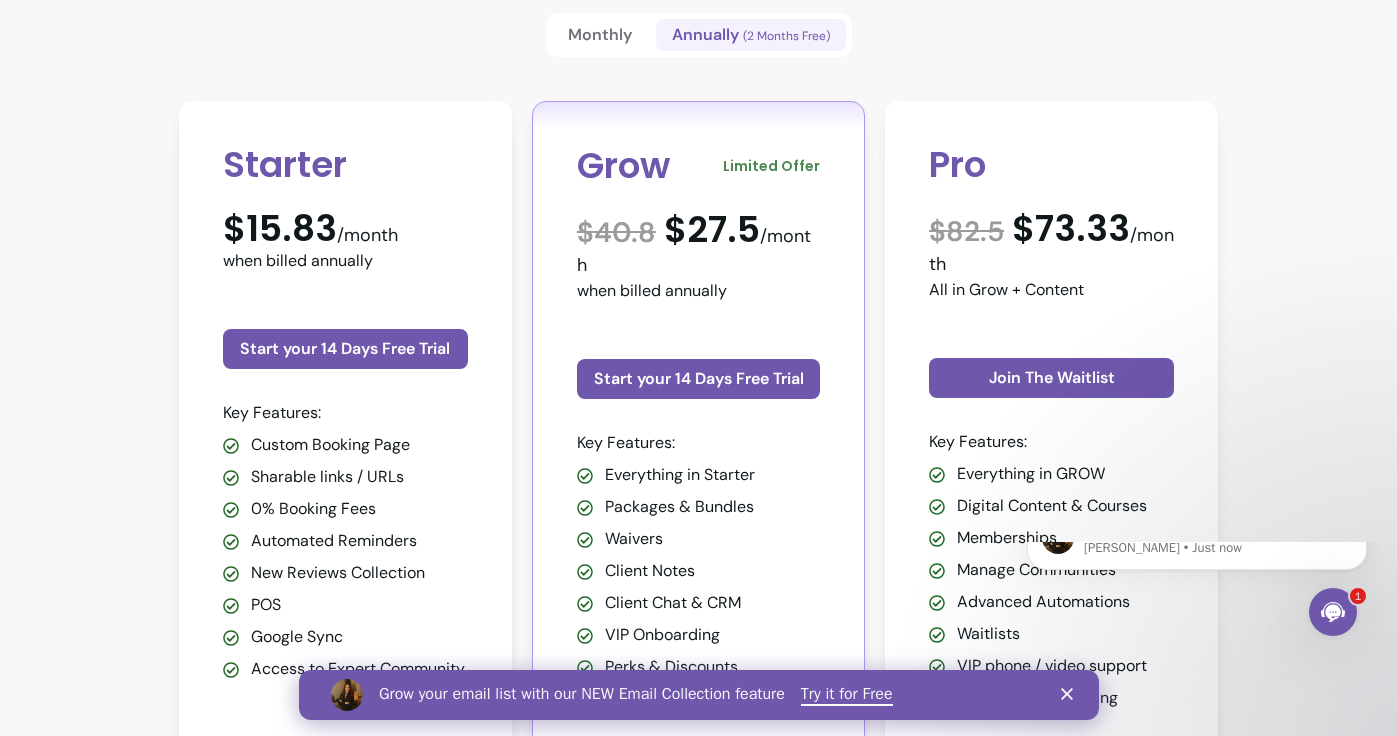 scroll, scrollTop: 602, scrollLeft: 0, axis: vertical 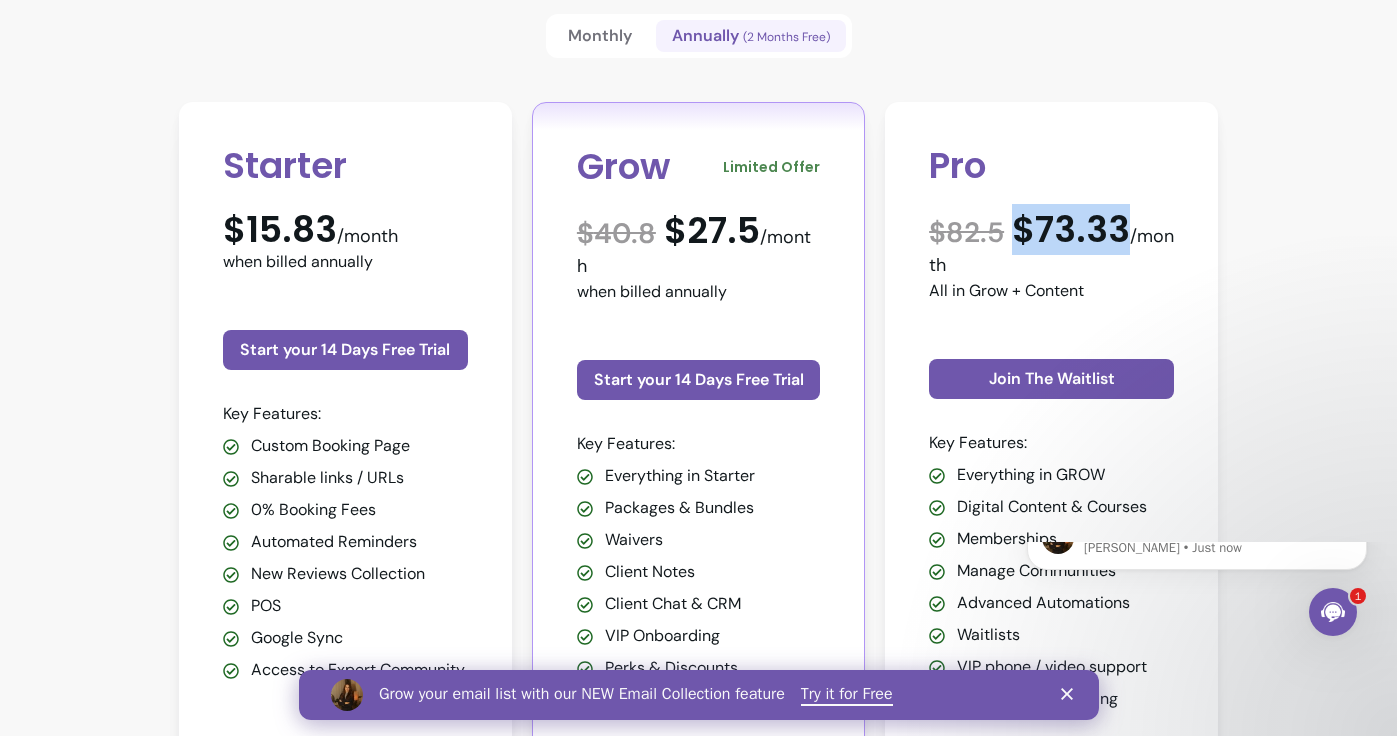 drag, startPoint x: 1140, startPoint y: 231, endPoint x: 1012, endPoint y: 231, distance: 128 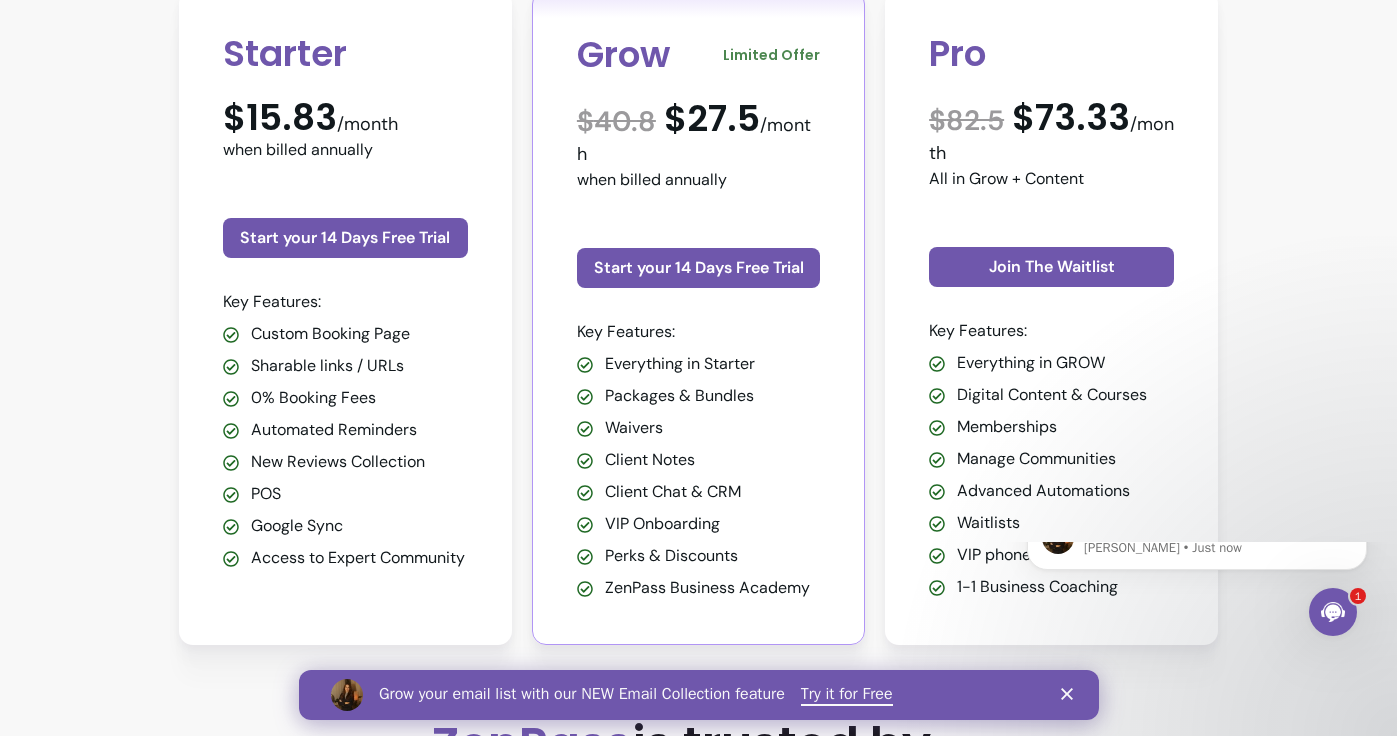 scroll, scrollTop: 715, scrollLeft: 0, axis: vertical 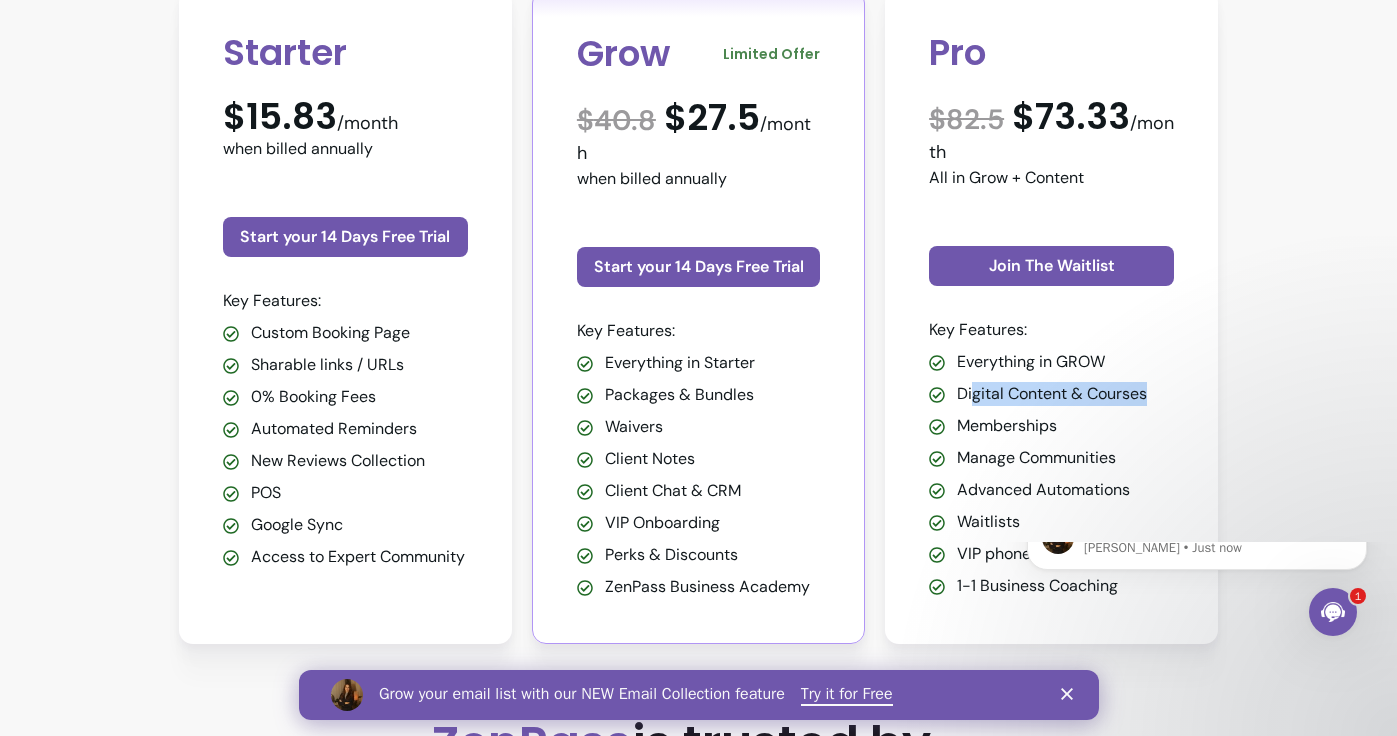 drag, startPoint x: 971, startPoint y: 396, endPoint x: 1152, endPoint y: 396, distance: 181 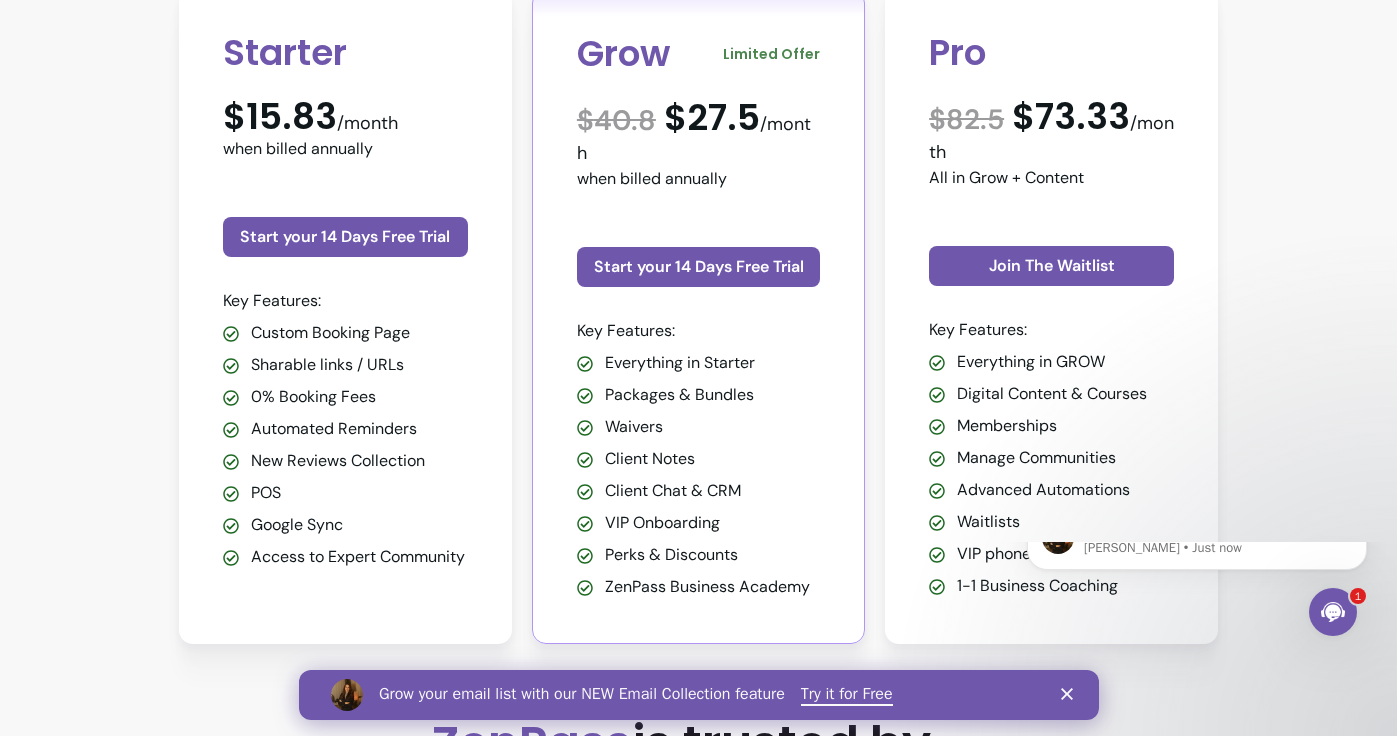 click on "Memberships" at bounding box center [1065, 426] 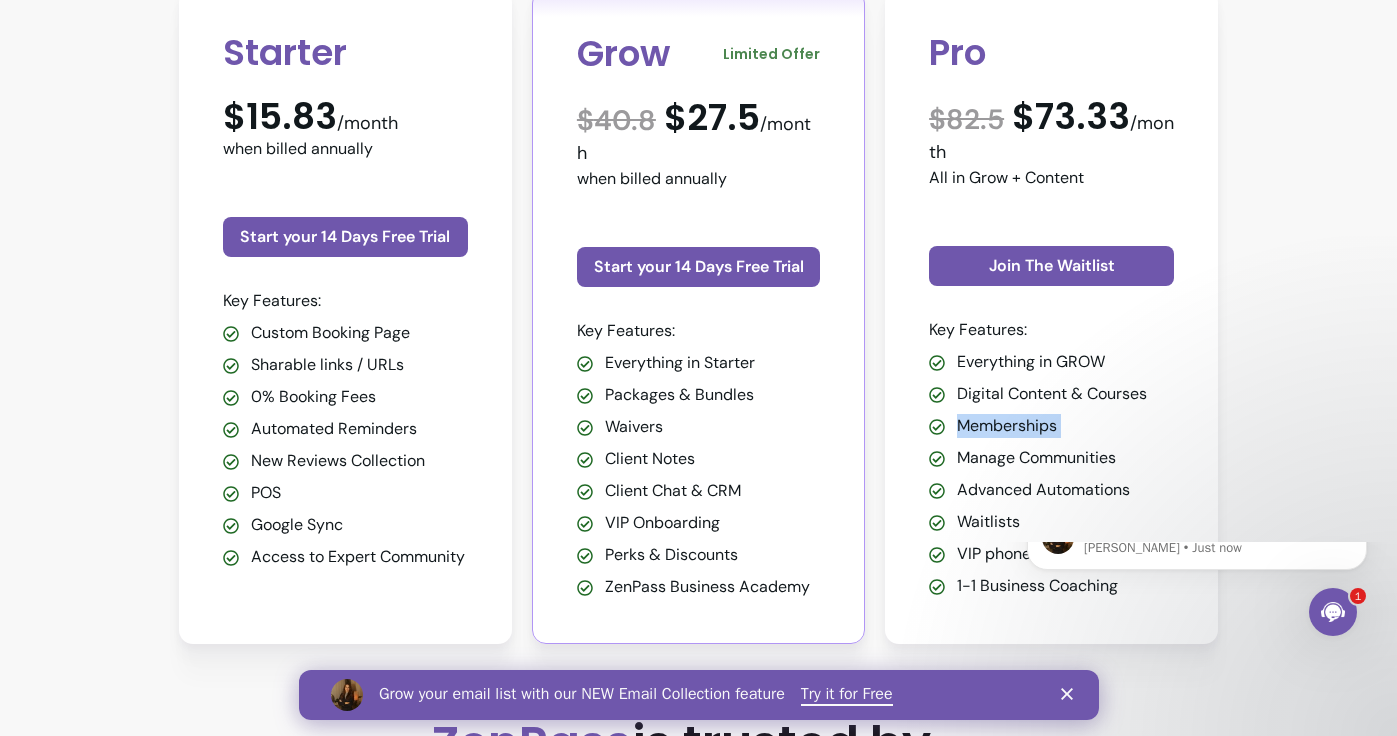 drag, startPoint x: 1077, startPoint y: 429, endPoint x: 999, endPoint y: 429, distance: 78 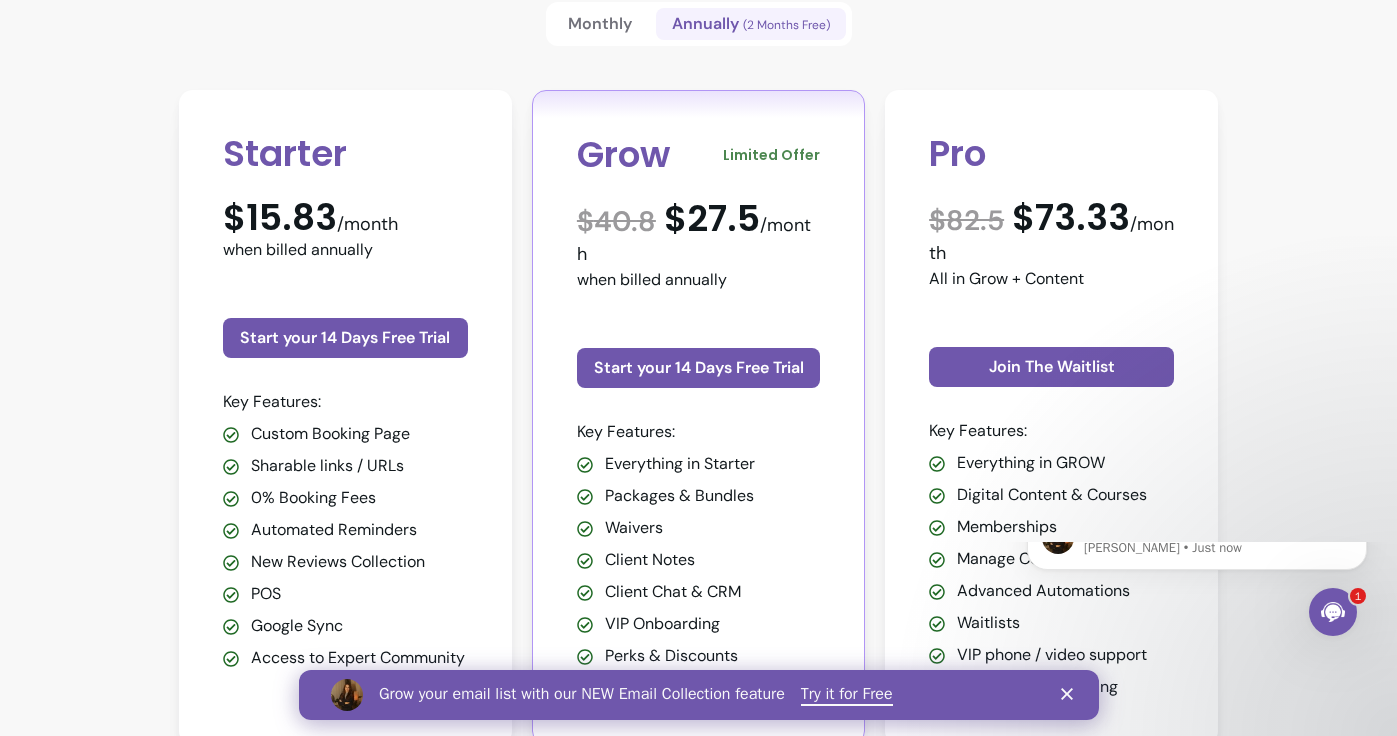 scroll, scrollTop: 593, scrollLeft: 0, axis: vertical 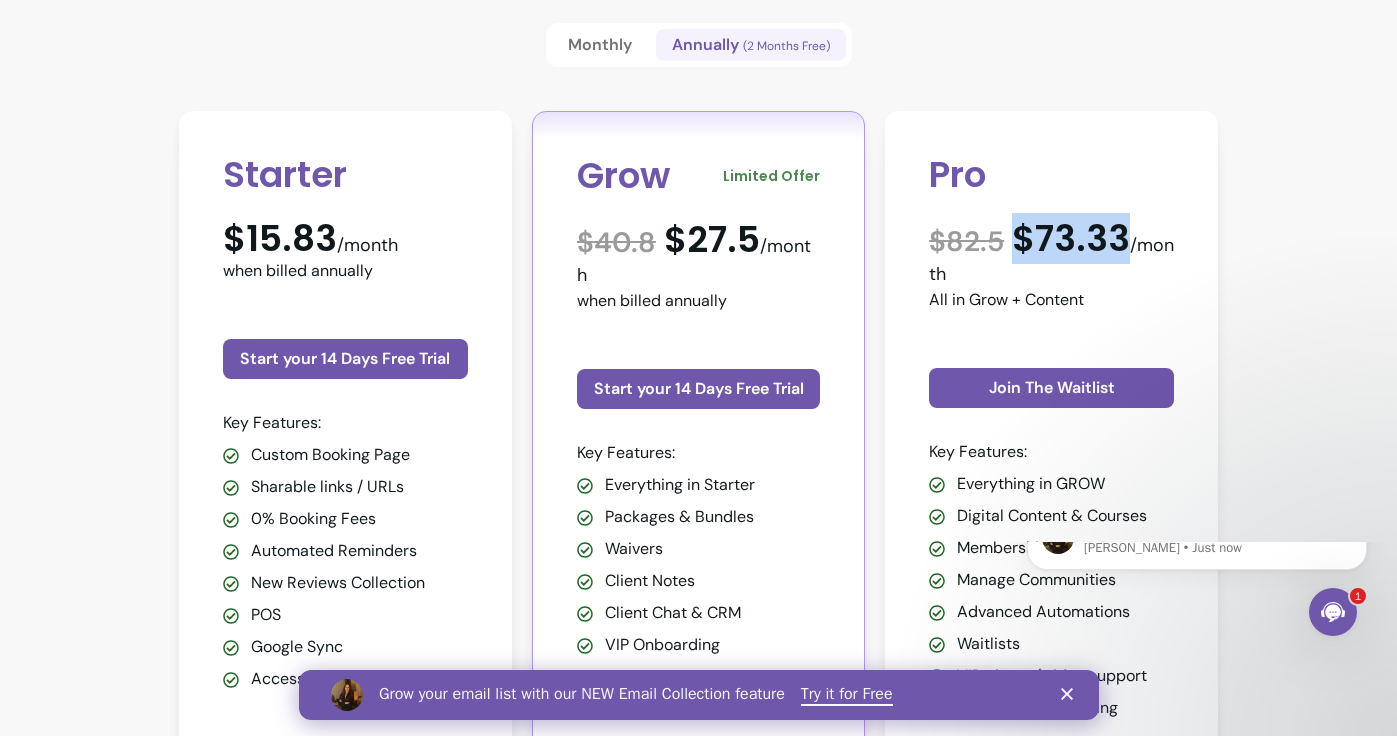 drag, startPoint x: 1004, startPoint y: 243, endPoint x: 1145, endPoint y: 238, distance: 141.08862 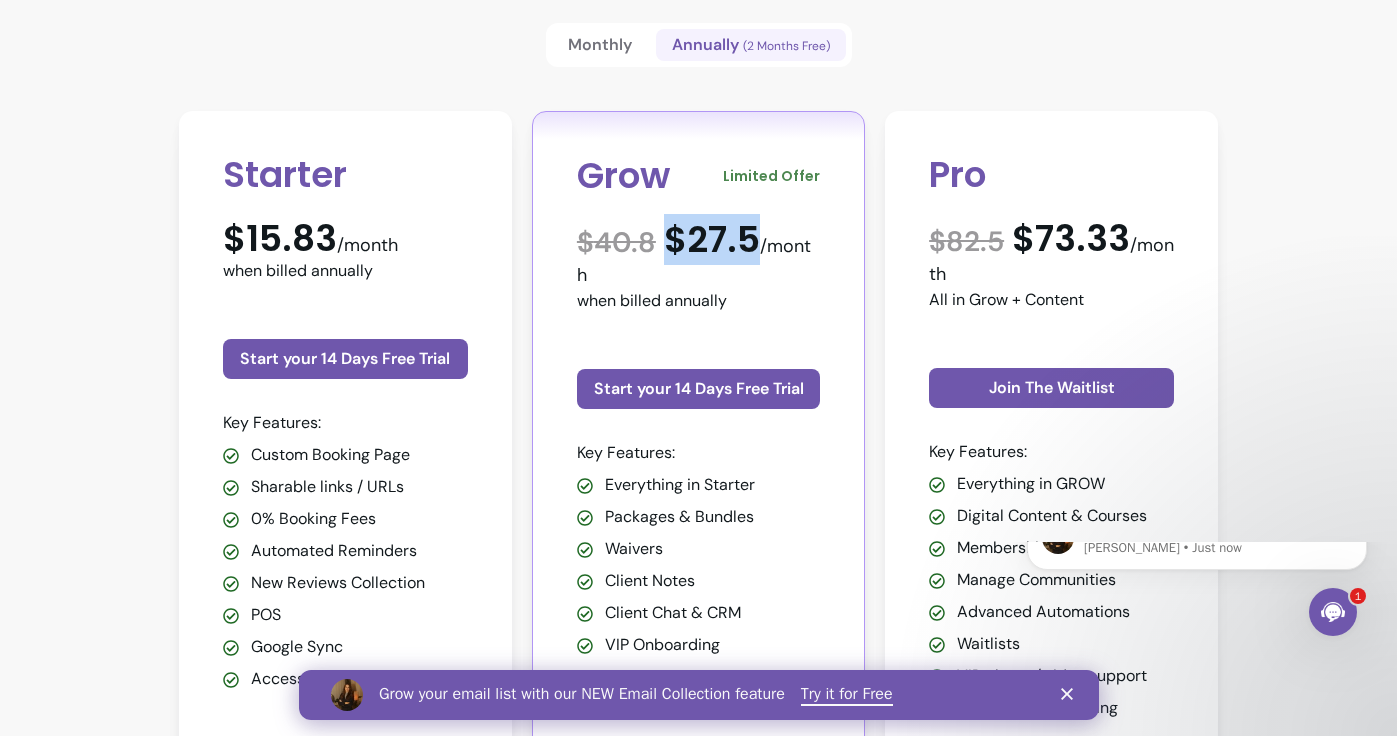 drag, startPoint x: 654, startPoint y: 246, endPoint x: 783, endPoint y: 246, distance: 129 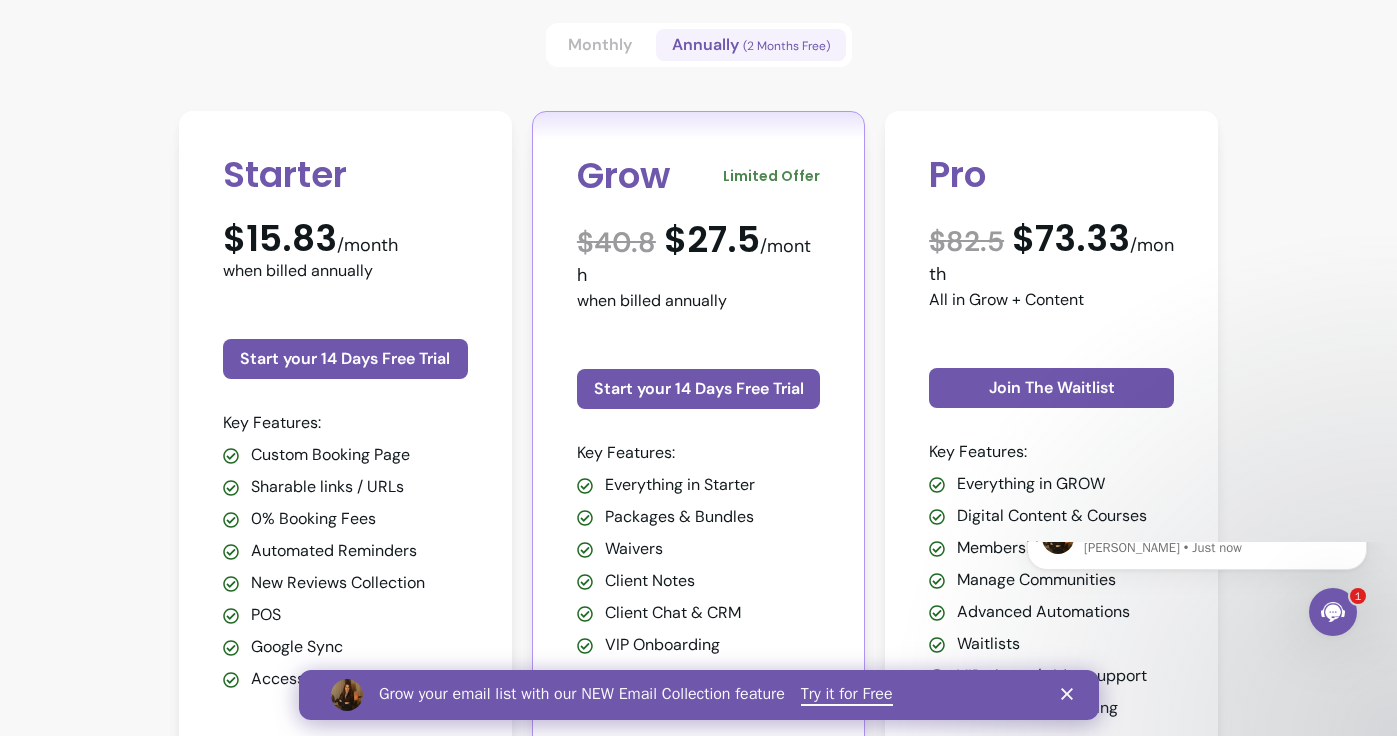 click on "Monthly" at bounding box center [600, 45] 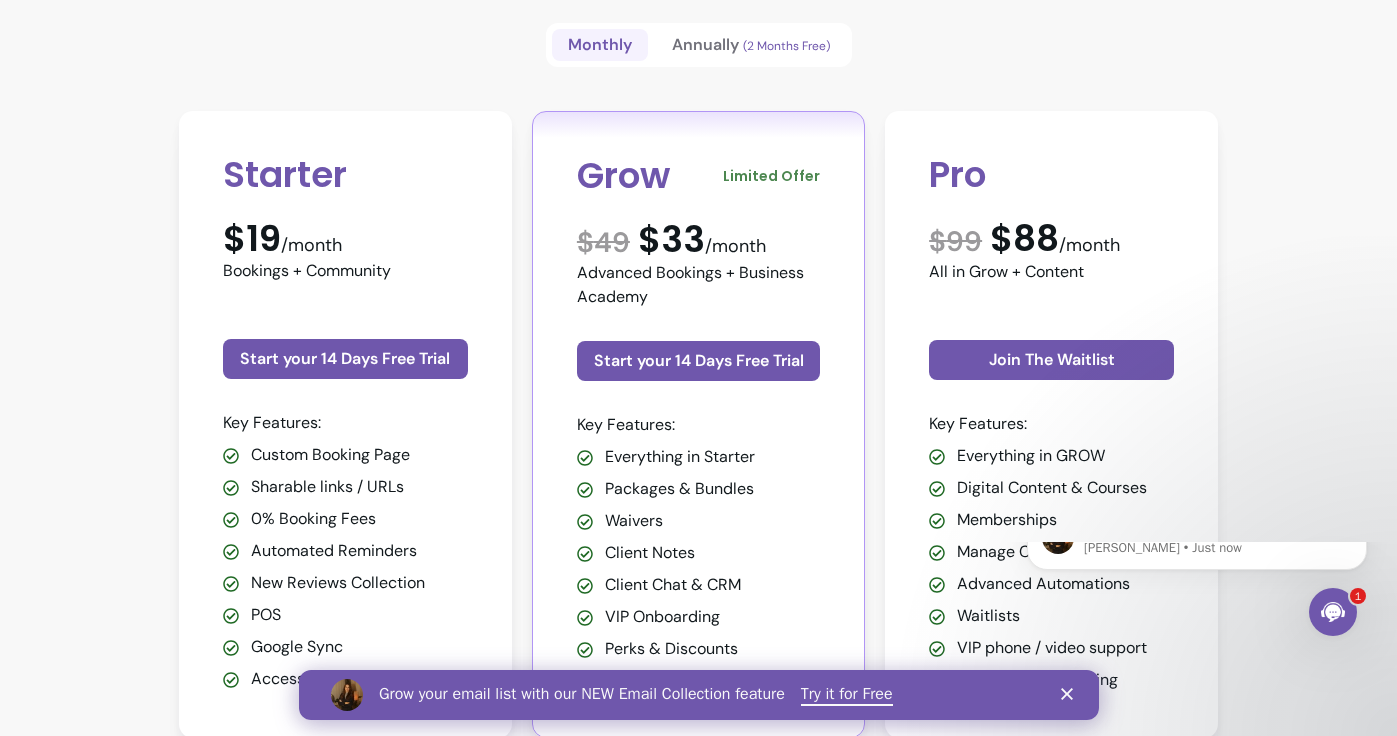 drag, startPoint x: 581, startPoint y: 166, endPoint x: 772, endPoint y: 245, distance: 206.69301 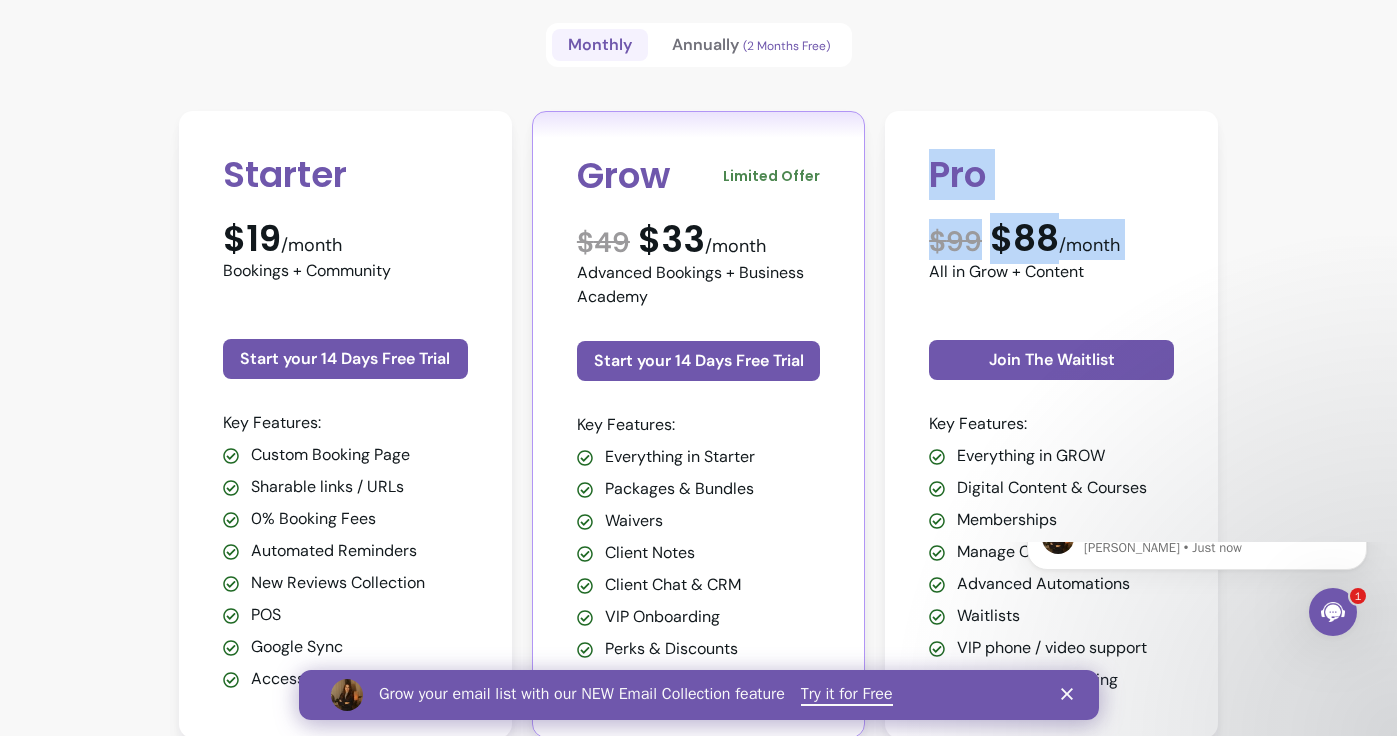 drag, startPoint x: 1169, startPoint y: 240, endPoint x: 935, endPoint y: 184, distance: 240.60756 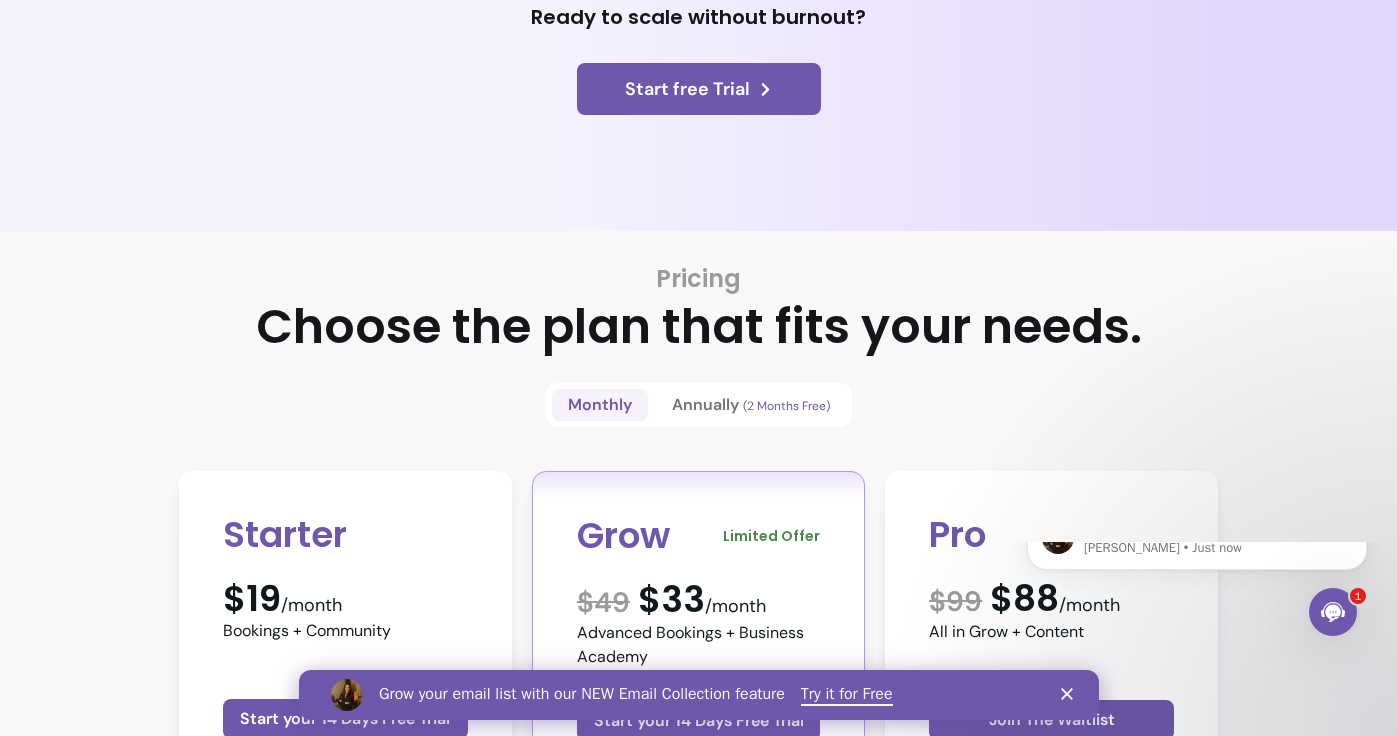 scroll, scrollTop: 0, scrollLeft: 0, axis: both 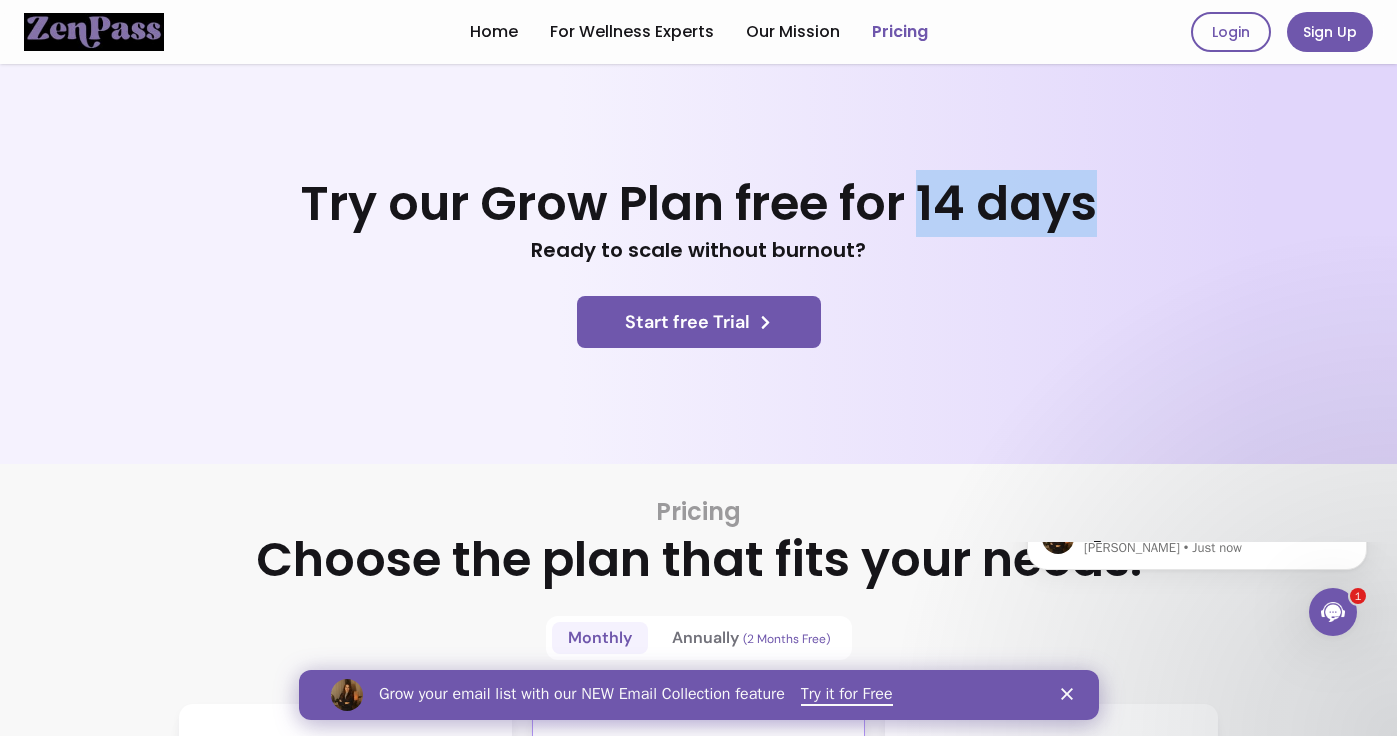 drag, startPoint x: 923, startPoint y: 213, endPoint x: 1117, endPoint y: 210, distance: 194.0232 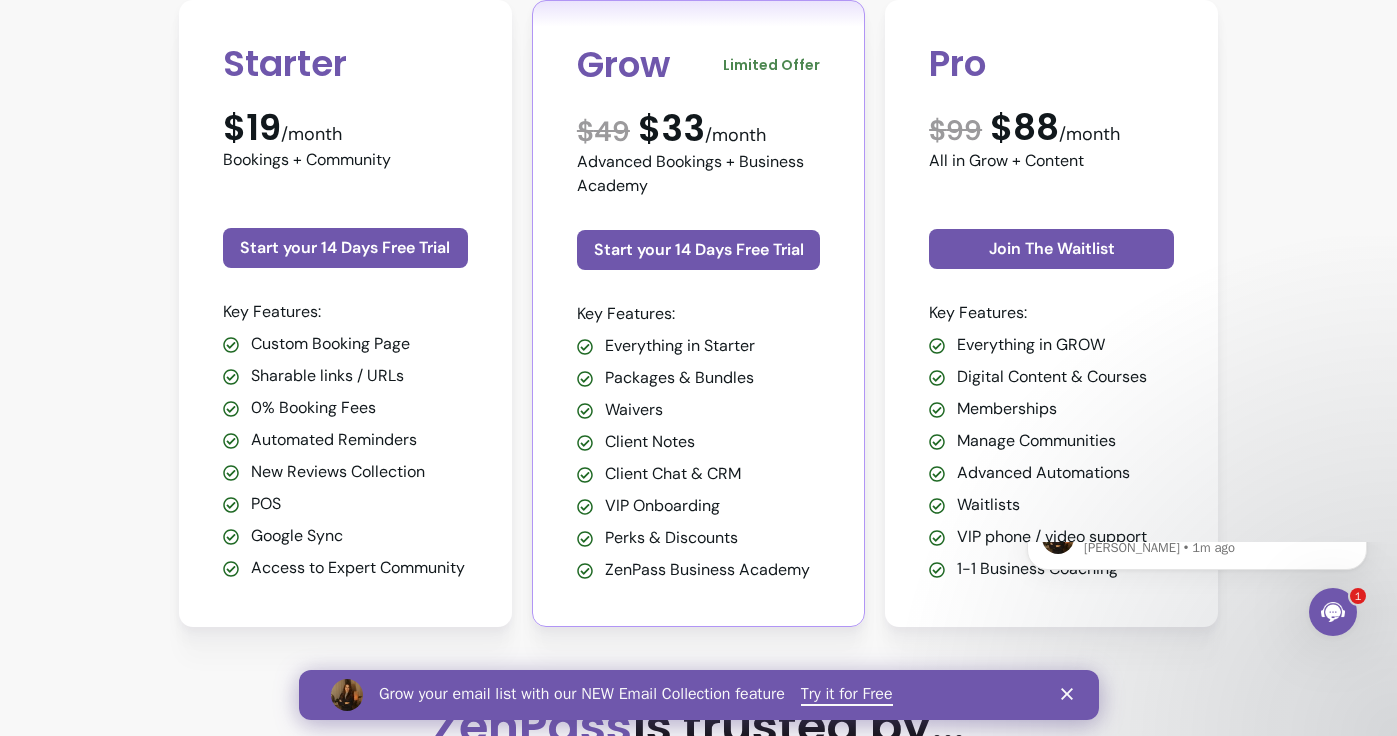 scroll, scrollTop: 689, scrollLeft: 0, axis: vertical 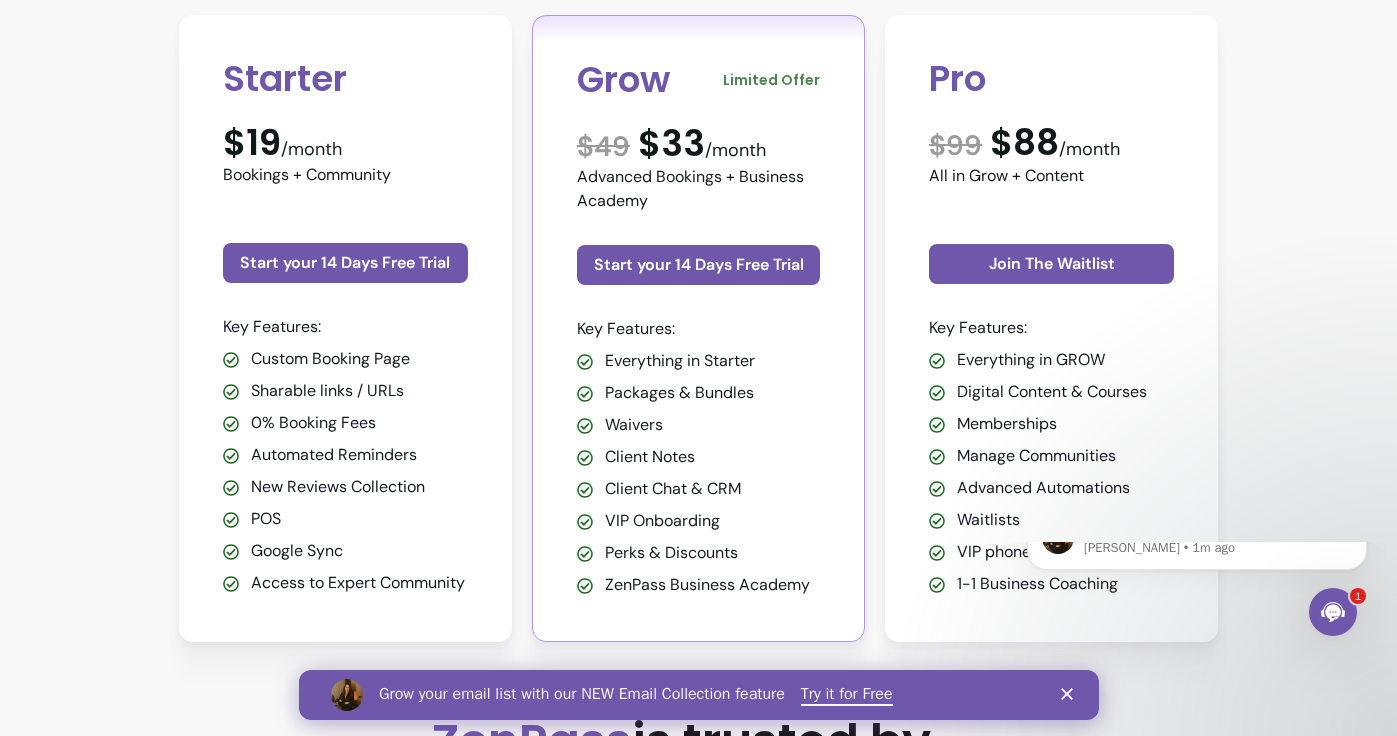 click at bounding box center (1333, 612) 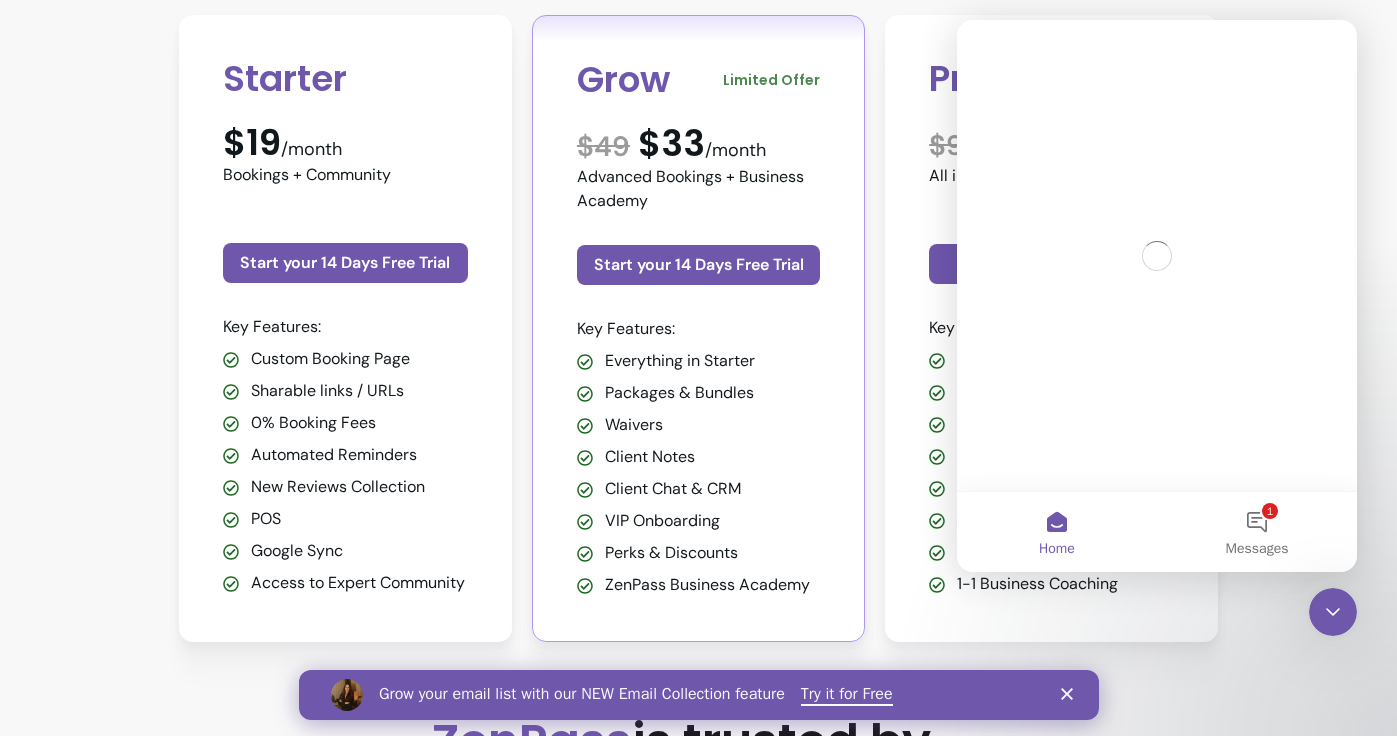 scroll, scrollTop: 0, scrollLeft: 0, axis: both 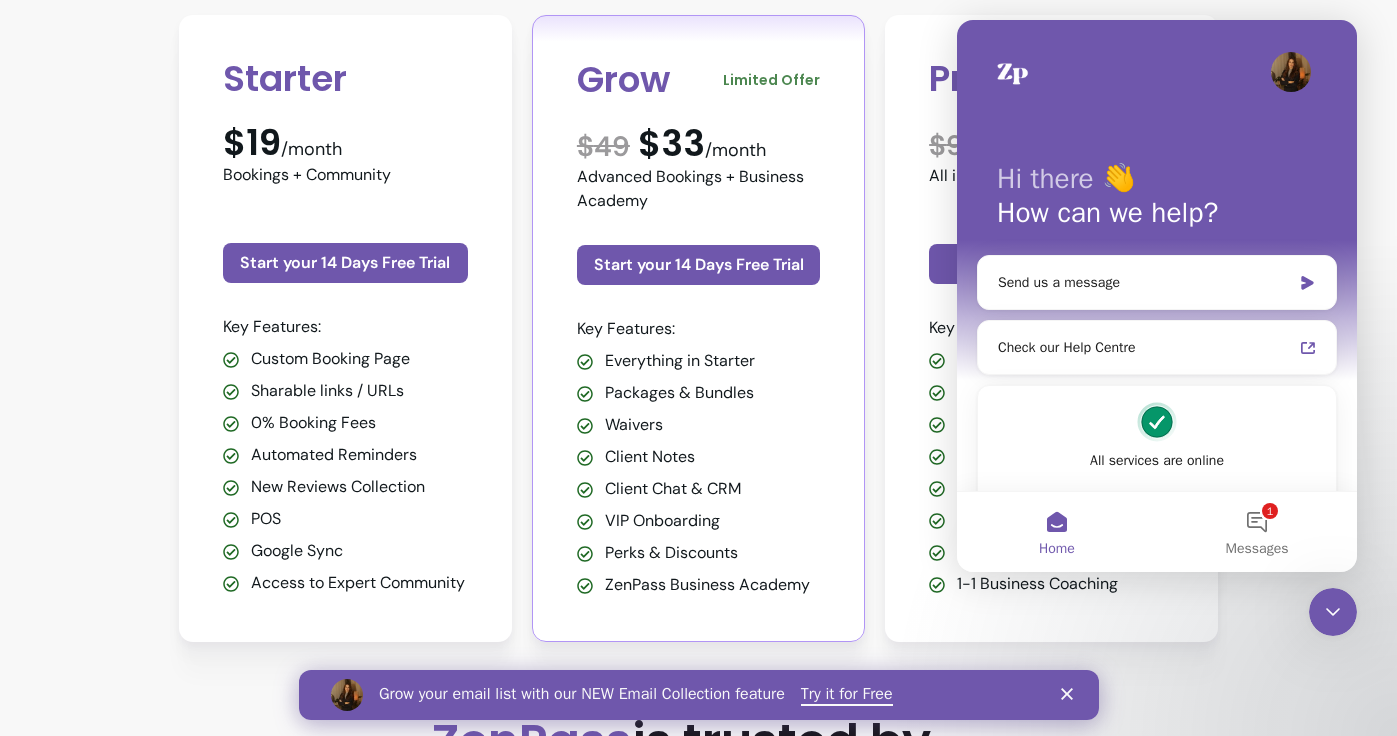 click 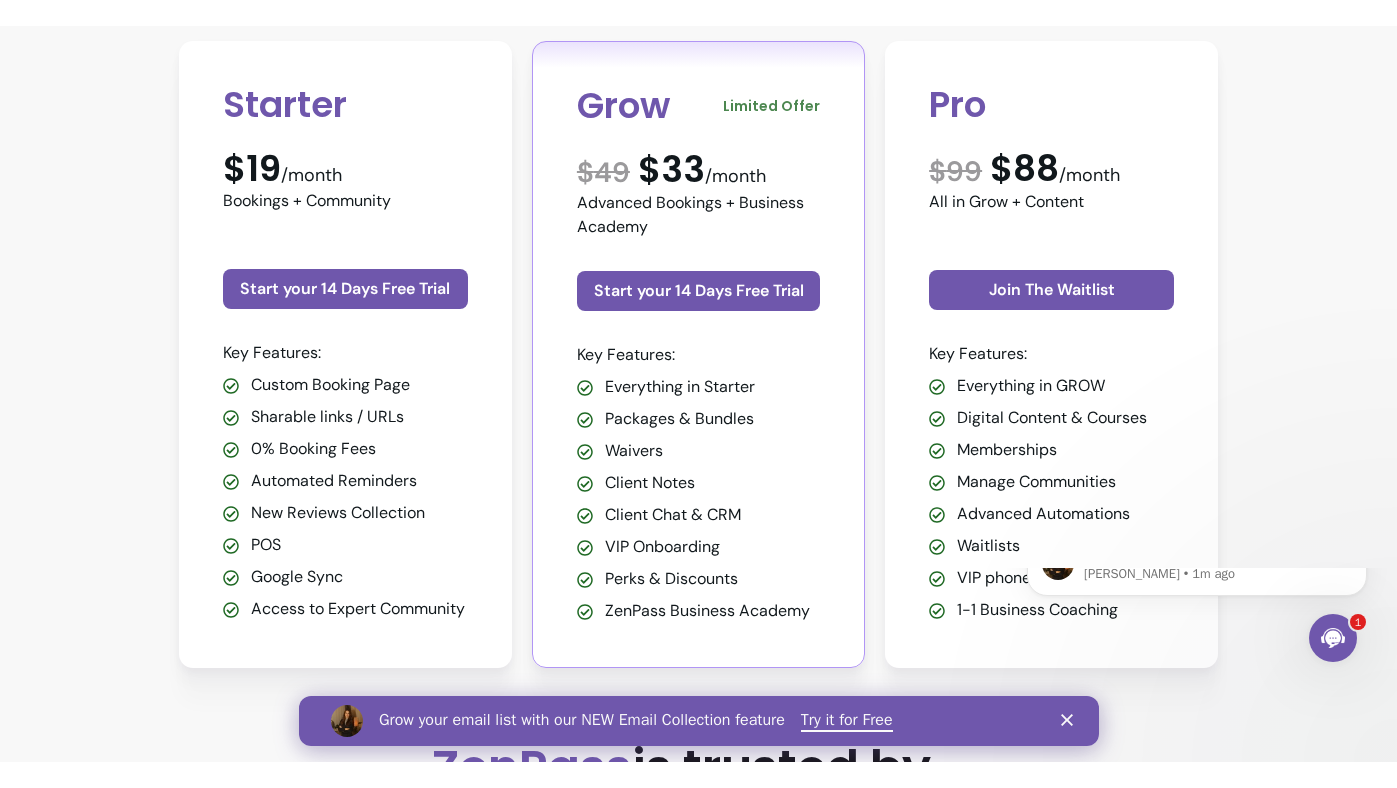 scroll, scrollTop: 0, scrollLeft: 0, axis: both 